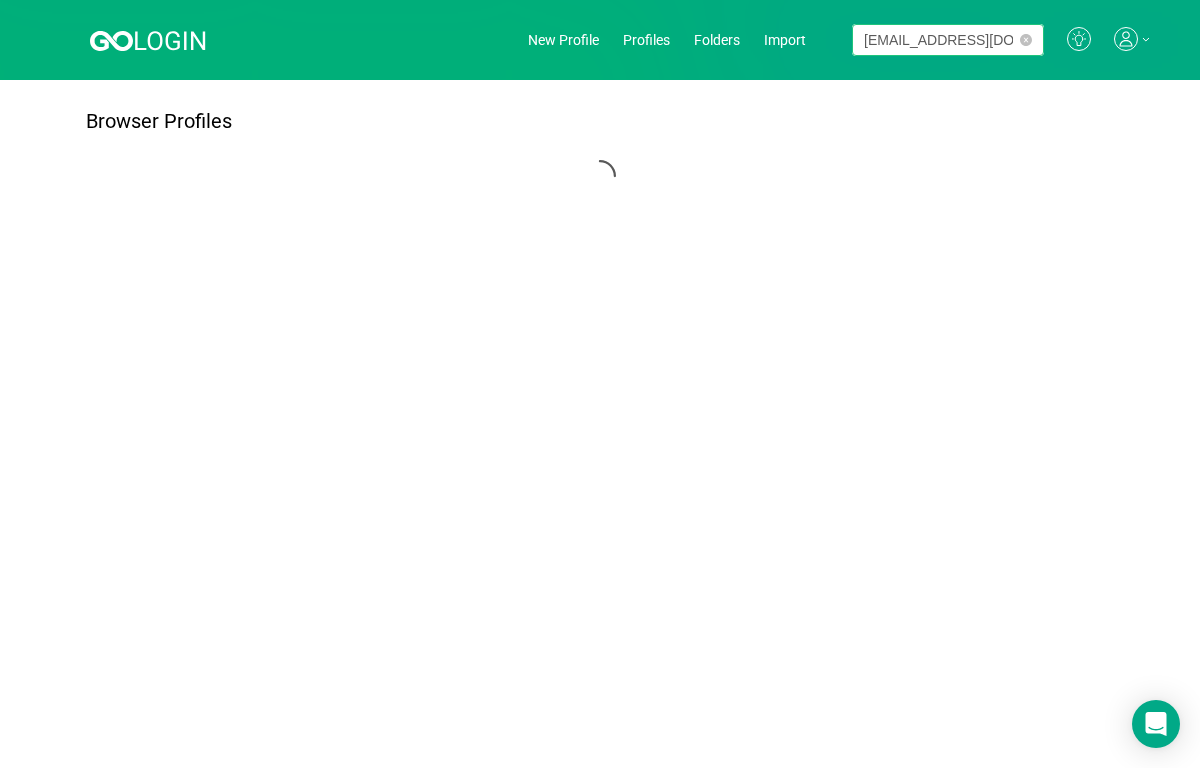 scroll, scrollTop: 0, scrollLeft: 0, axis: both 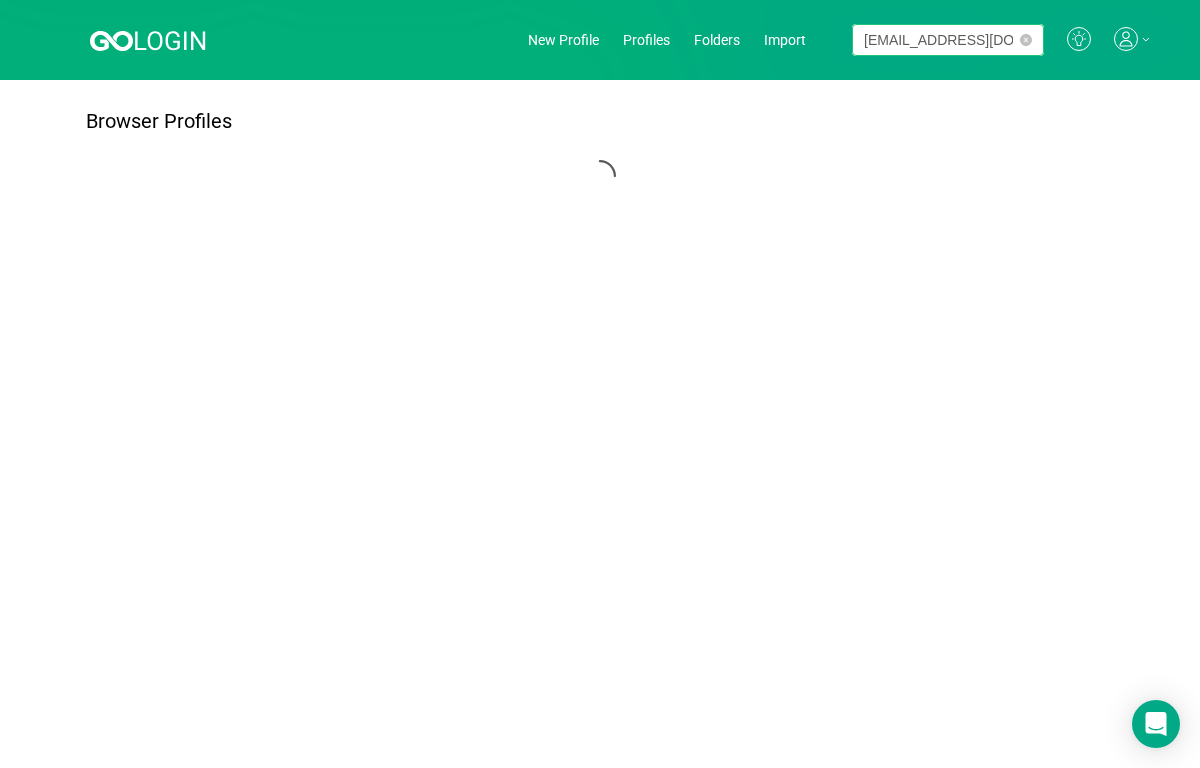 type on "[EMAIL_ADDRESS][DOMAIN_NAME]" 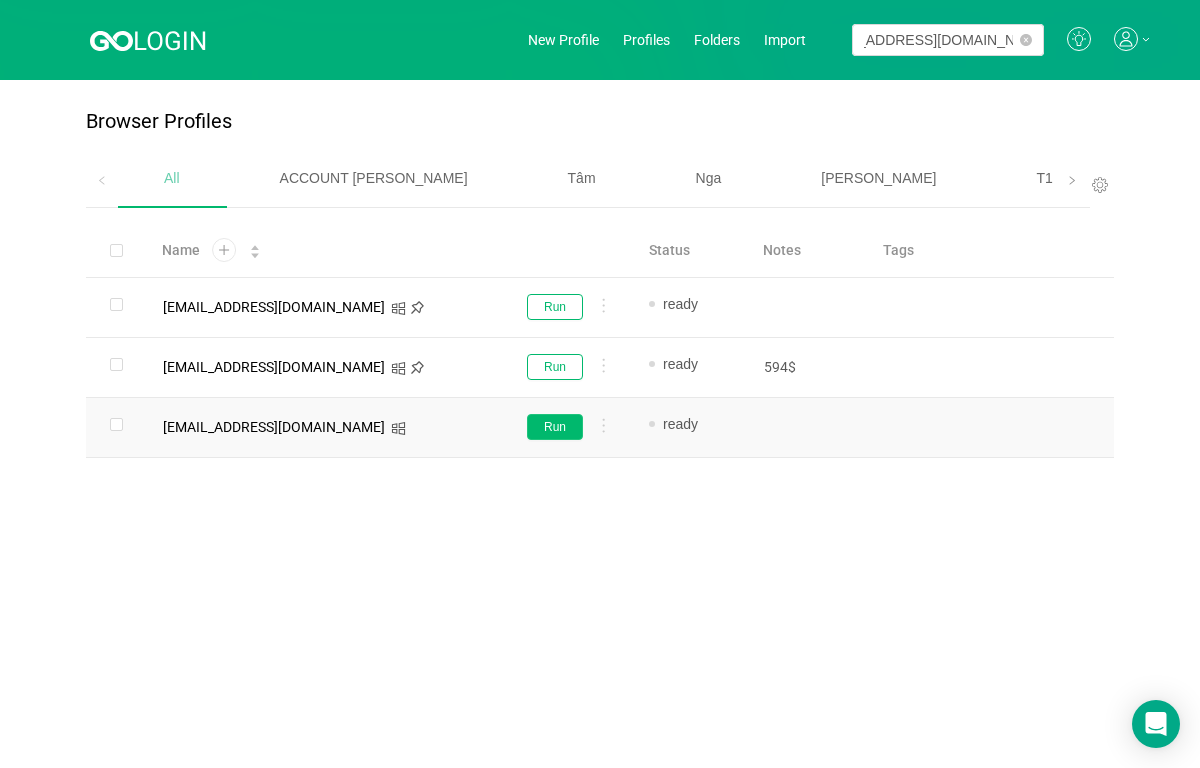 click on "Run" at bounding box center [555, 427] 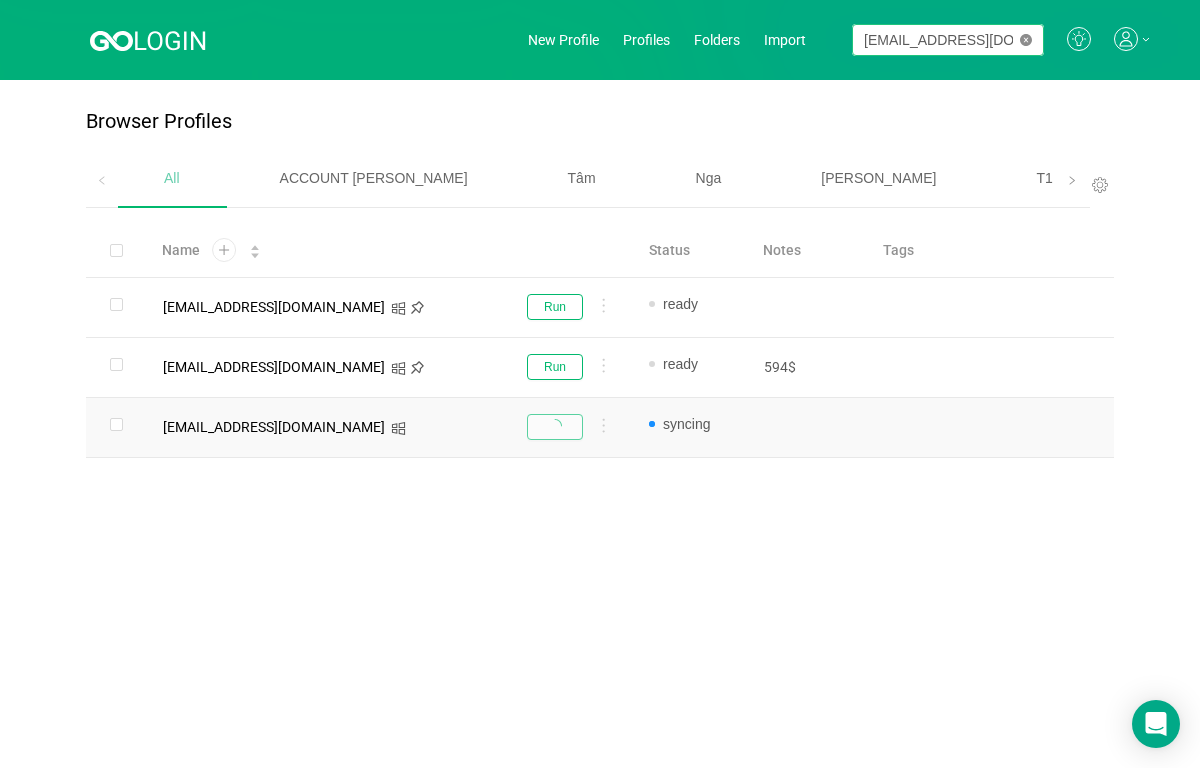click 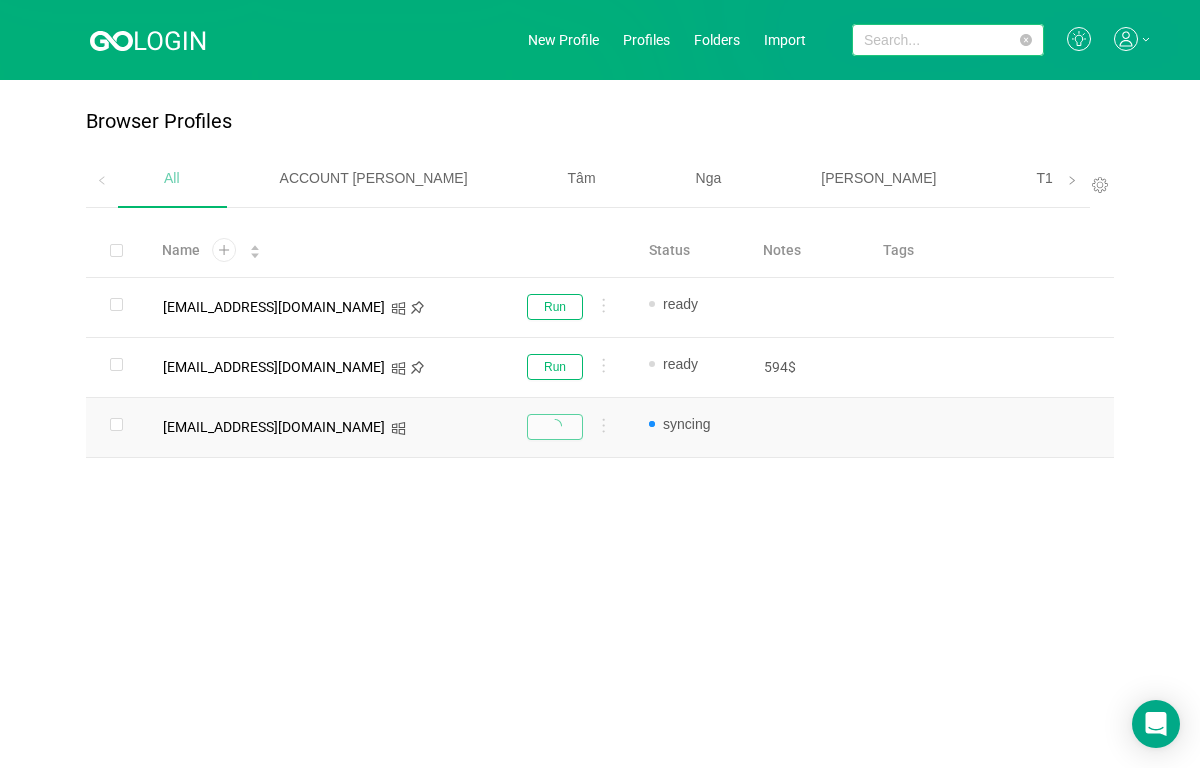 paste on "[EMAIL_ADDRESS][DOMAIN_NAME]" 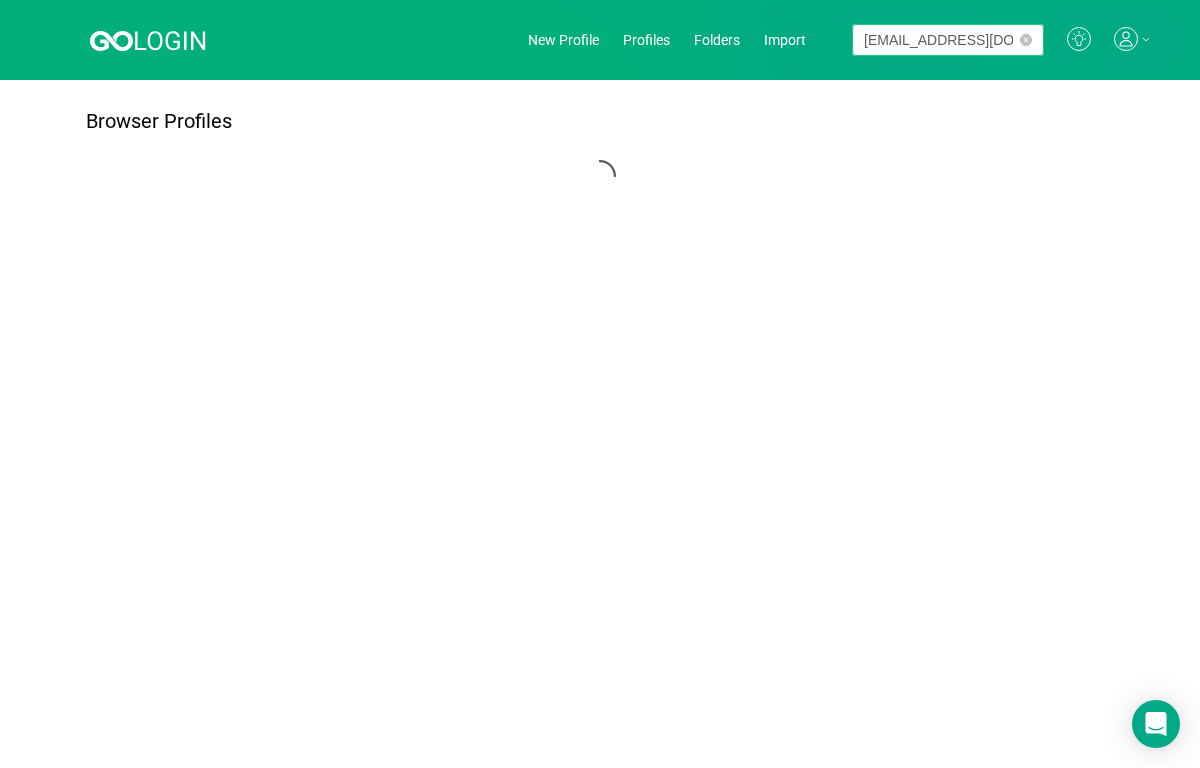 scroll, scrollTop: 0, scrollLeft: 53, axis: horizontal 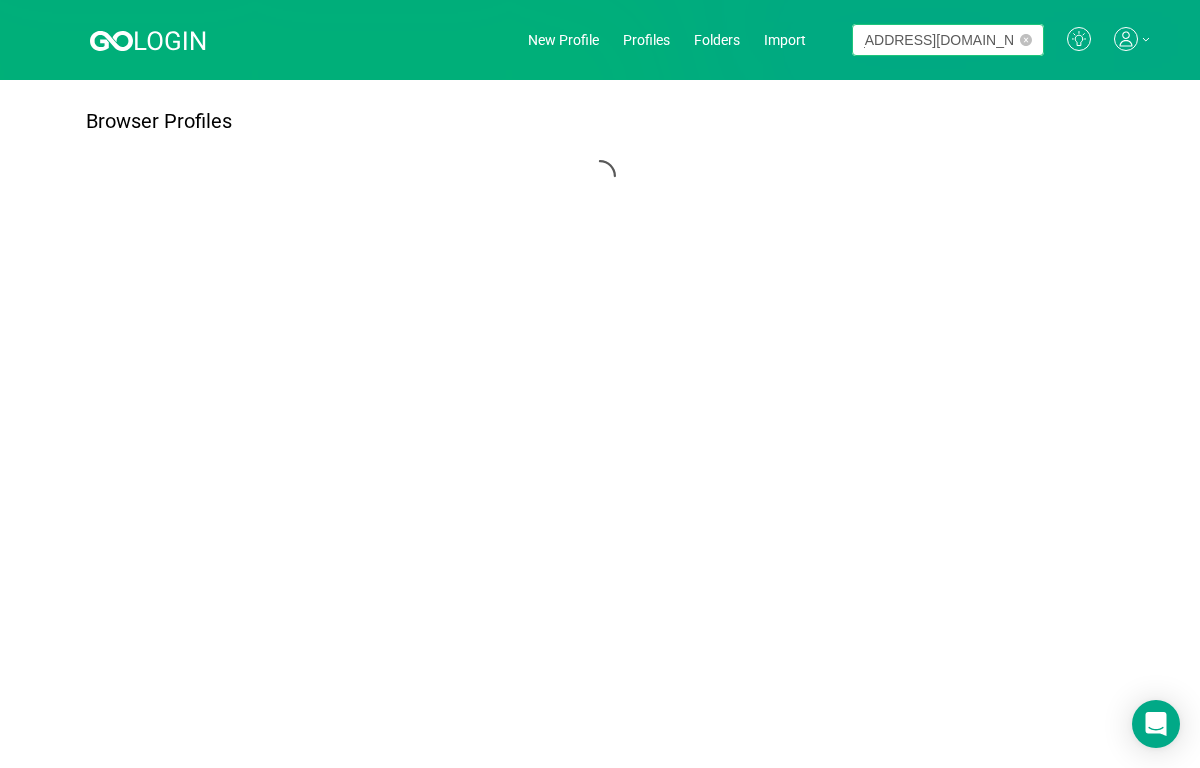 type on "[EMAIL_ADDRESS][DOMAIN_NAME]" 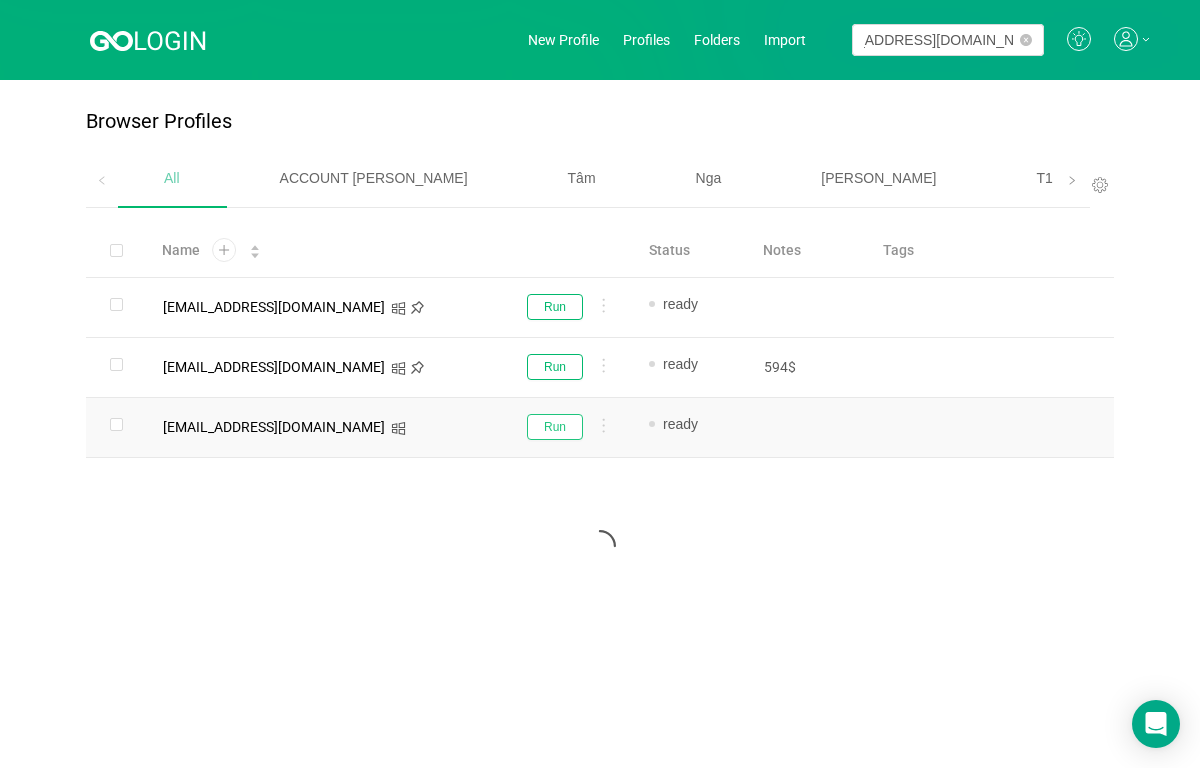 click on "Run" at bounding box center [555, 427] 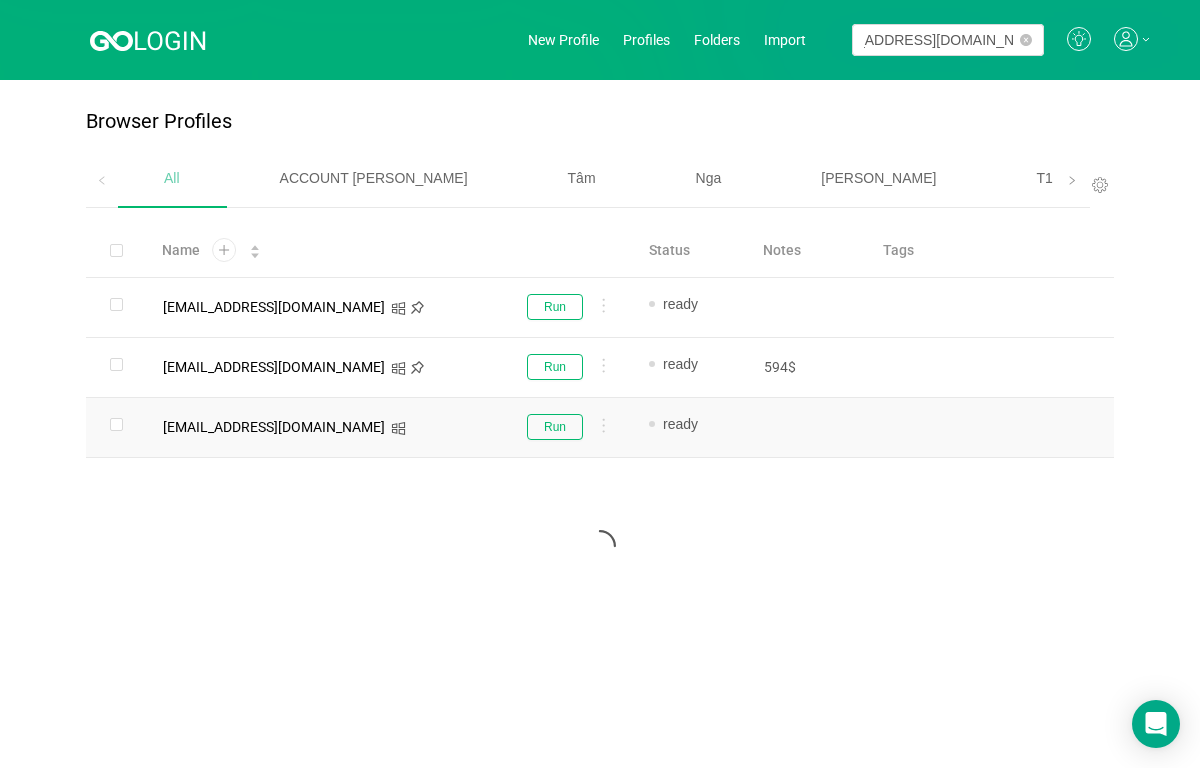 scroll, scrollTop: 0, scrollLeft: 0, axis: both 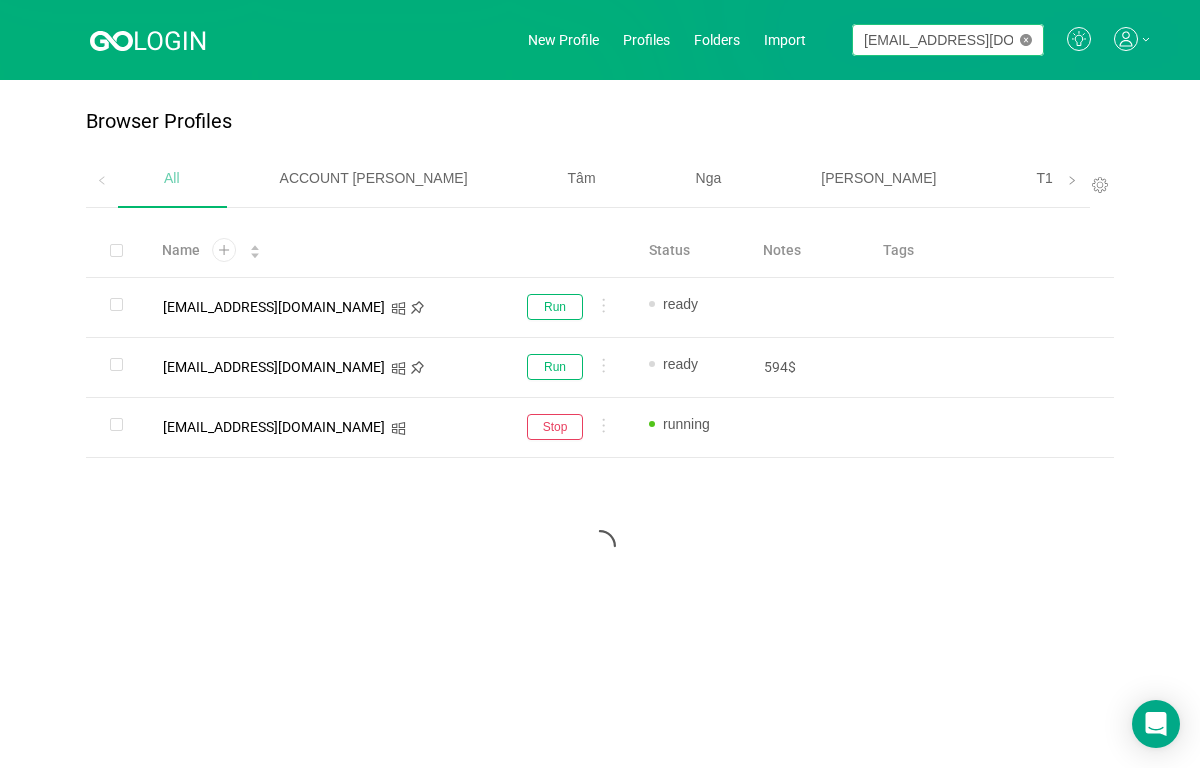 click 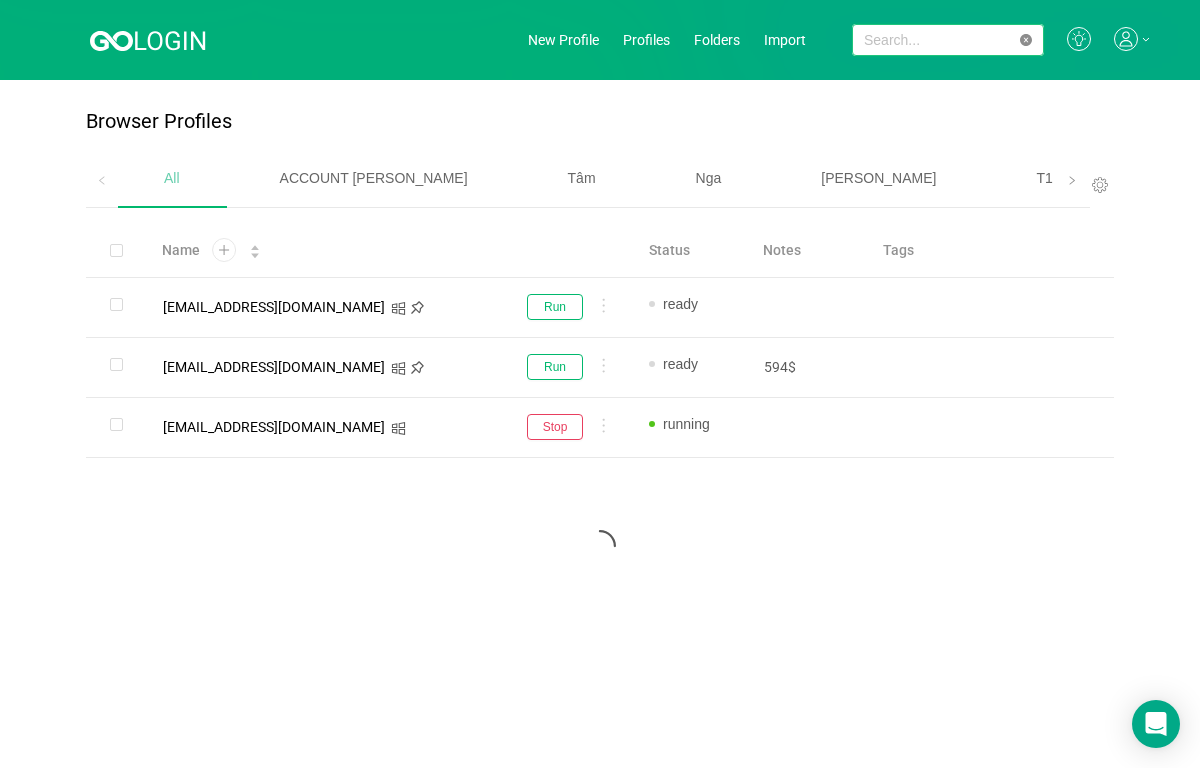 paste on "[EMAIL_ADDRESS][DOMAIN_NAME]" 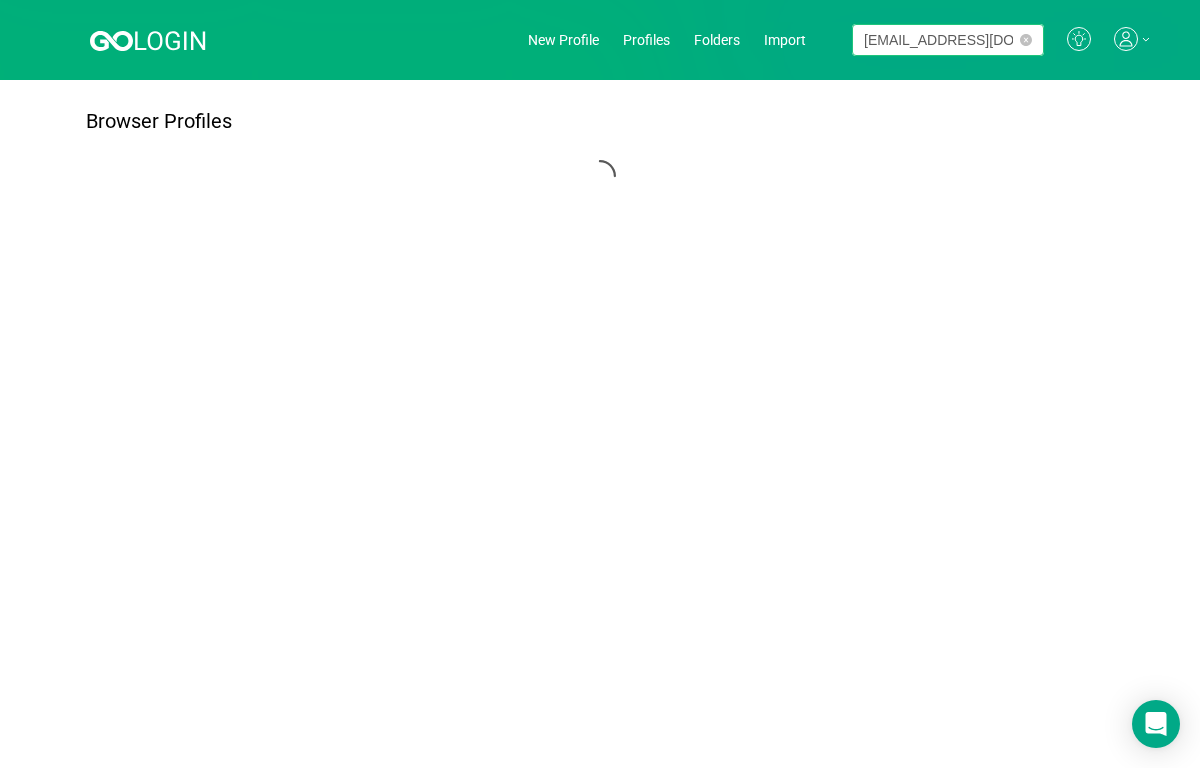 scroll, scrollTop: 0, scrollLeft: 39, axis: horizontal 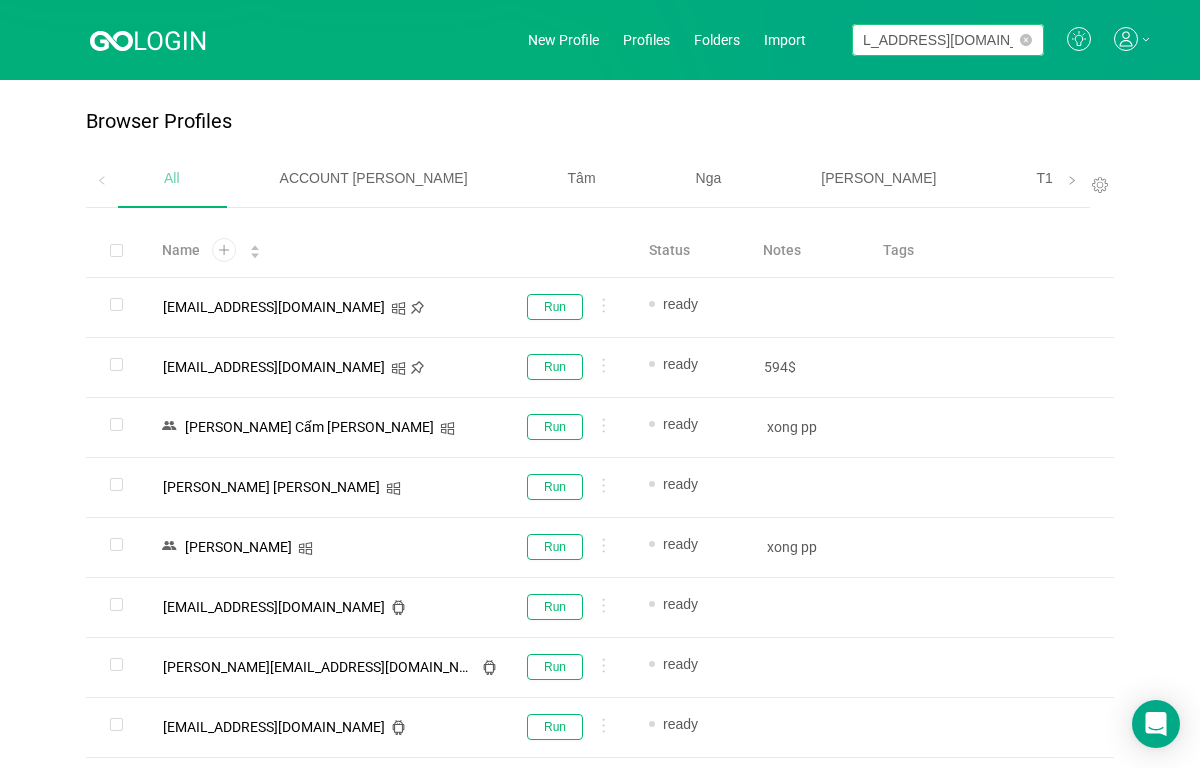 type on "[EMAIL_ADDRESS][DOMAIN_NAME]" 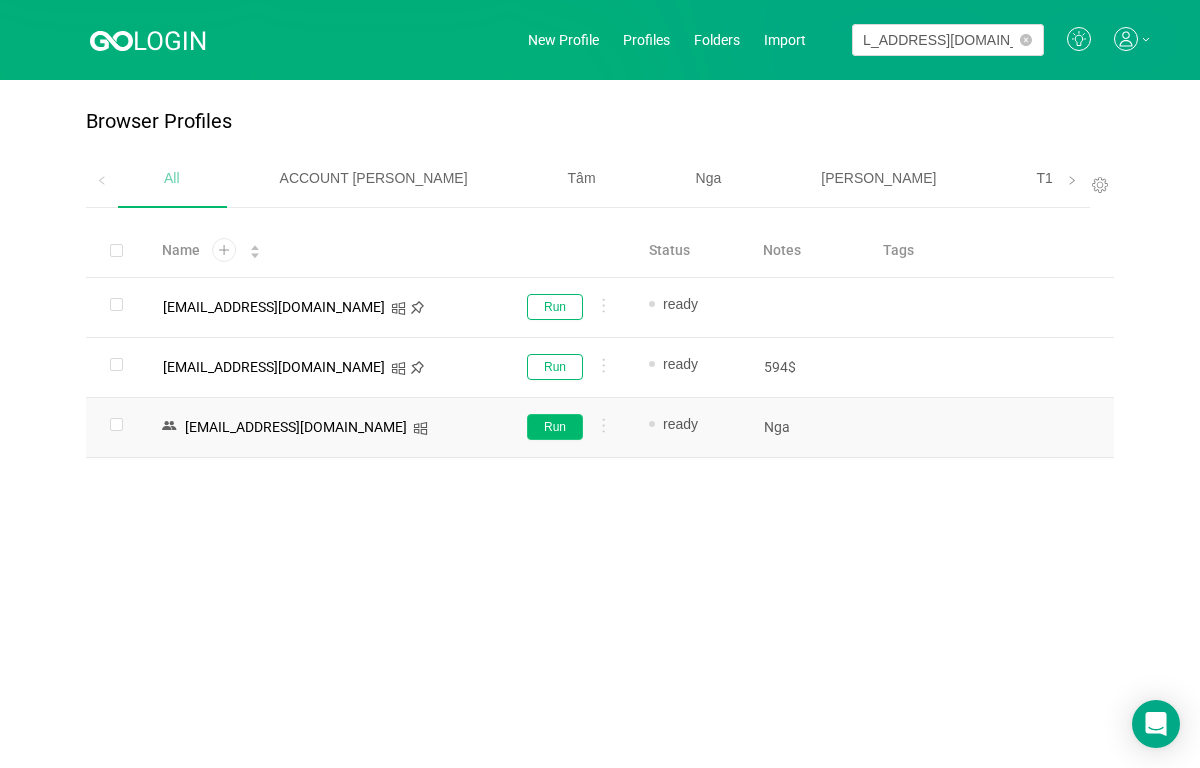click on "Run" at bounding box center [555, 427] 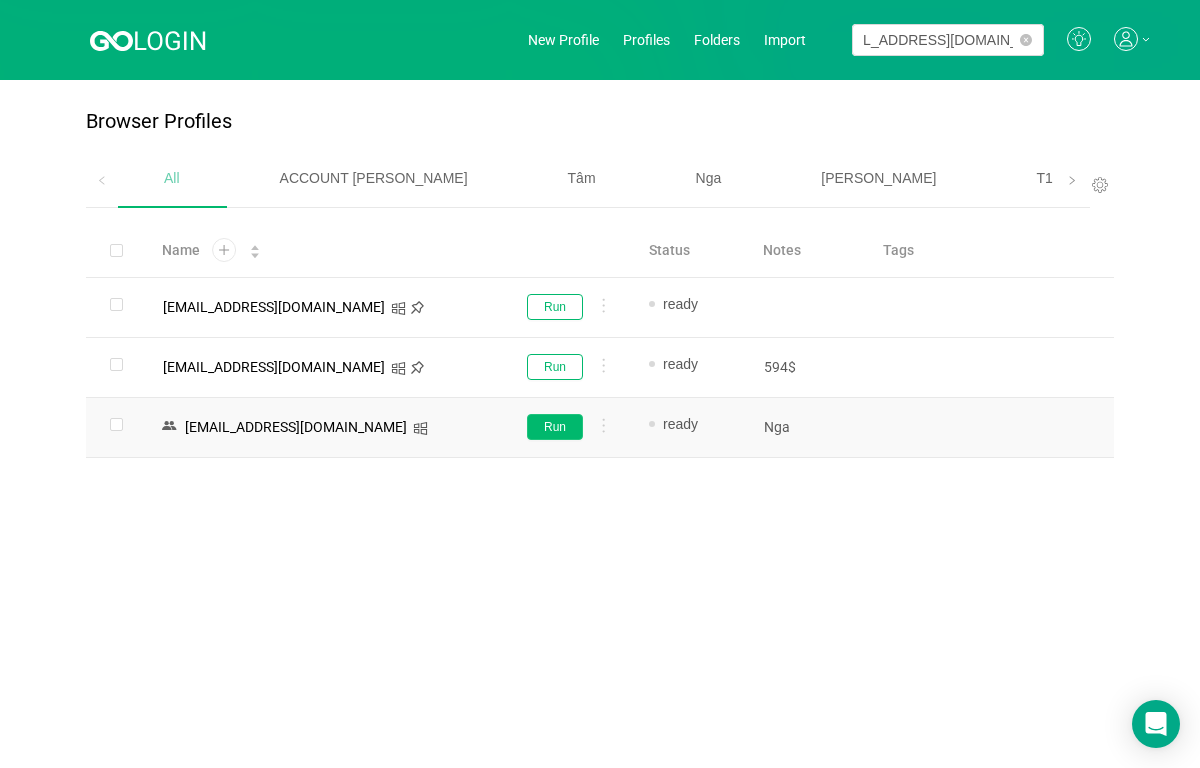 scroll, scrollTop: 0, scrollLeft: 0, axis: both 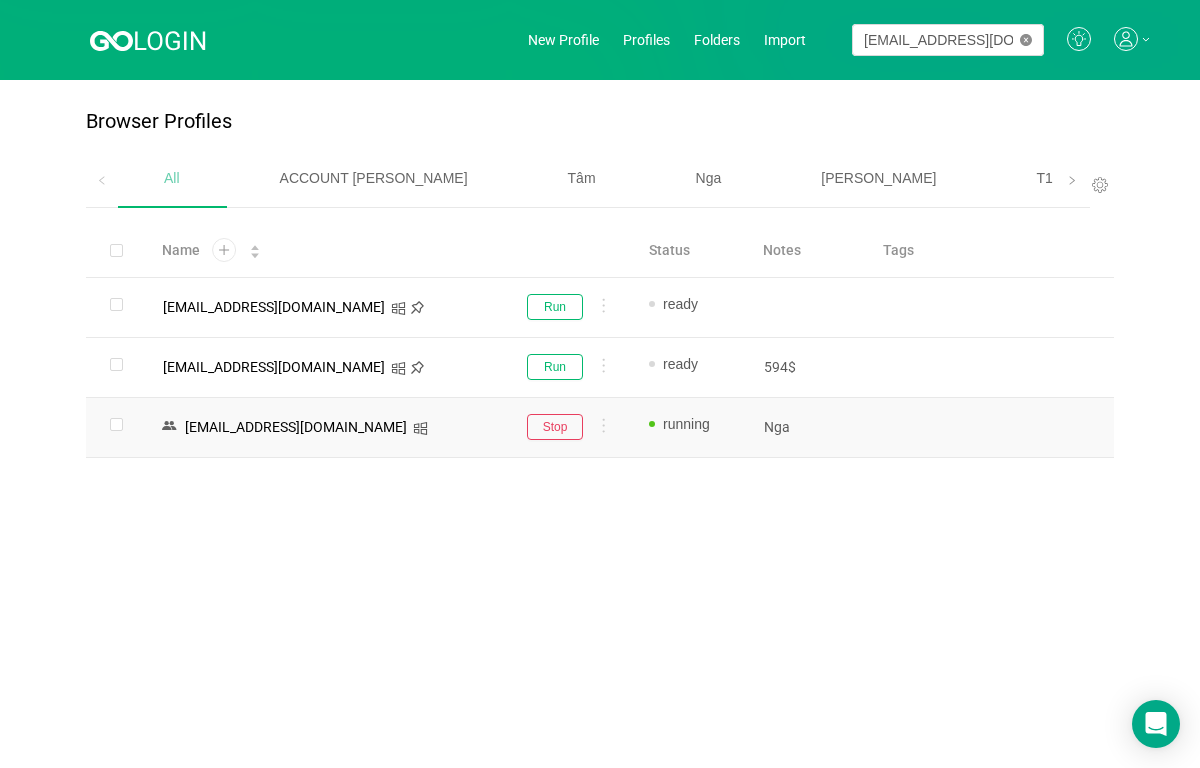 click 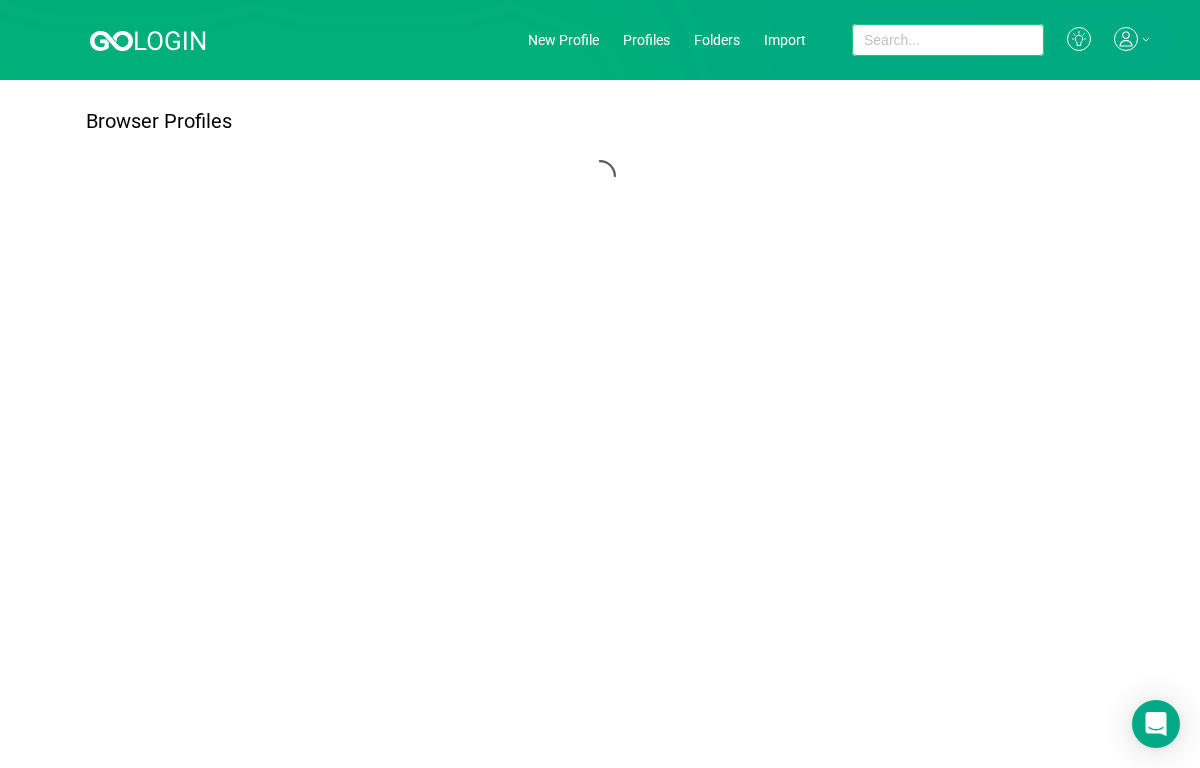 paste on "[EMAIL_ADDRESS][DOMAIN_NAME]" 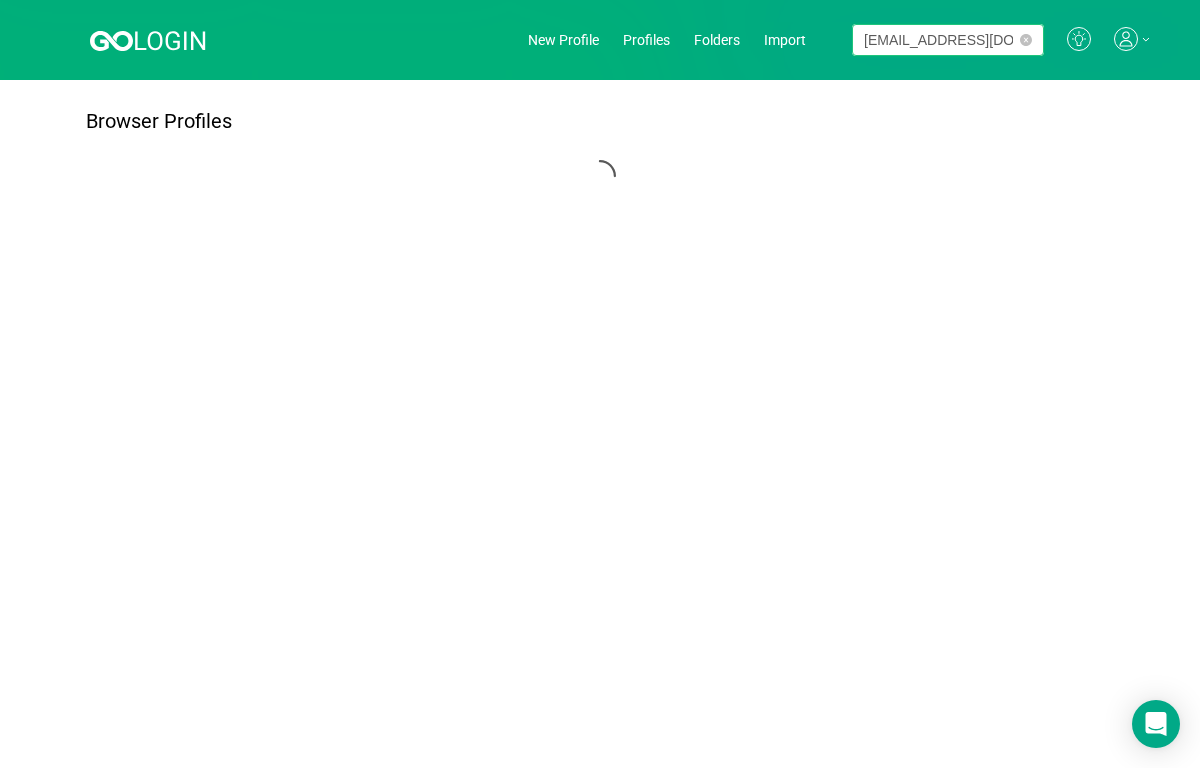 scroll, scrollTop: 0, scrollLeft: 112, axis: horizontal 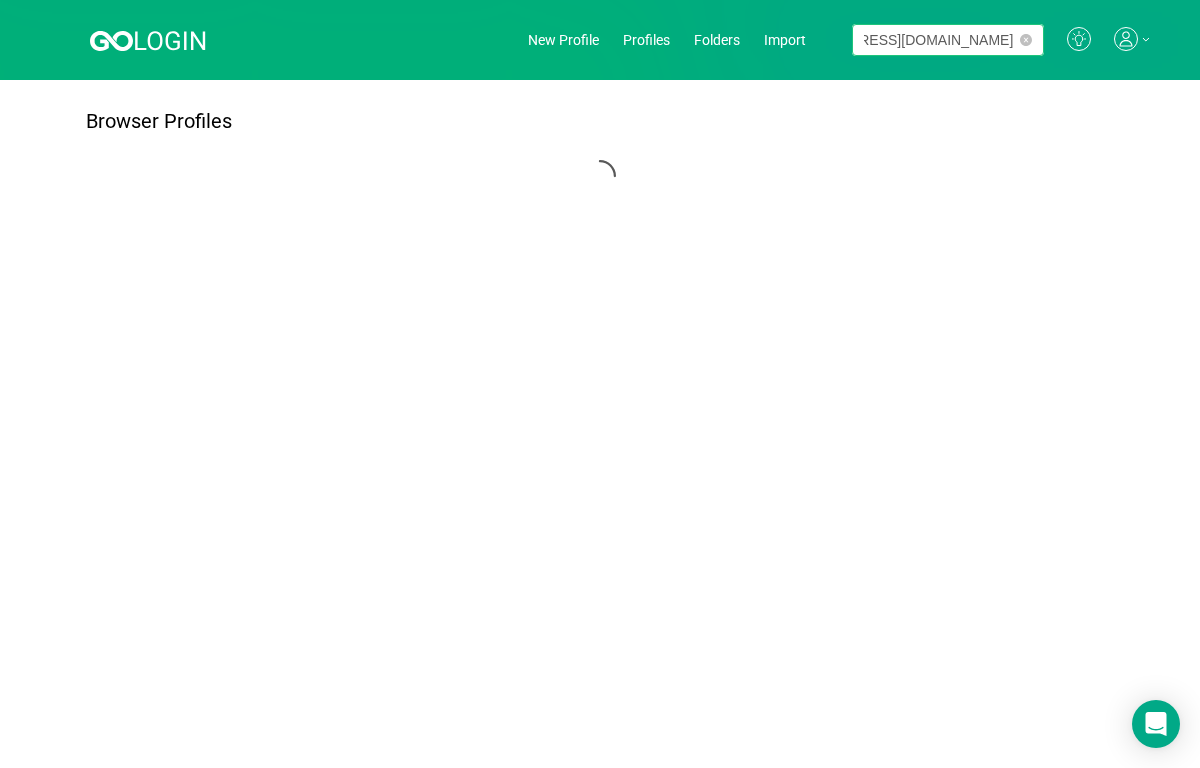 type on "[EMAIL_ADDRESS][DOMAIN_NAME]" 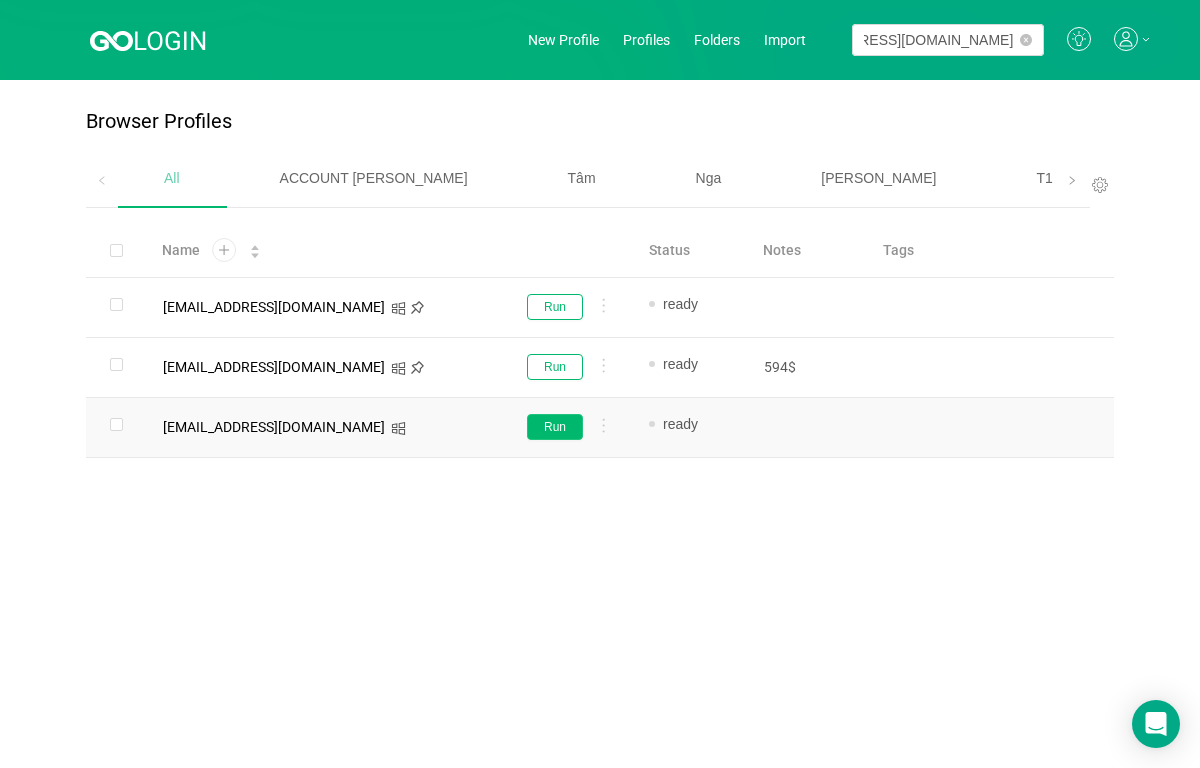 scroll, scrollTop: 0, scrollLeft: 0, axis: both 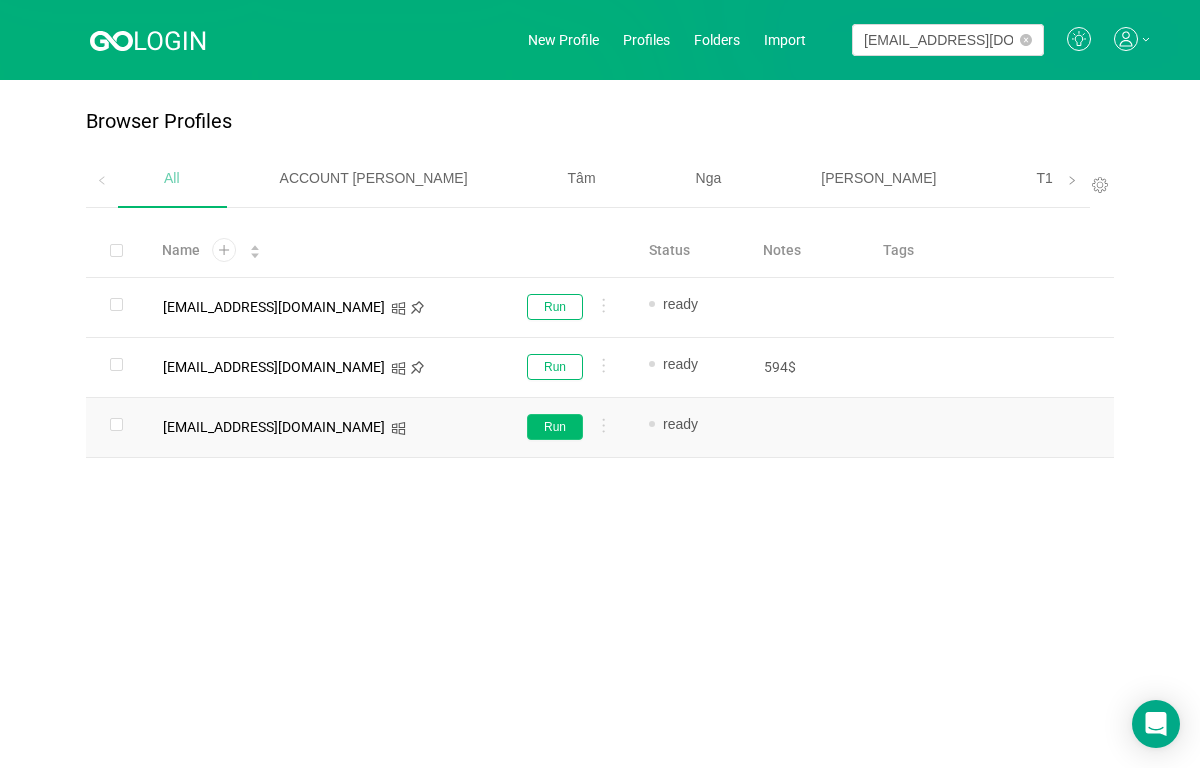 click on "Run" at bounding box center (555, 427) 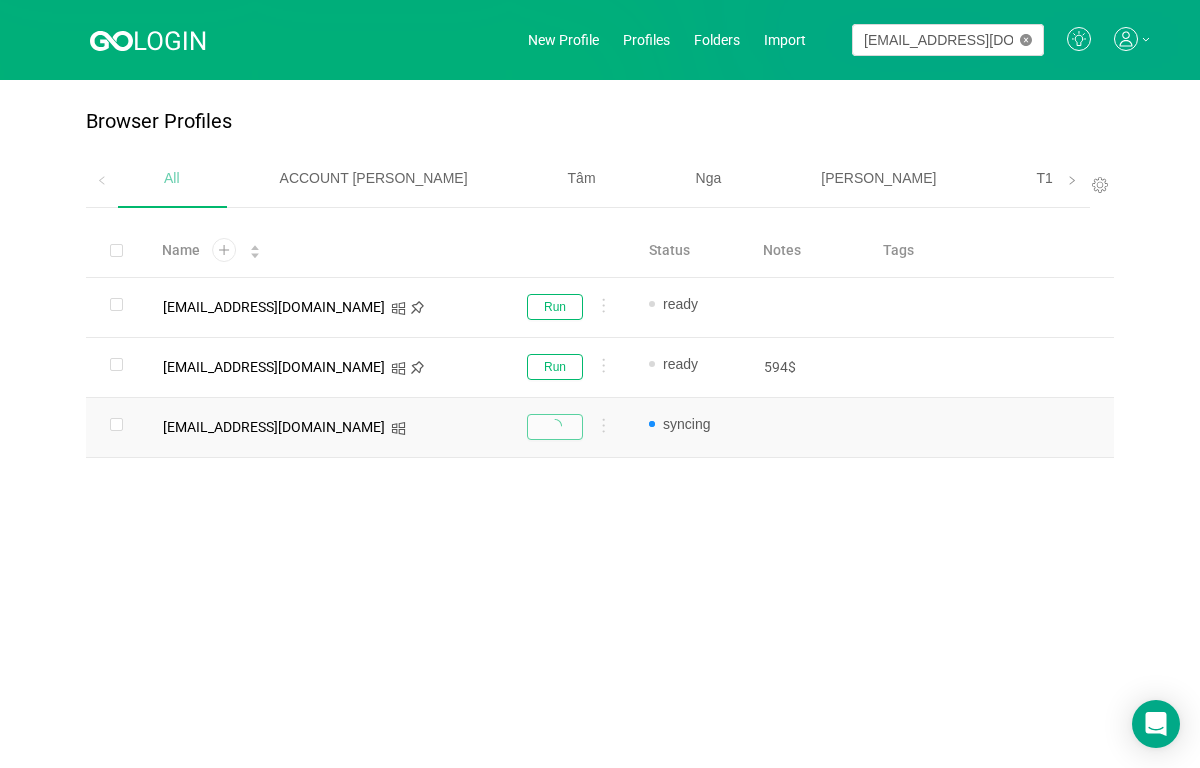 click 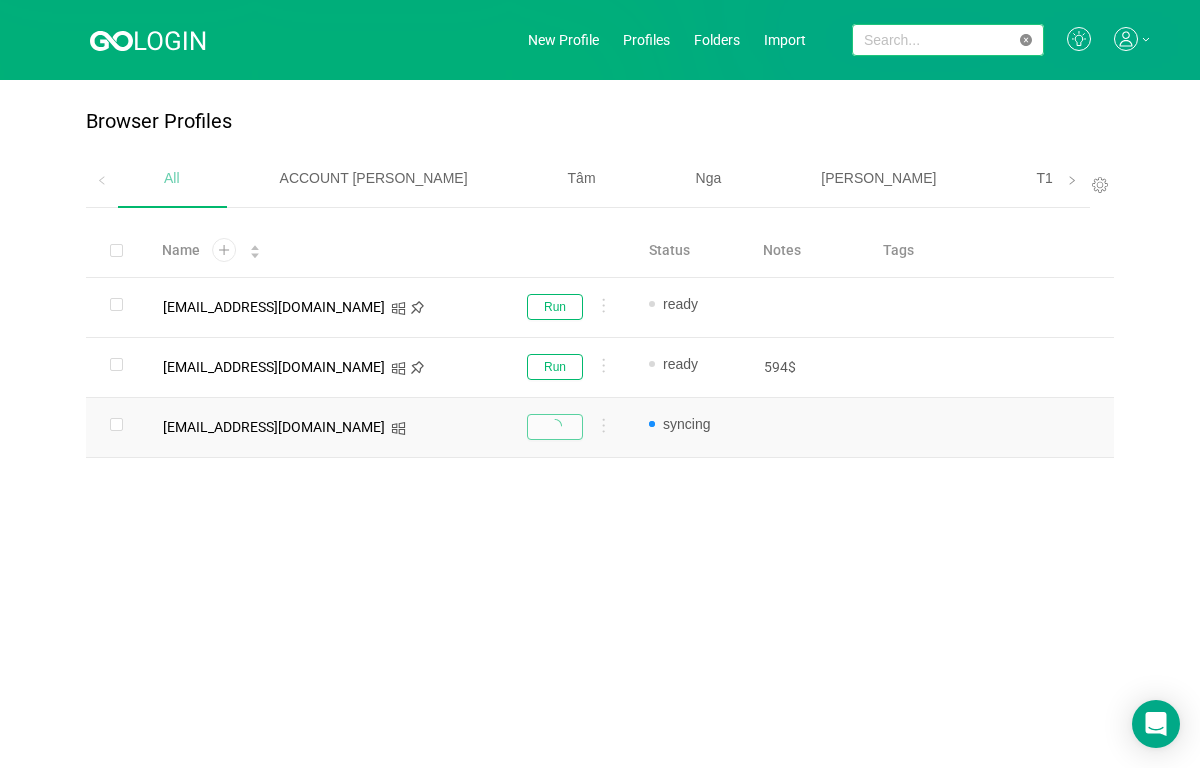 paste on "[EMAIL_ADDRESS][DOMAIN_NAME]" 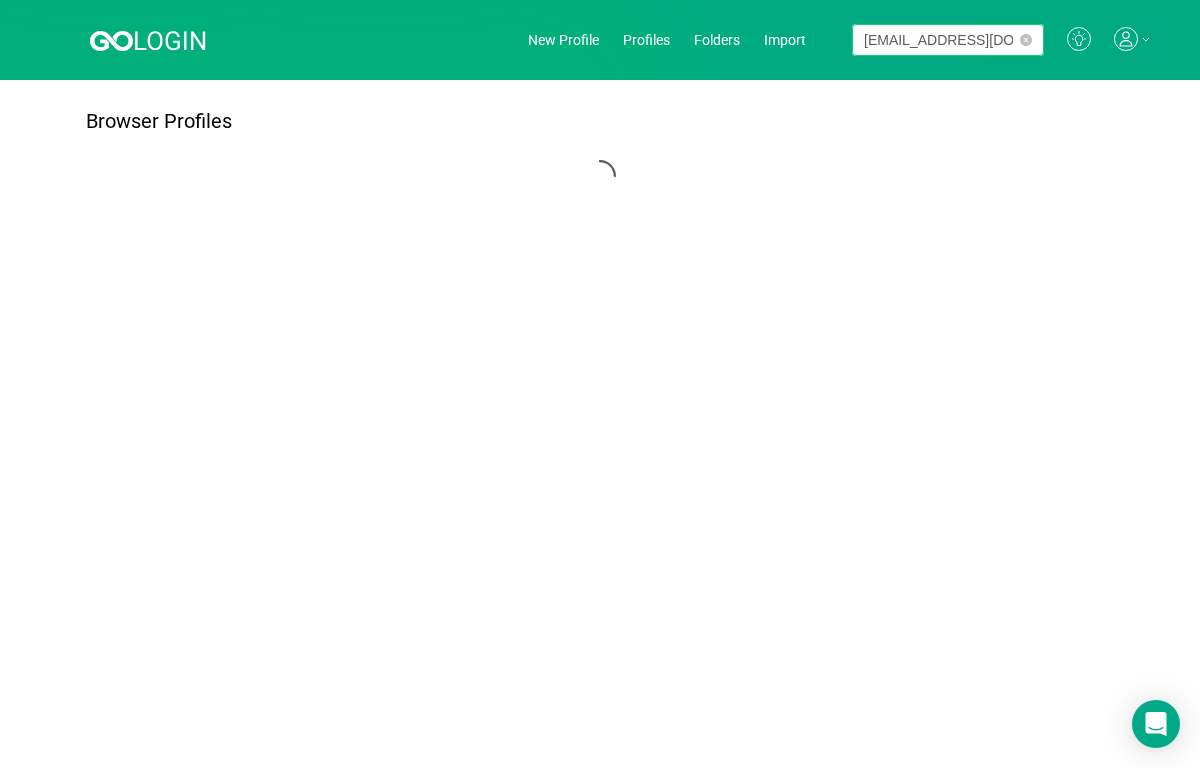scroll, scrollTop: 0, scrollLeft: 52, axis: horizontal 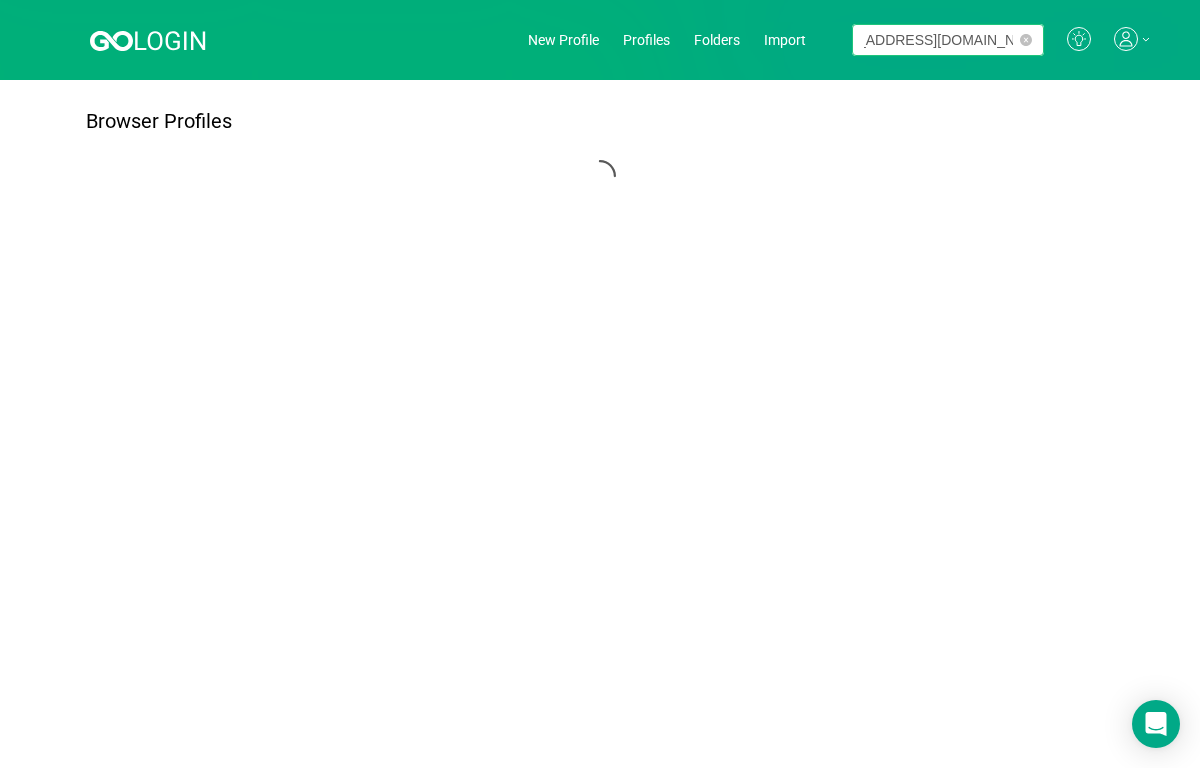 type on "[EMAIL_ADDRESS][DOMAIN_NAME]" 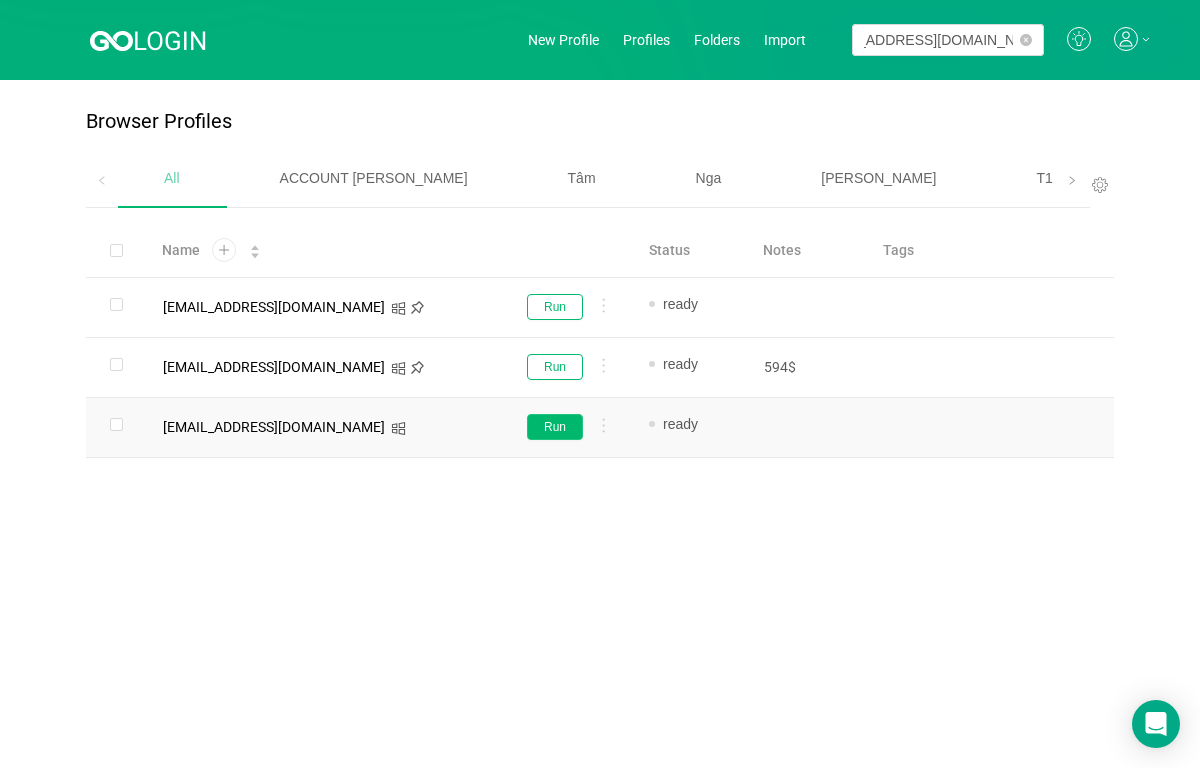 click on "Run" at bounding box center (555, 427) 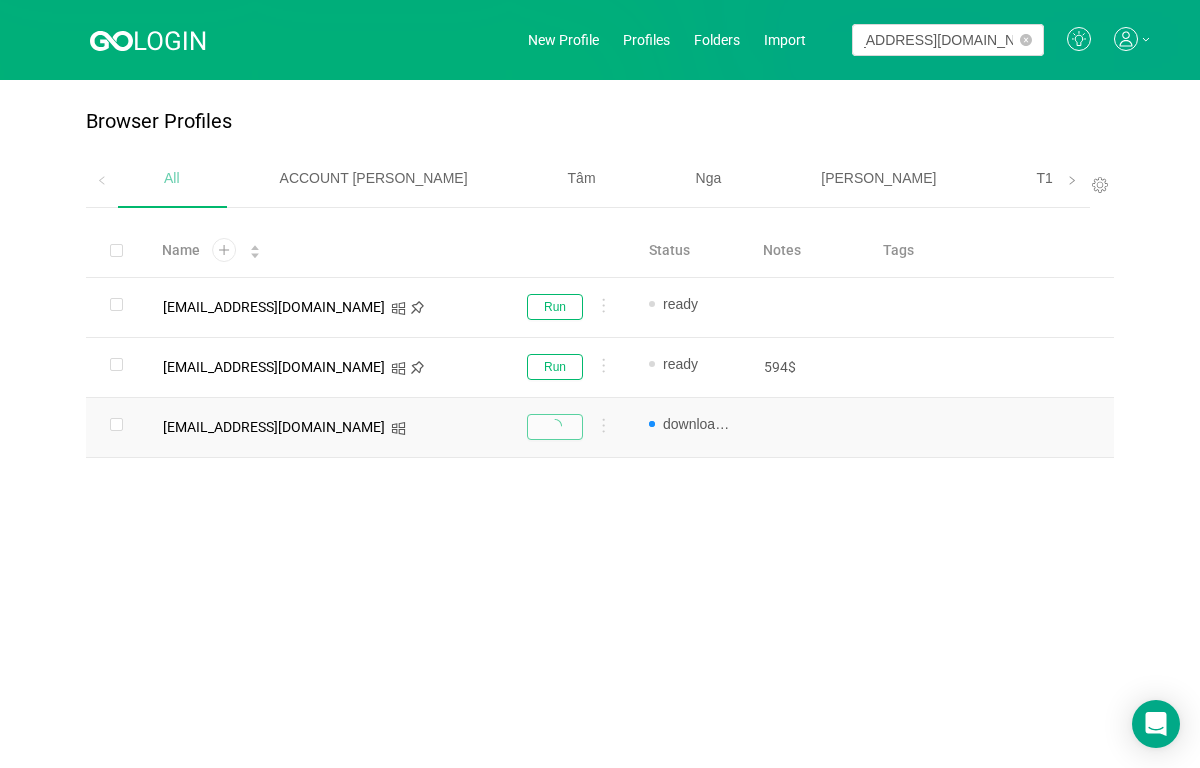scroll, scrollTop: 0, scrollLeft: 0, axis: both 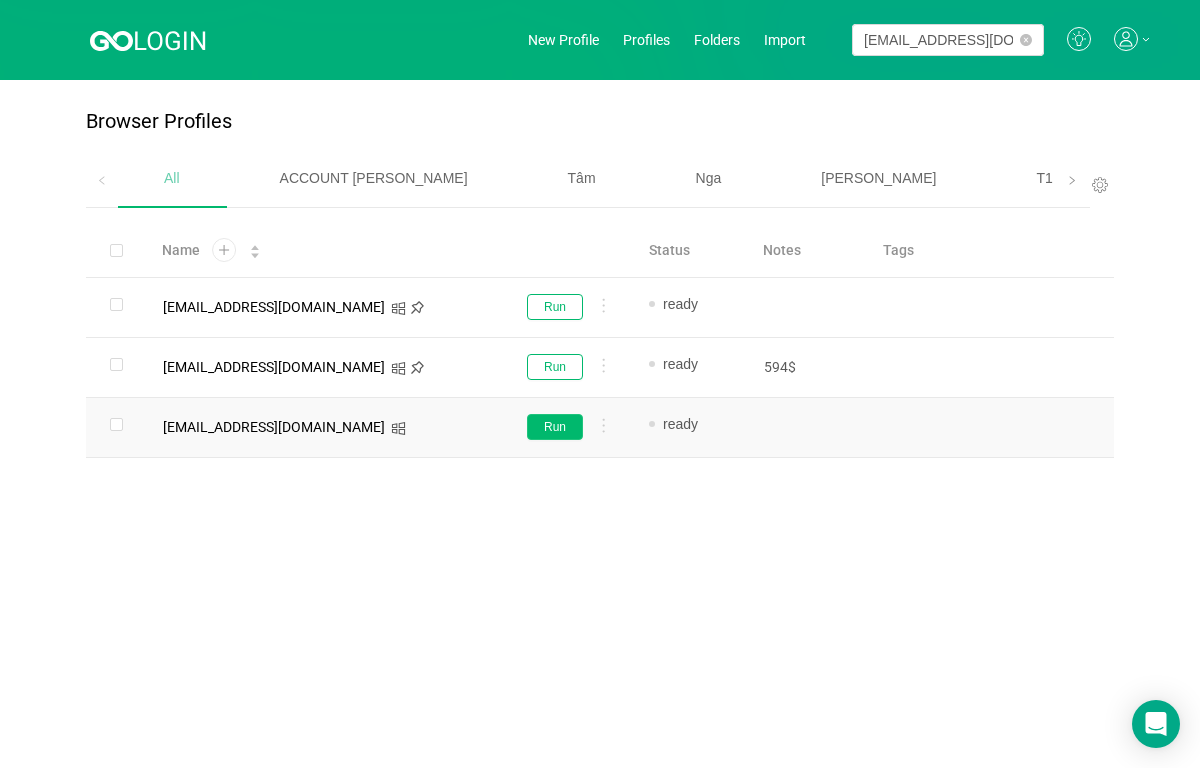 click on "Run" at bounding box center (555, 427) 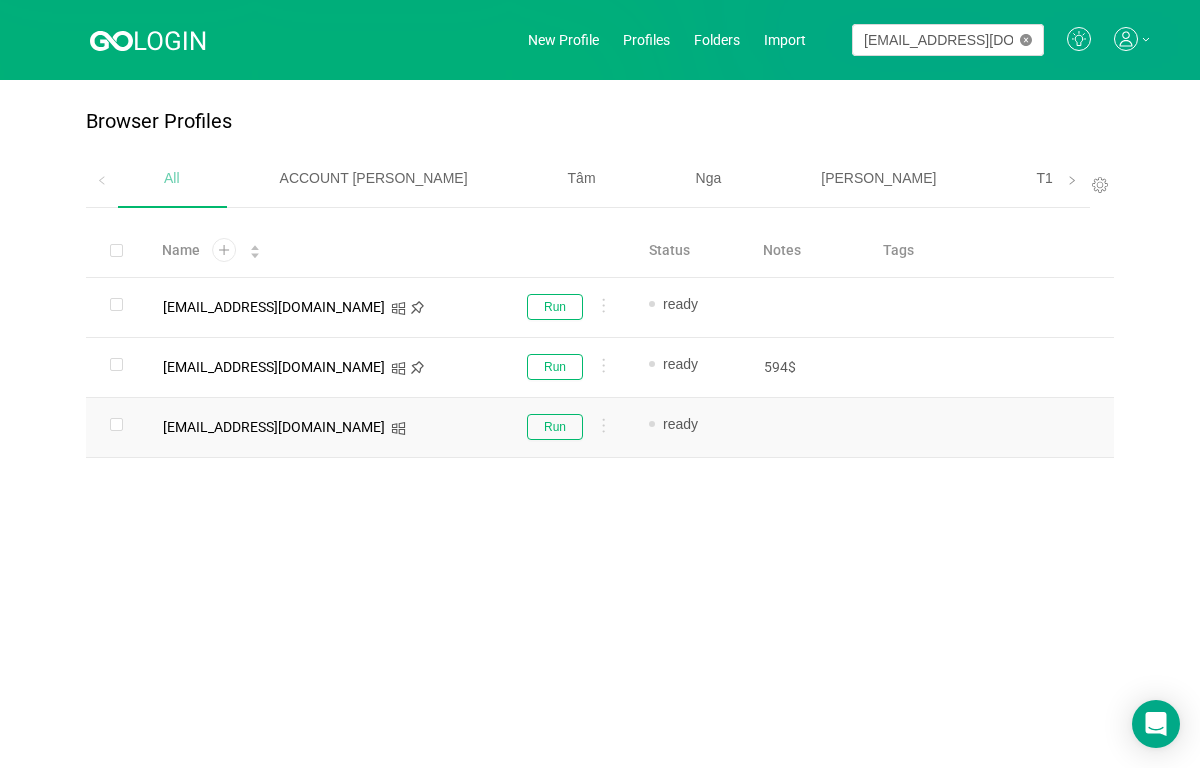 click 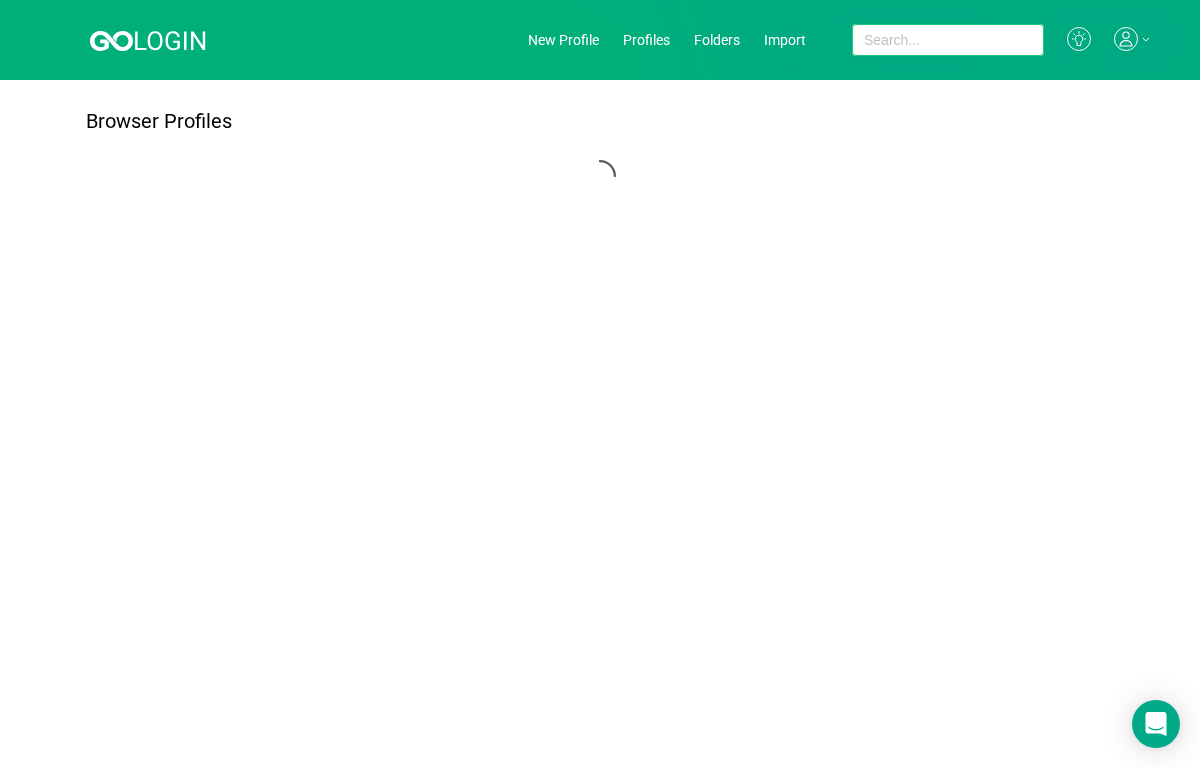 paste on "[EMAIL_ADDRESS][DOMAIN_NAME]" 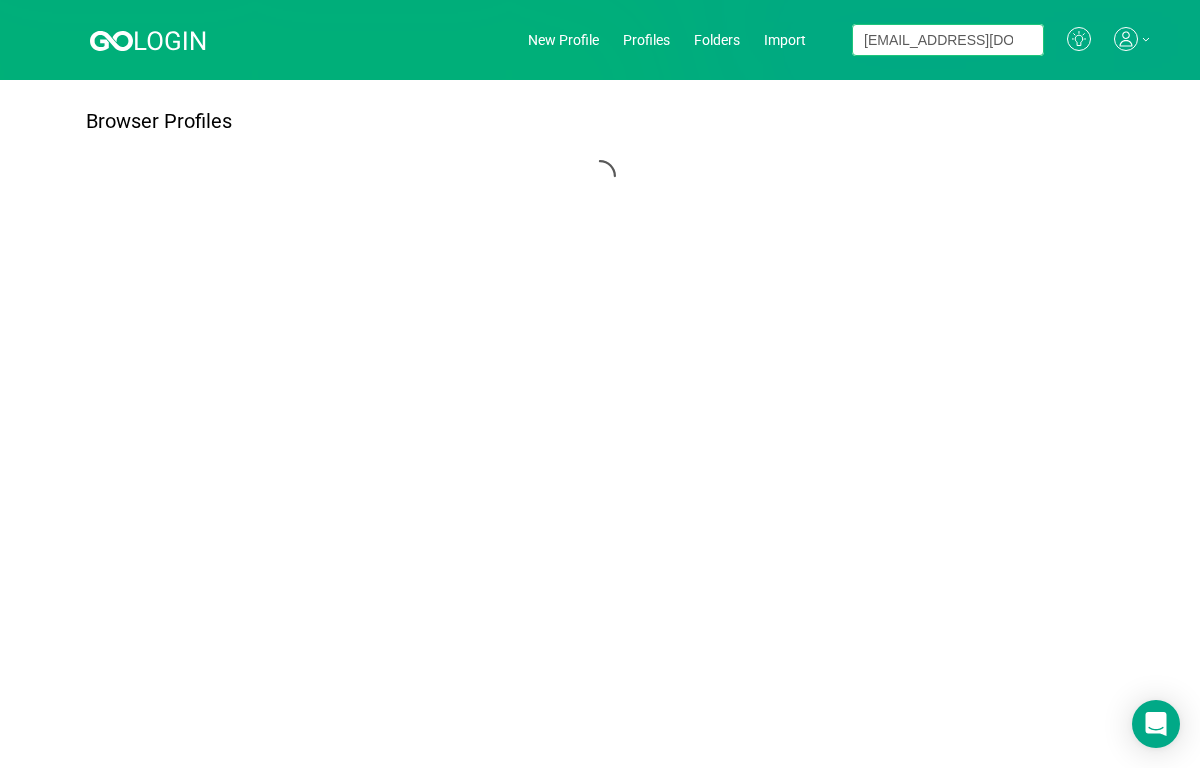 scroll, scrollTop: 0, scrollLeft: 59, axis: horizontal 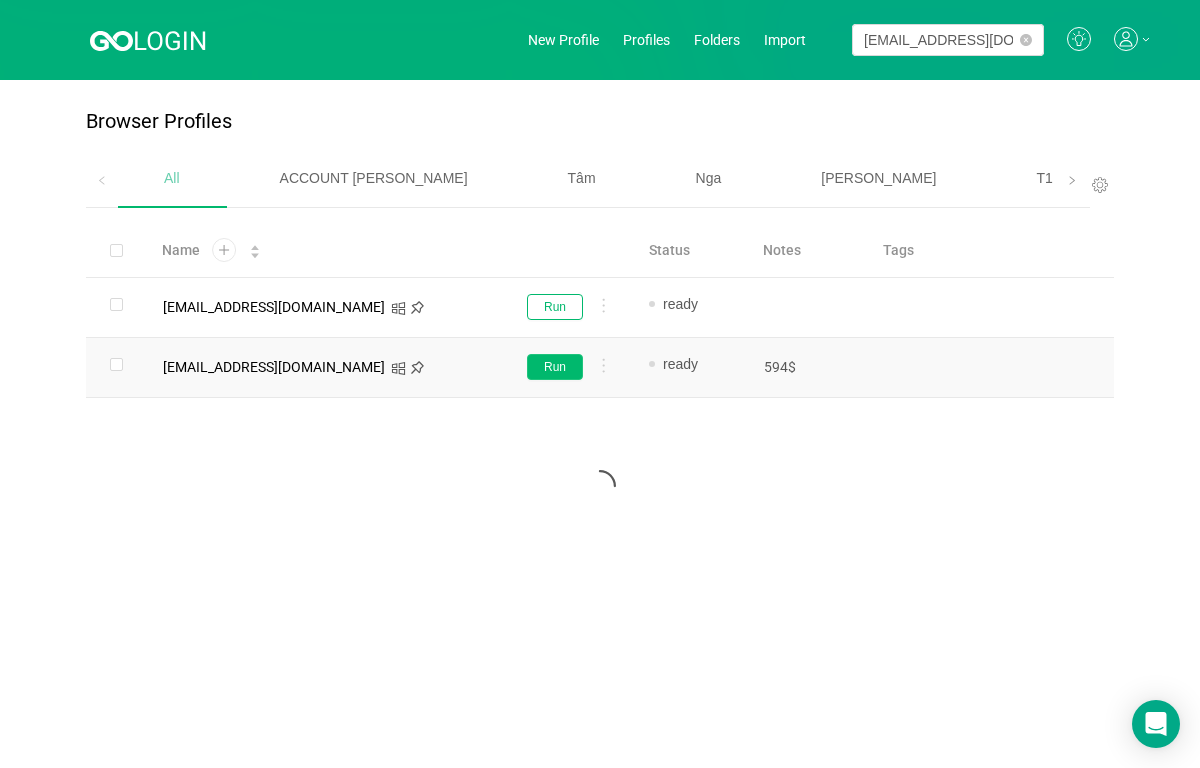 click on "Run" at bounding box center [555, 367] 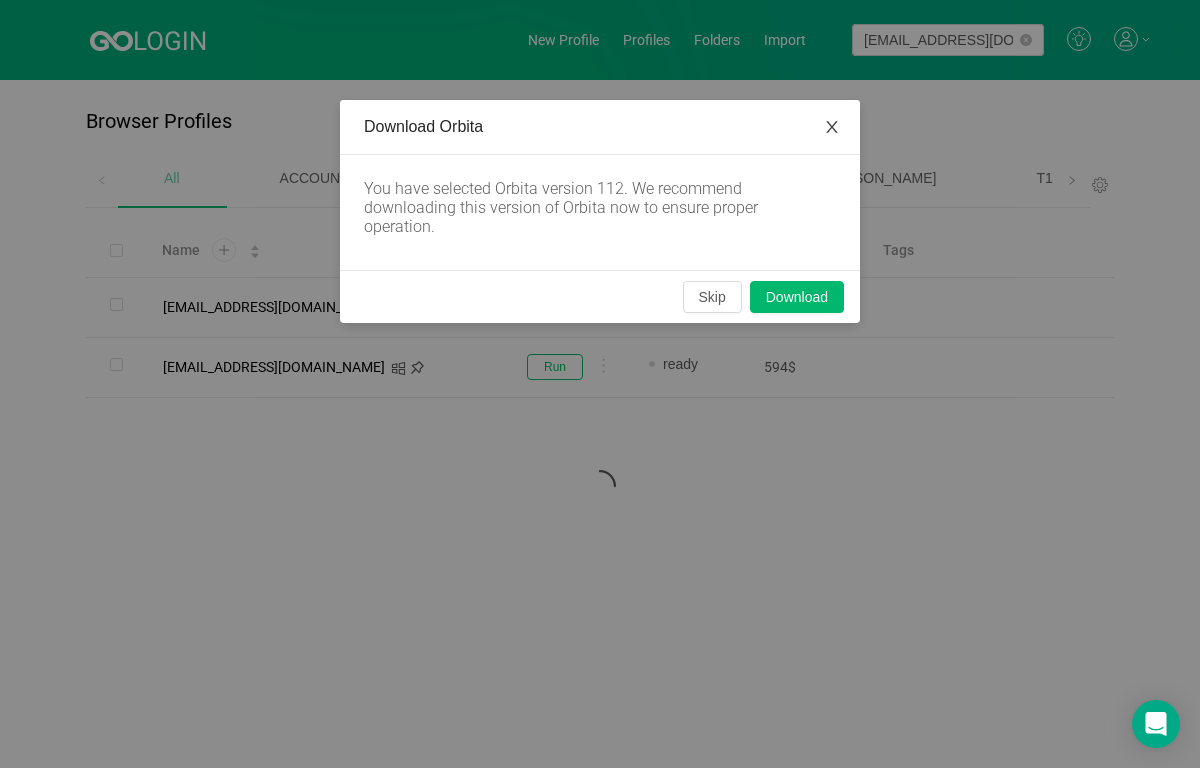 click 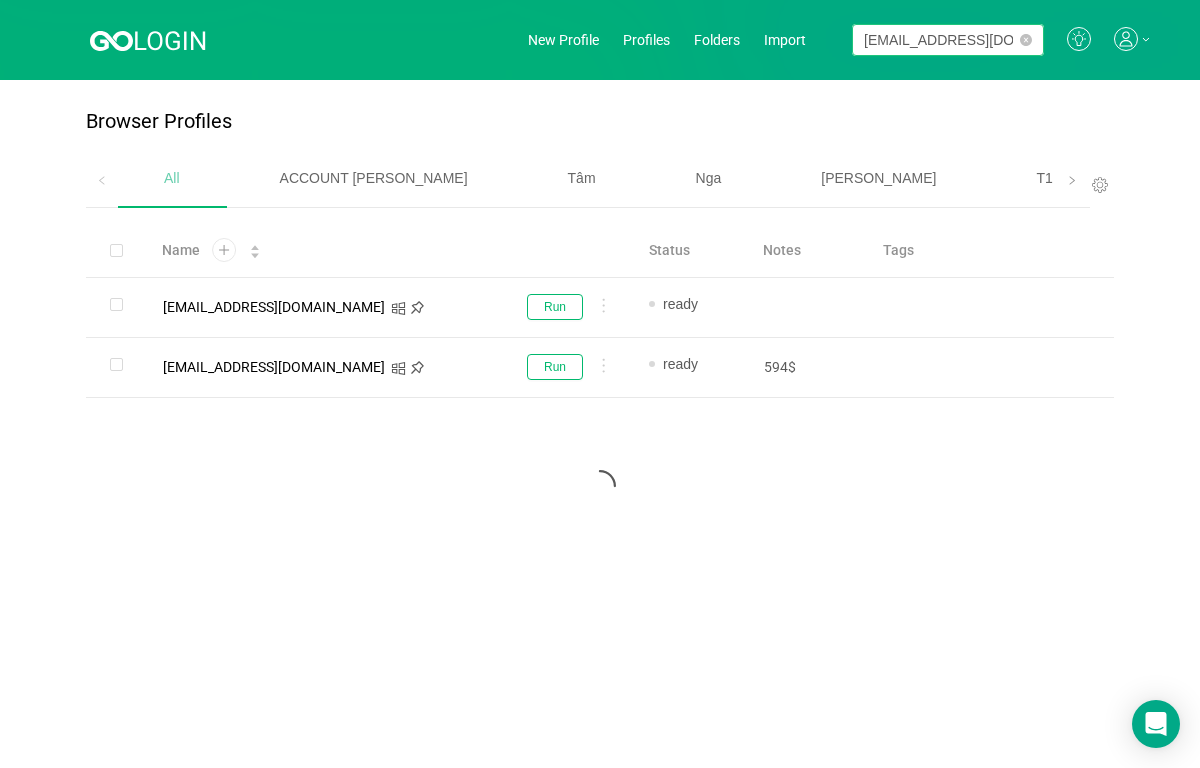 click on "[EMAIL_ADDRESS][DOMAIN_NAME]" at bounding box center [948, 40] 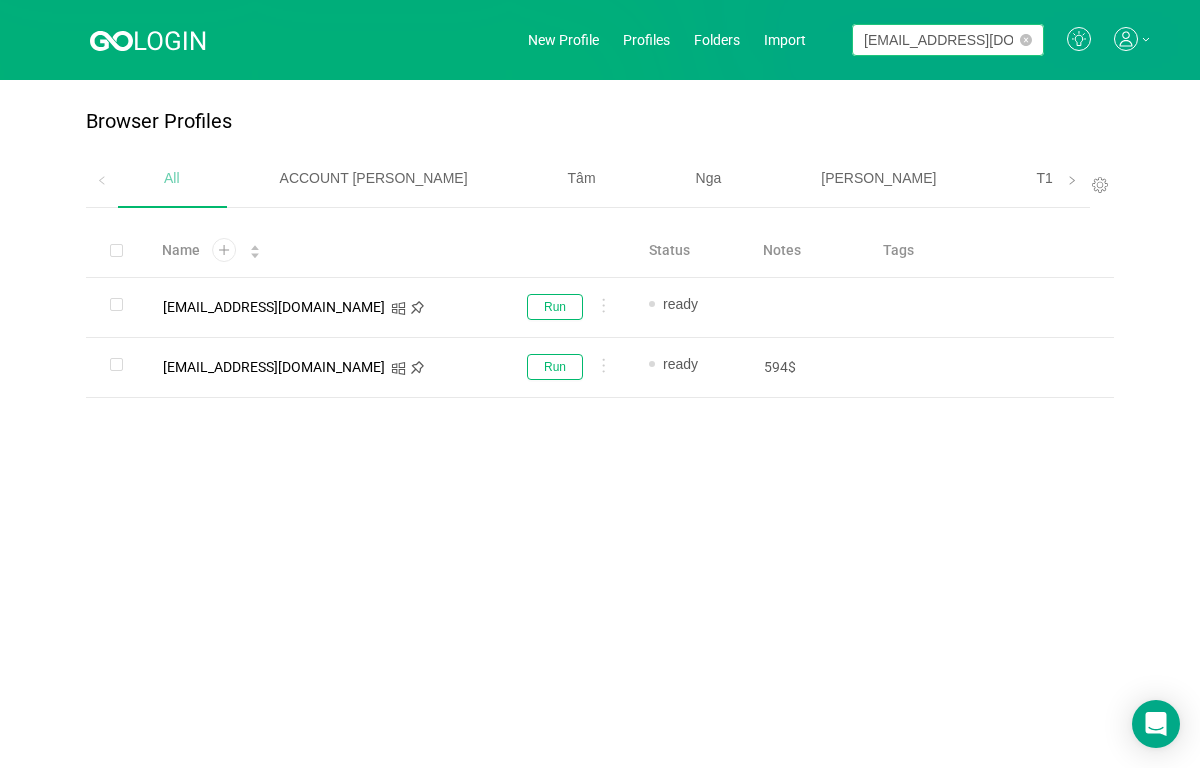 scroll, scrollTop: 0, scrollLeft: 59, axis: horizontal 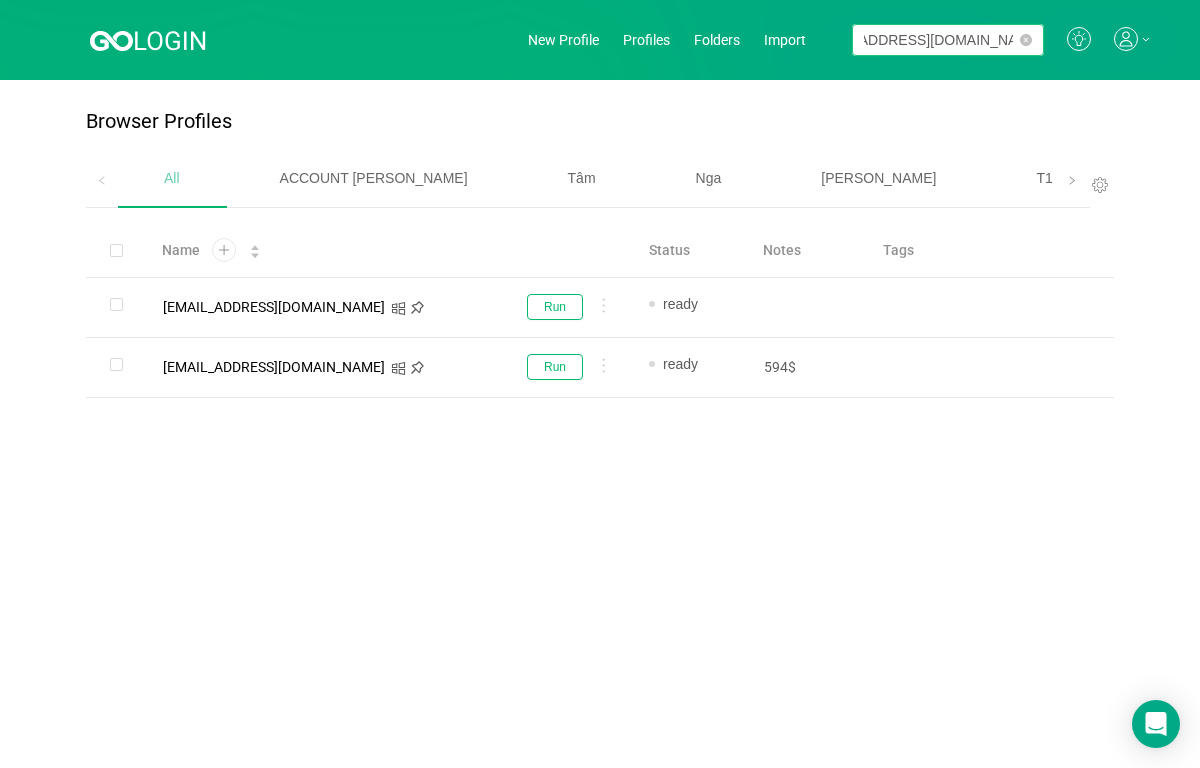 drag, startPoint x: 969, startPoint y: 46, endPoint x: 1275, endPoint y: 92, distance: 309.4382 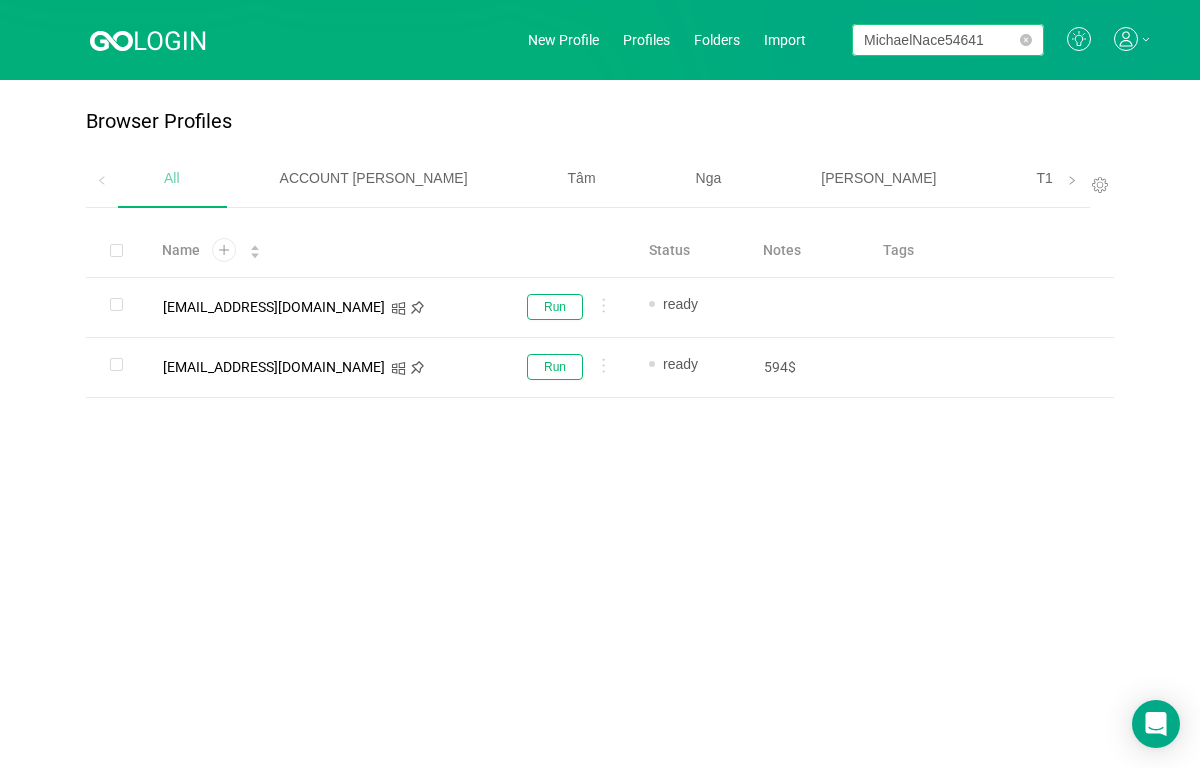 scroll, scrollTop: 0, scrollLeft: 0, axis: both 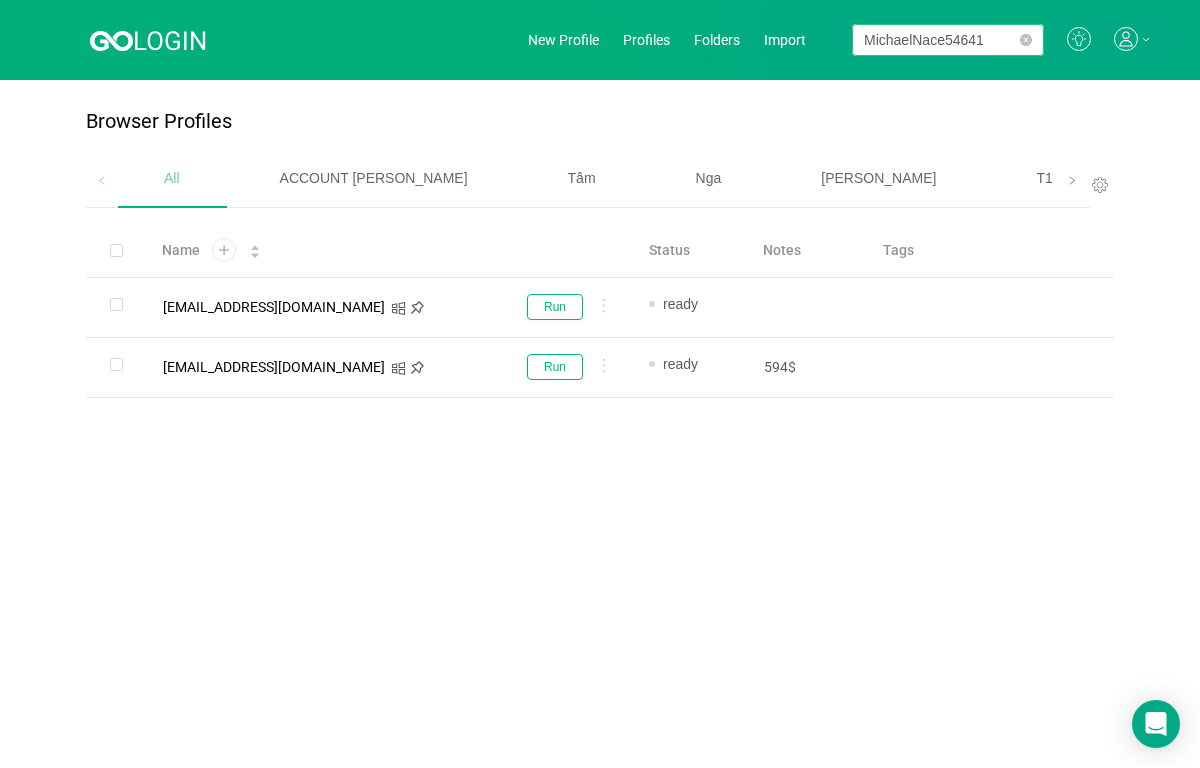 drag, startPoint x: 910, startPoint y: 42, endPoint x: 1215, endPoint y: 75, distance: 306.78006 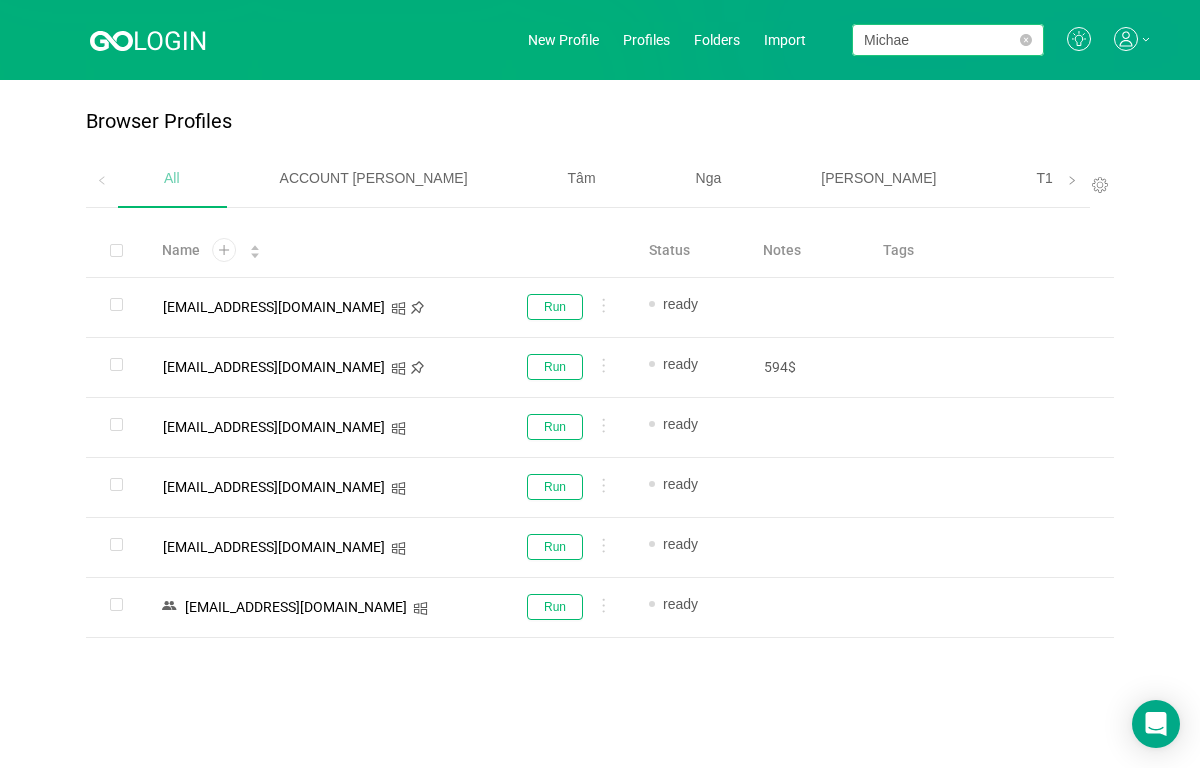 drag, startPoint x: 957, startPoint y: 39, endPoint x: 683, endPoint y: 56, distance: 274.52686 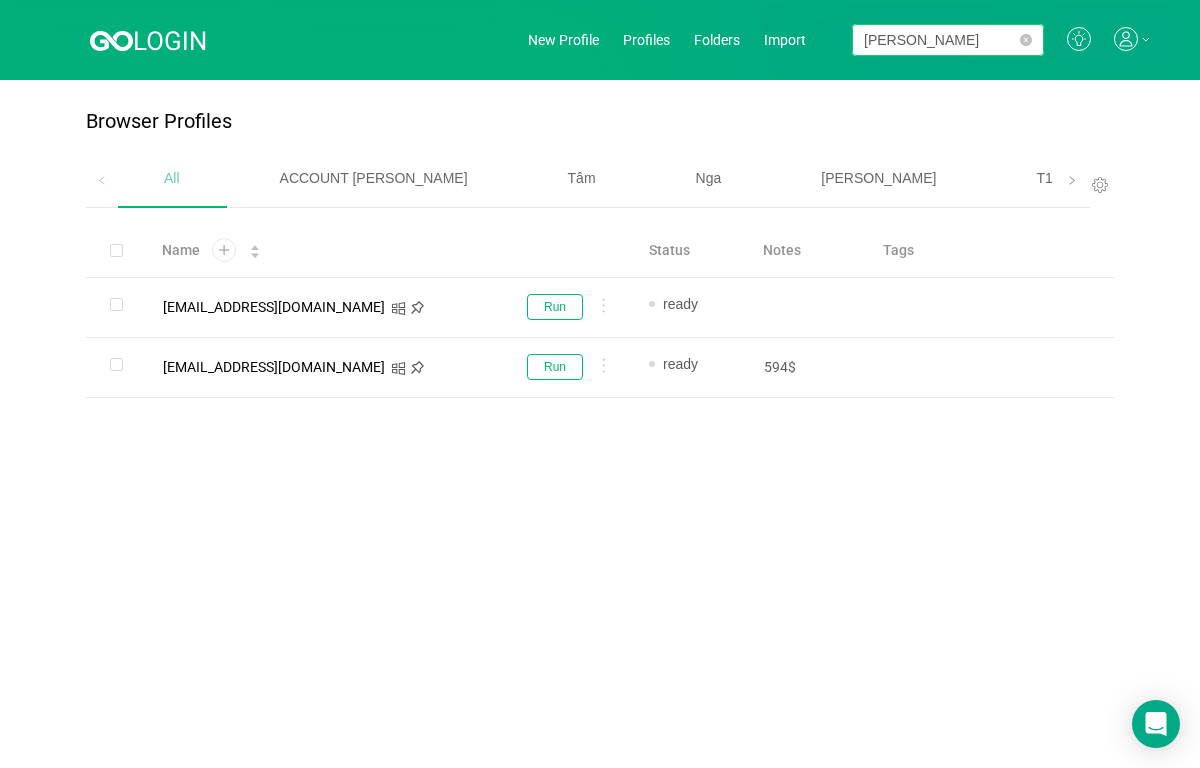 click on "[PERSON_NAME]" at bounding box center [948, 40] 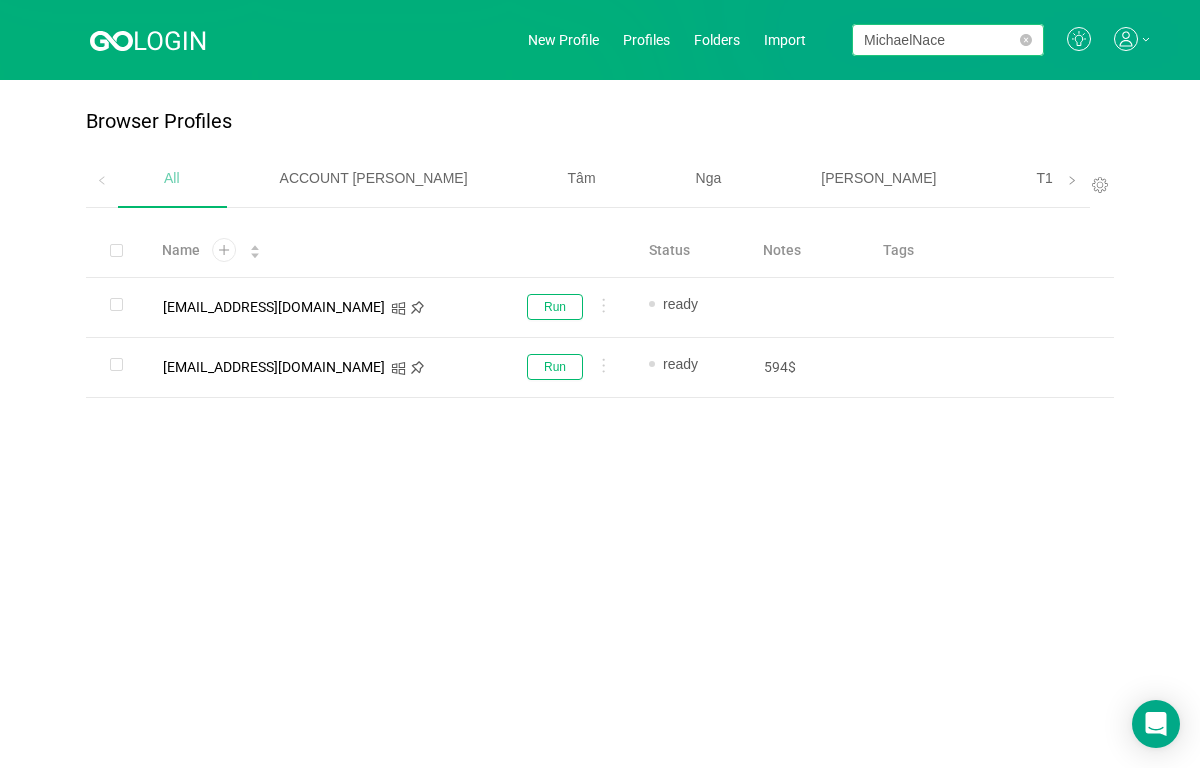 click on "MichaelNace" at bounding box center (948, 40) 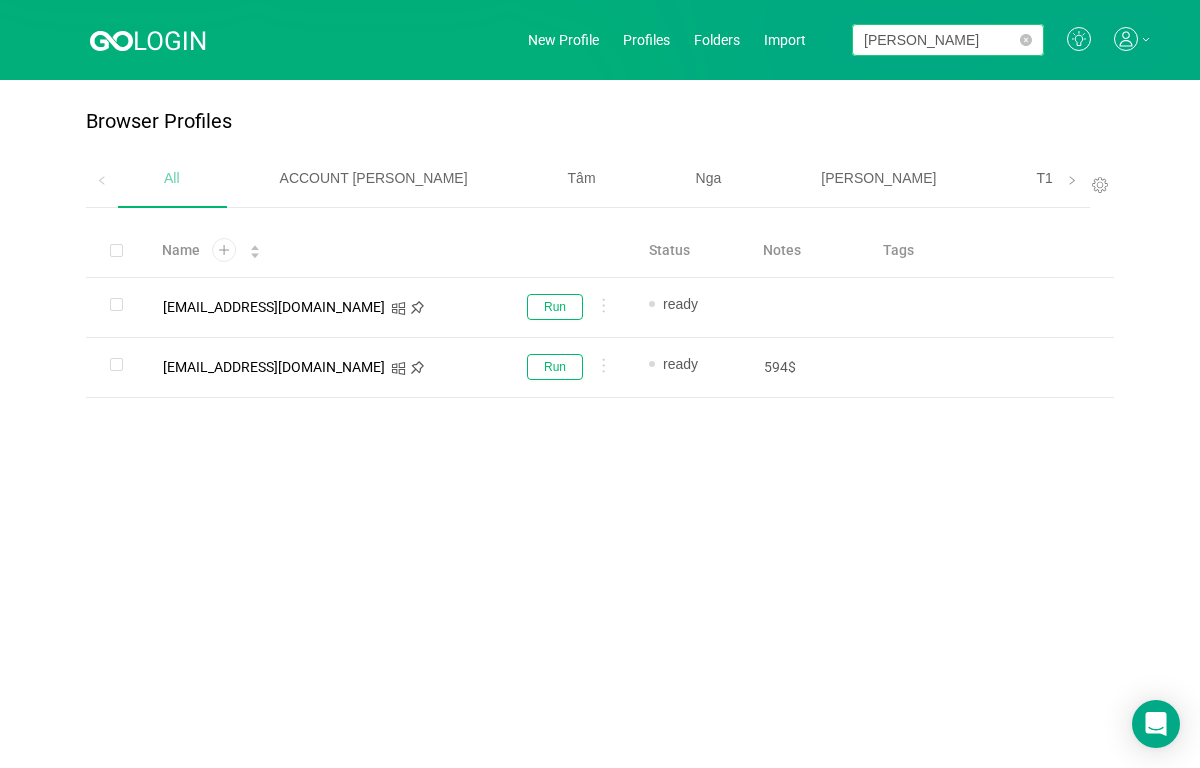 type on "[PERSON_NAME]" 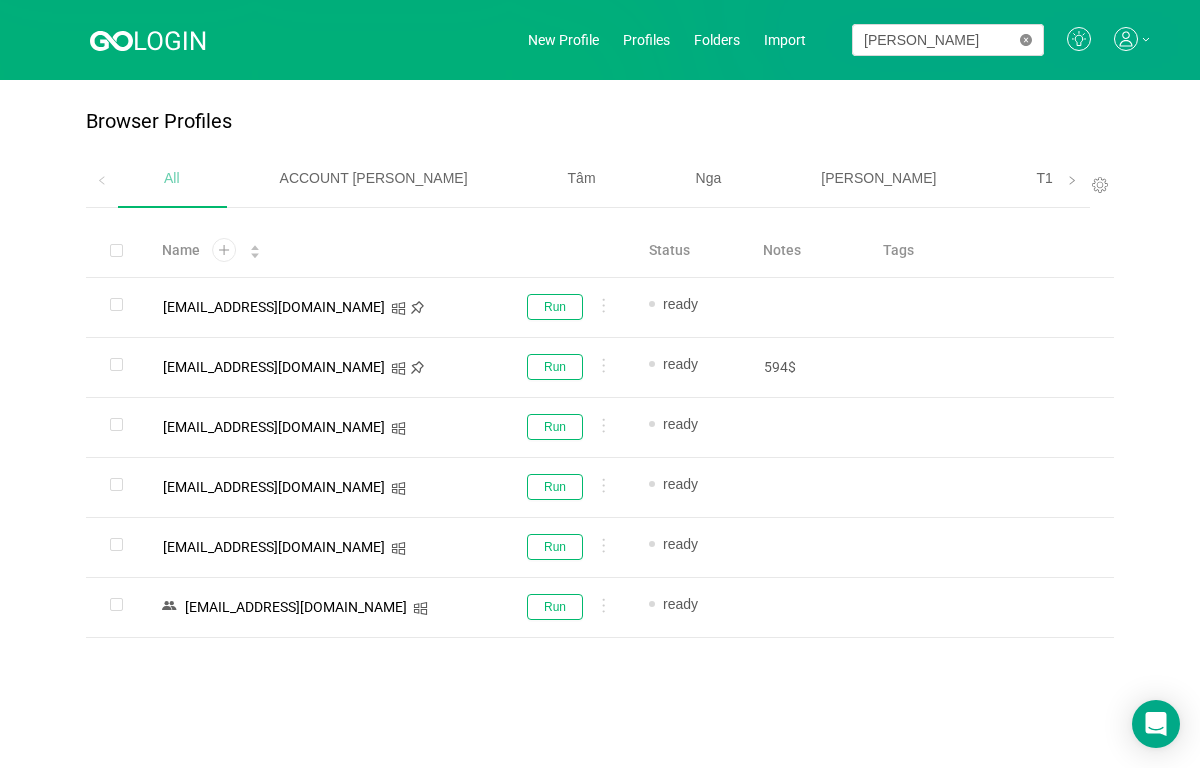 click 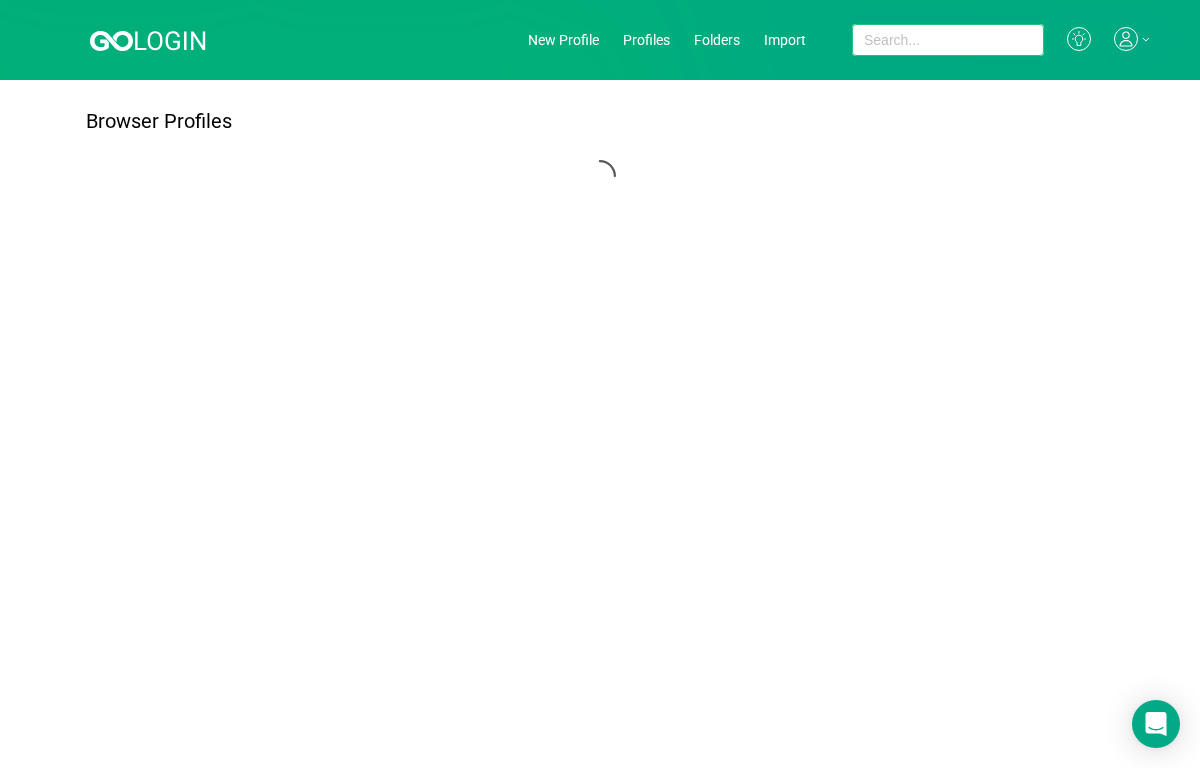 paste on "MichaelNace54641" 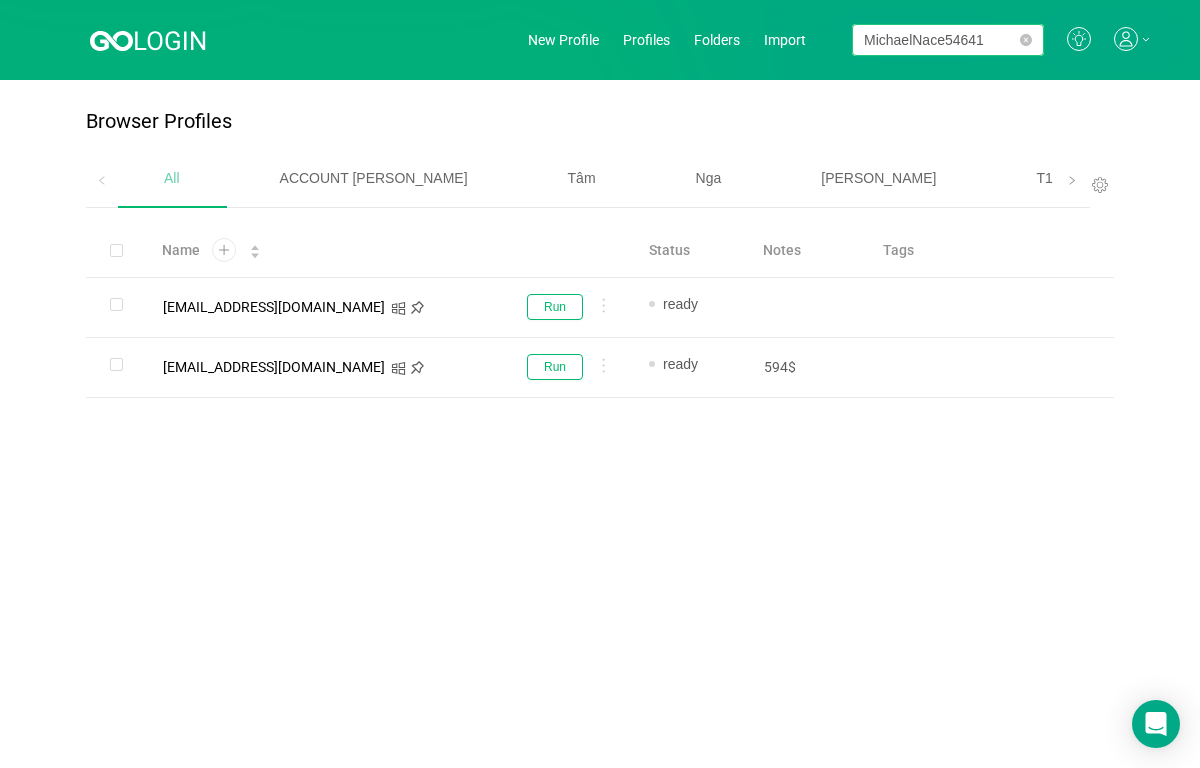drag, startPoint x: 947, startPoint y: 44, endPoint x: 1042, endPoint y: 52, distance: 95.33625 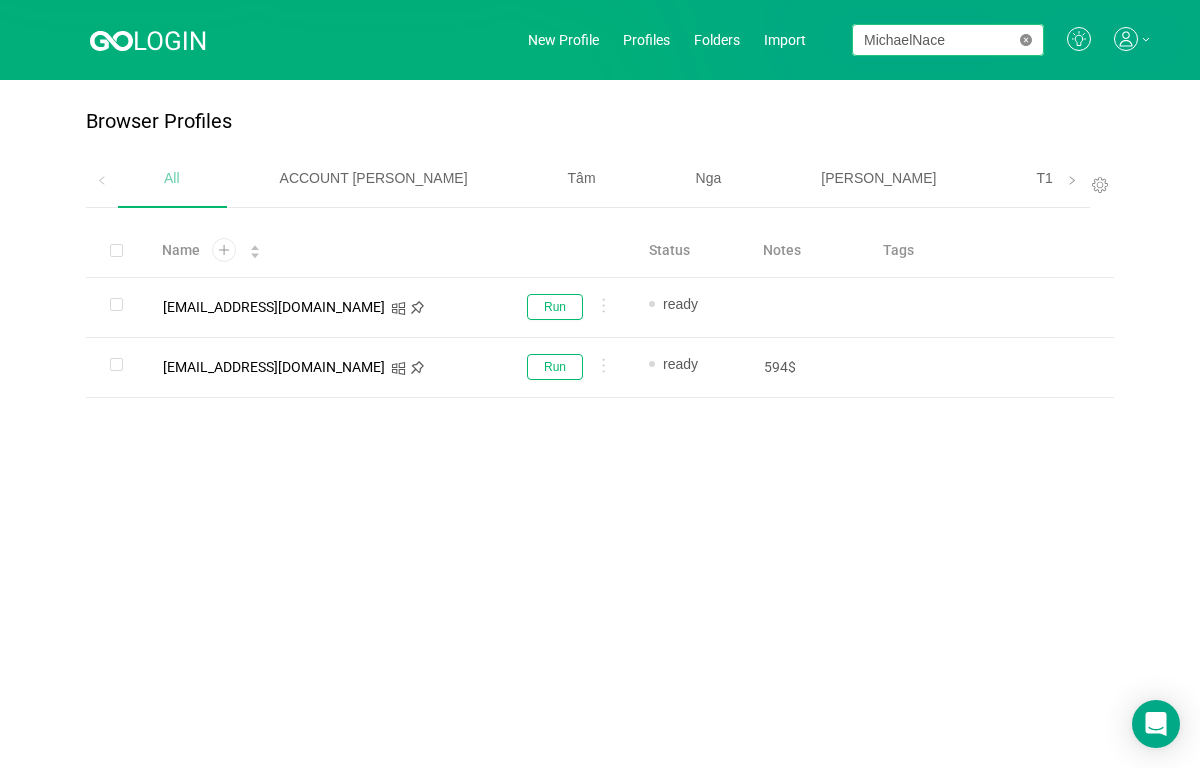 drag, startPoint x: 912, startPoint y: 42, endPoint x: 1027, endPoint y: 42, distance: 115 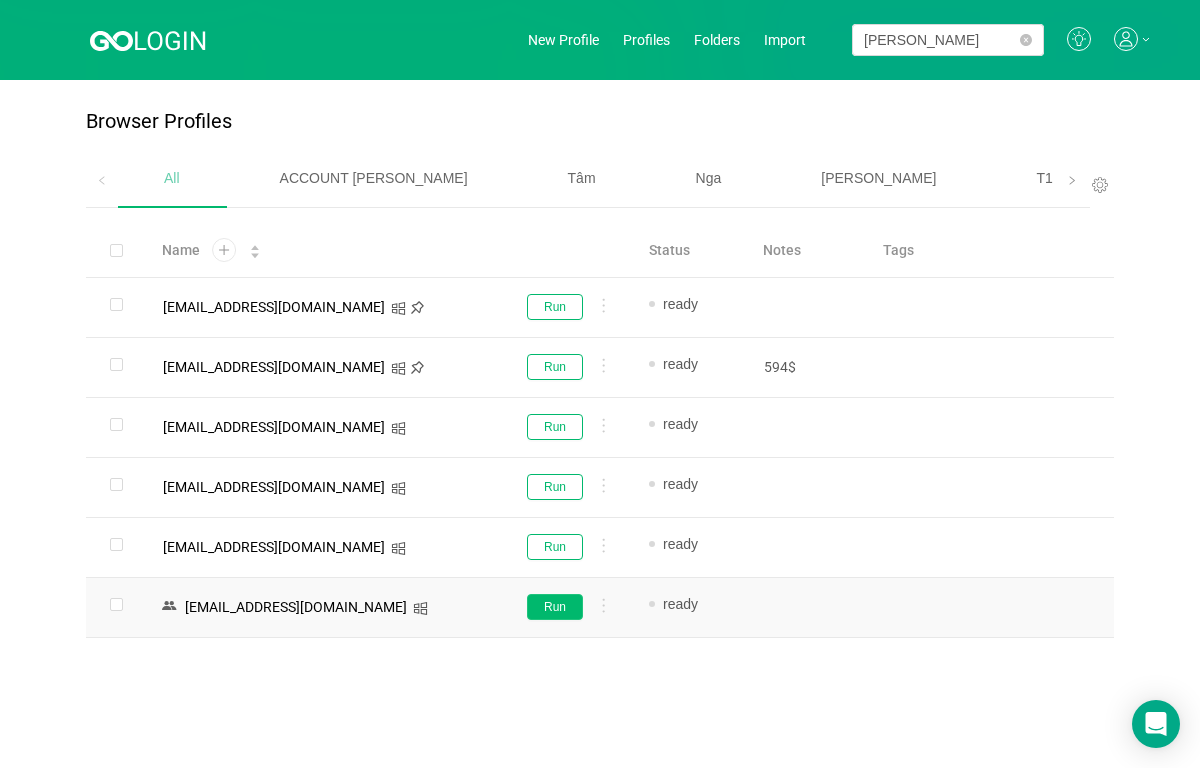 click on "Run" at bounding box center [555, 607] 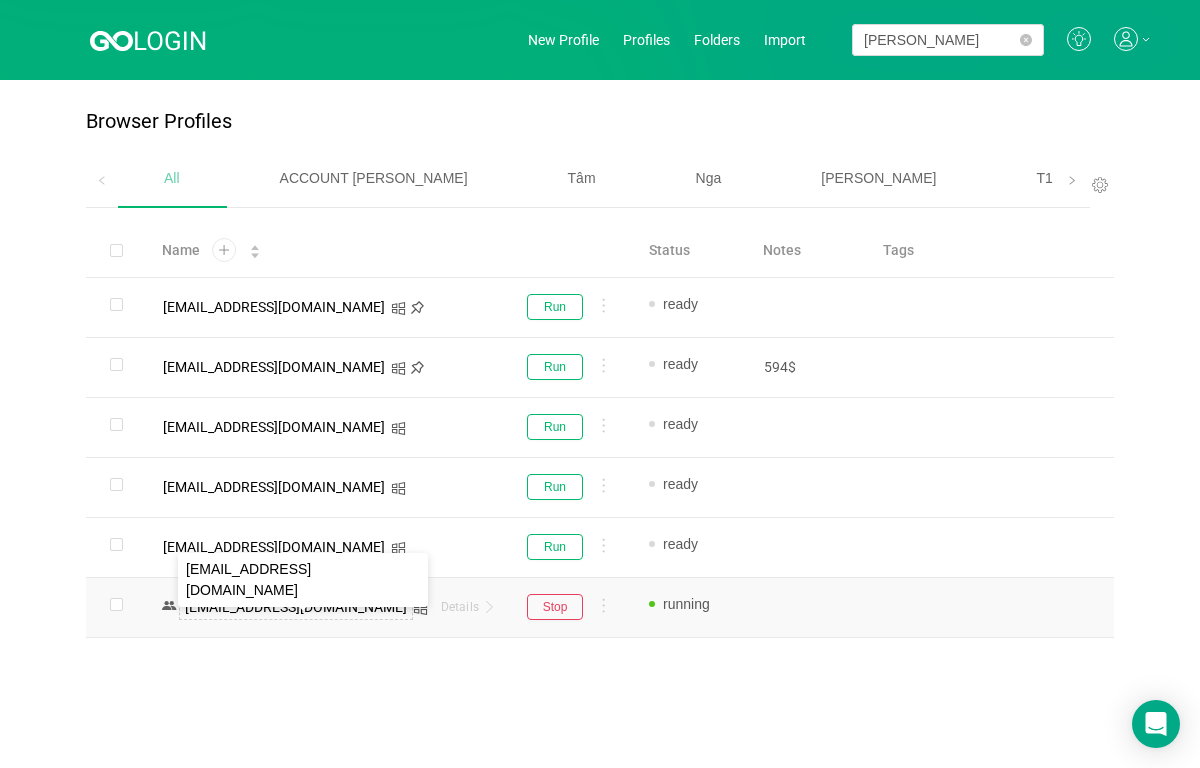 click on "[EMAIL_ADDRESS][DOMAIN_NAME]" at bounding box center [296, 607] 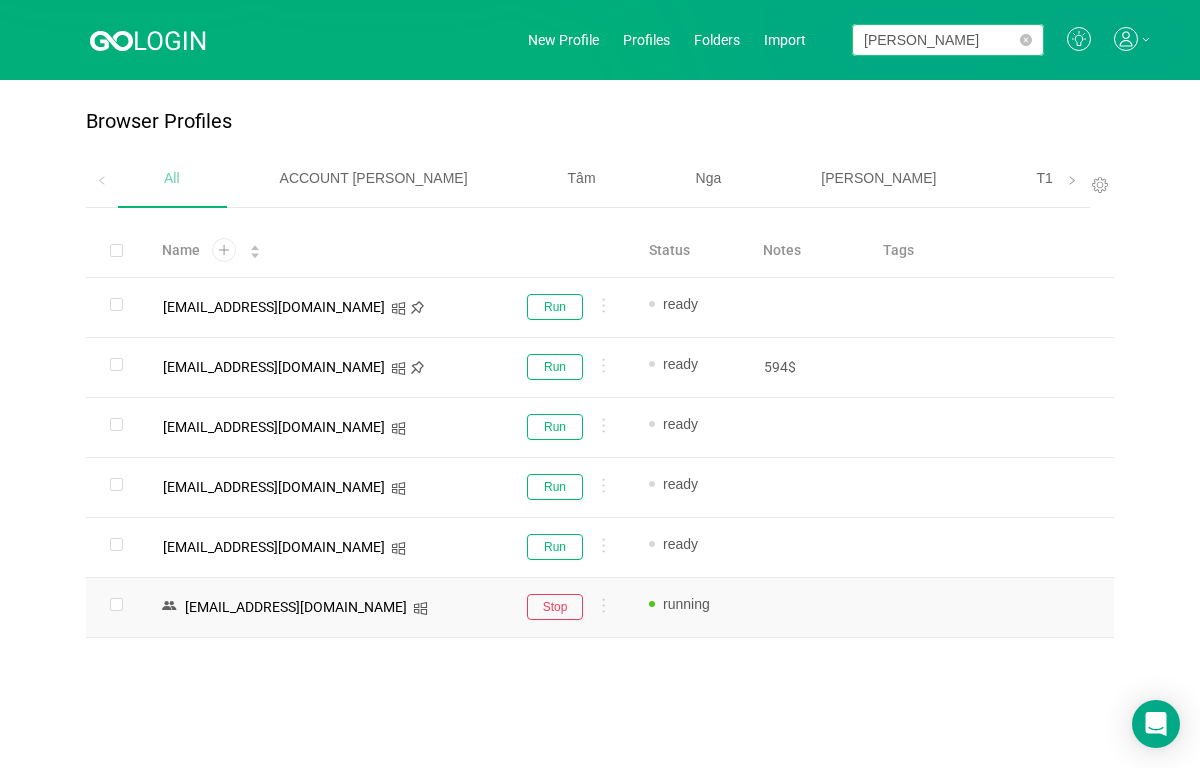 drag, startPoint x: 958, startPoint y: 34, endPoint x: 772, endPoint y: 55, distance: 187.18173 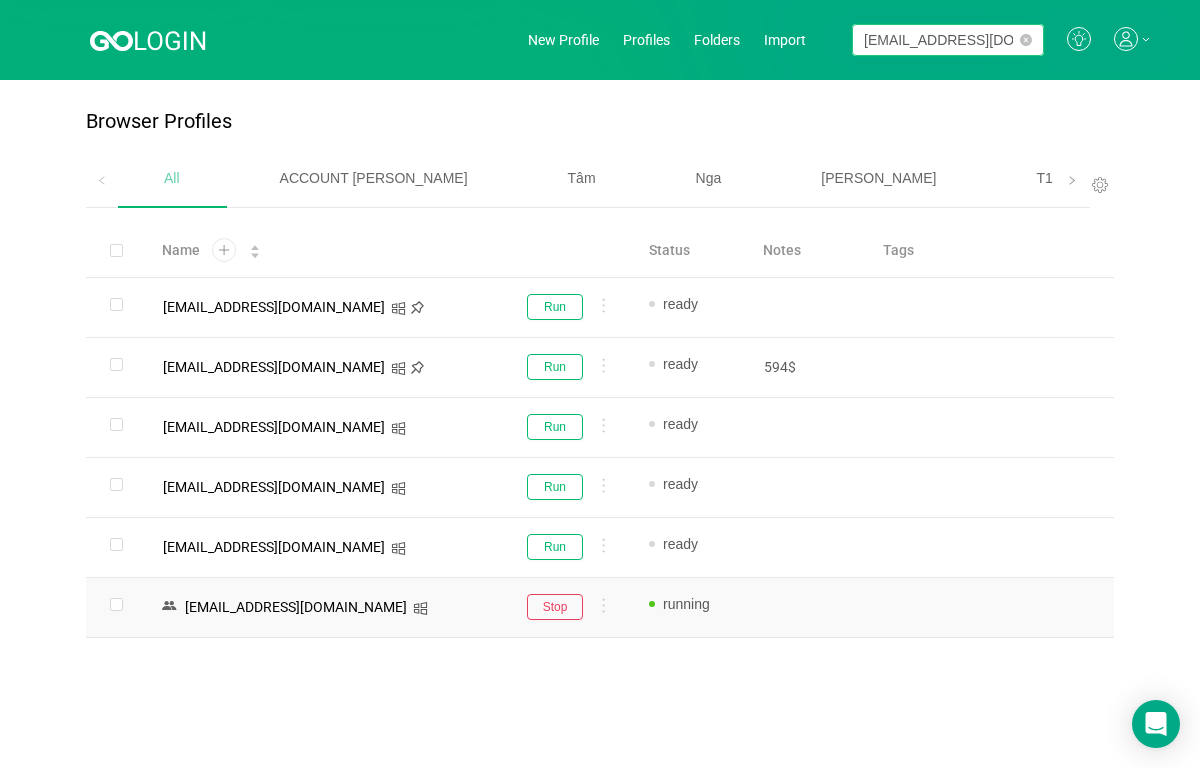 scroll, scrollTop: 0, scrollLeft: 59, axis: horizontal 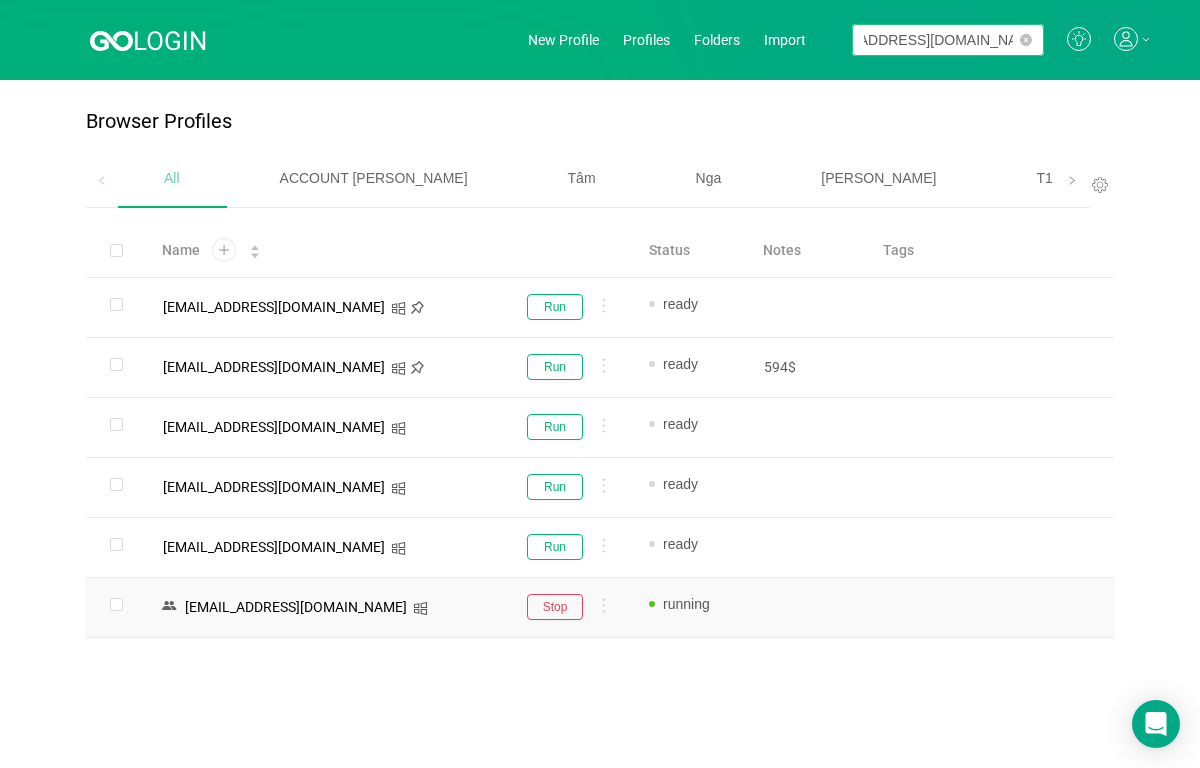 type on "[EMAIL_ADDRESS][DOMAIN_NAME]" 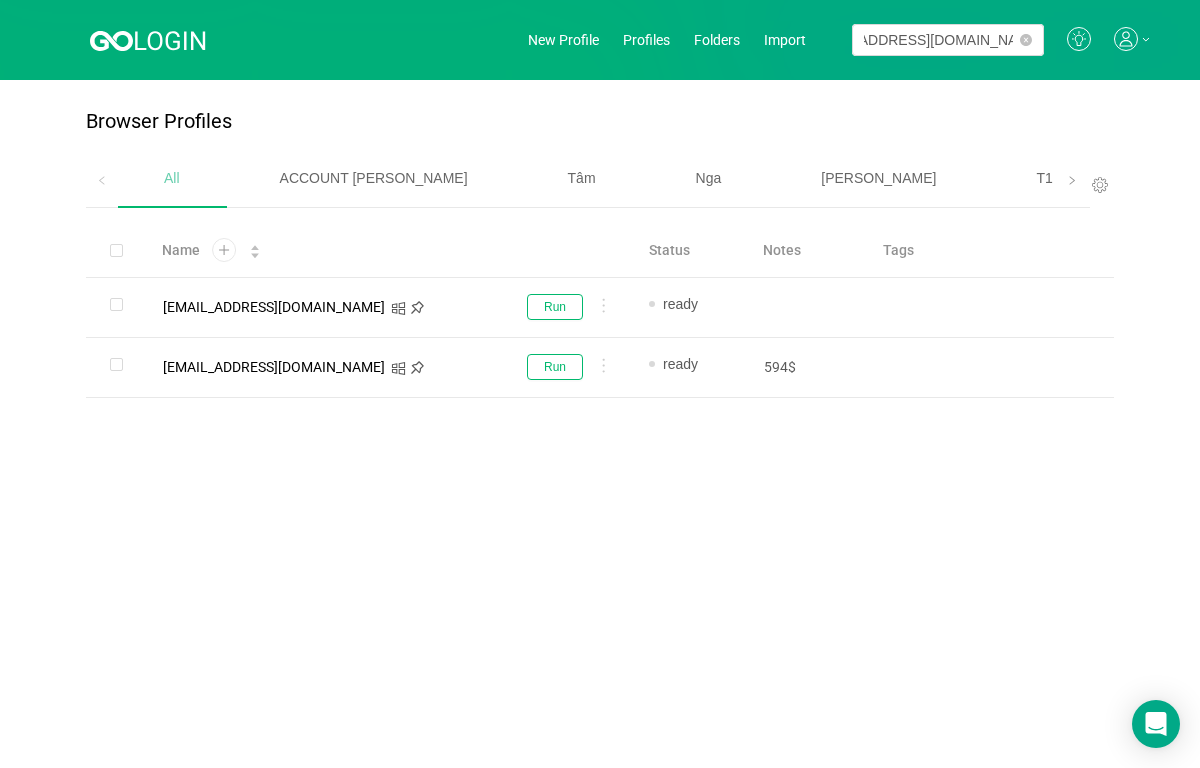 scroll, scrollTop: 0, scrollLeft: 0, axis: both 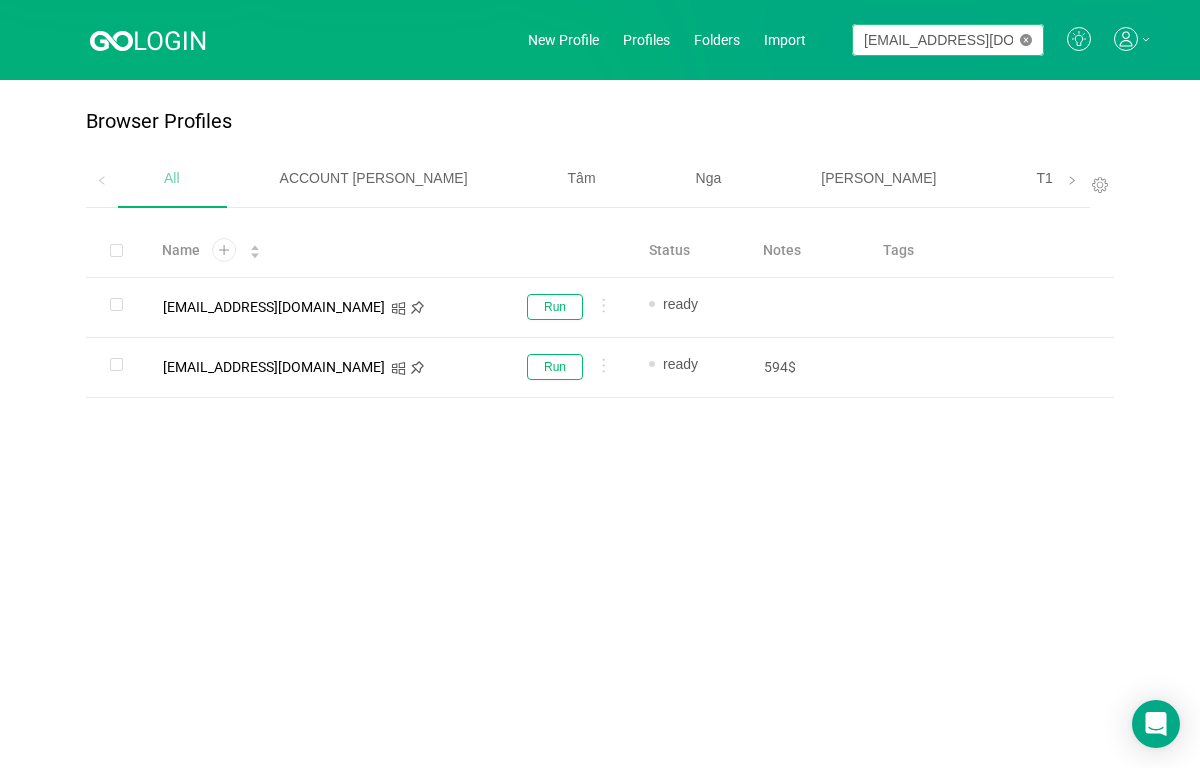 click 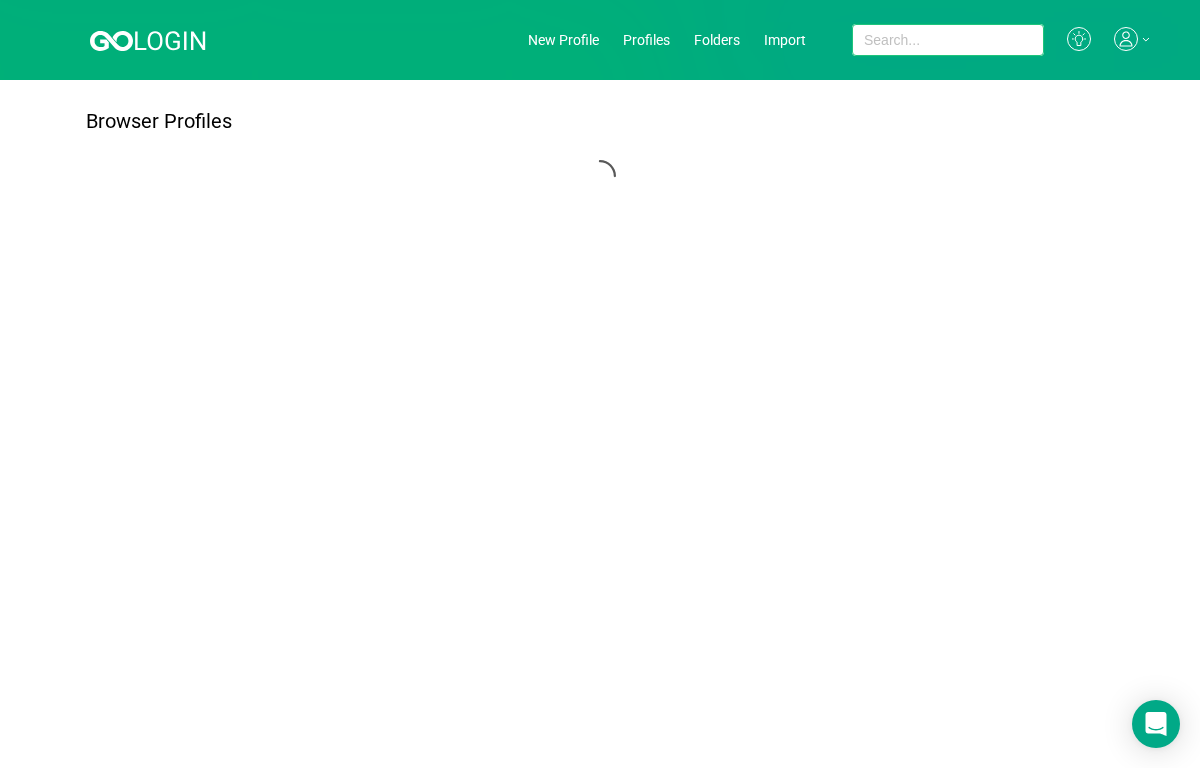 paste on "[EMAIL_ADDRESS][DOMAIN_NAME]" 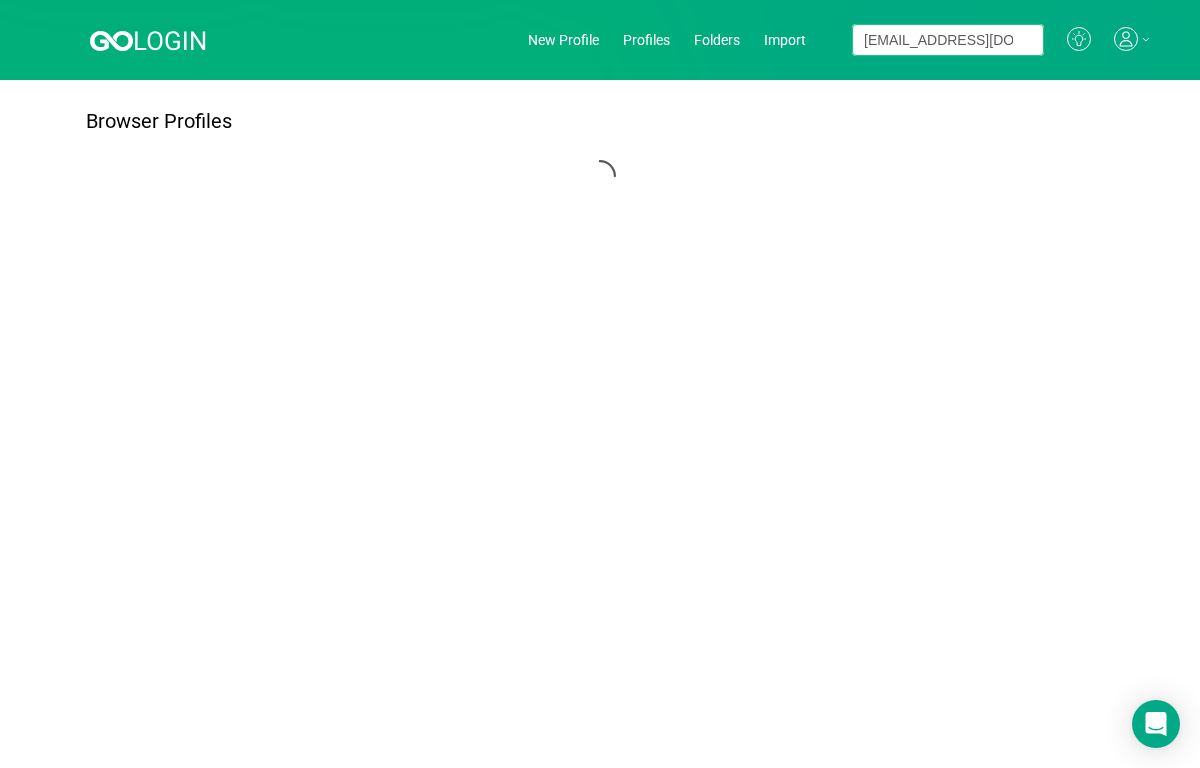 scroll, scrollTop: 0, scrollLeft: 46, axis: horizontal 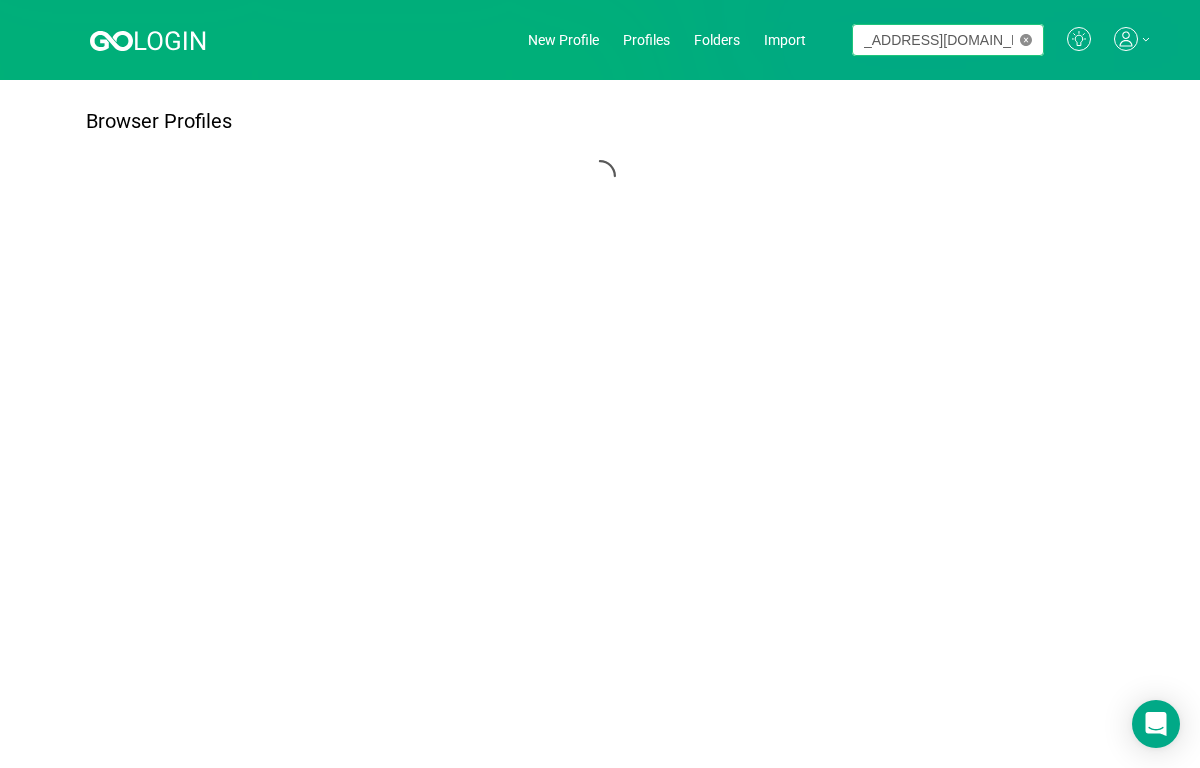 type on "[EMAIL_ADDRESS][DOMAIN_NAME]" 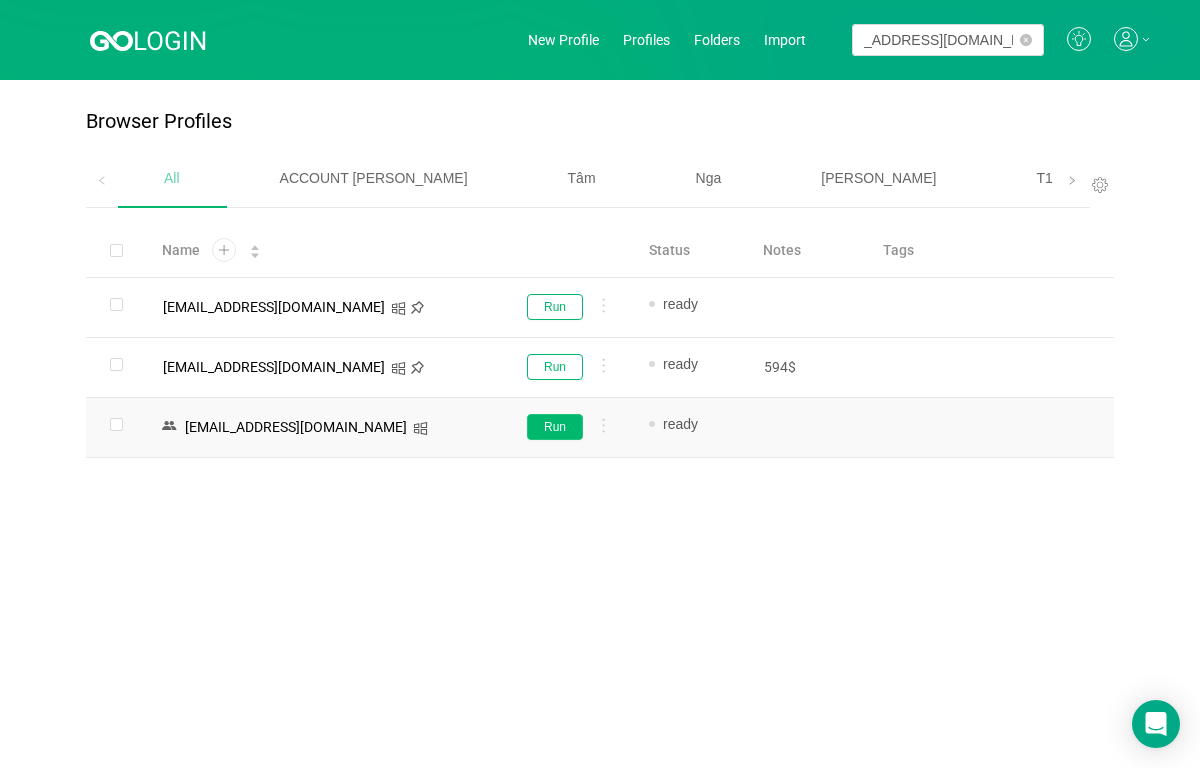 scroll, scrollTop: 0, scrollLeft: 0, axis: both 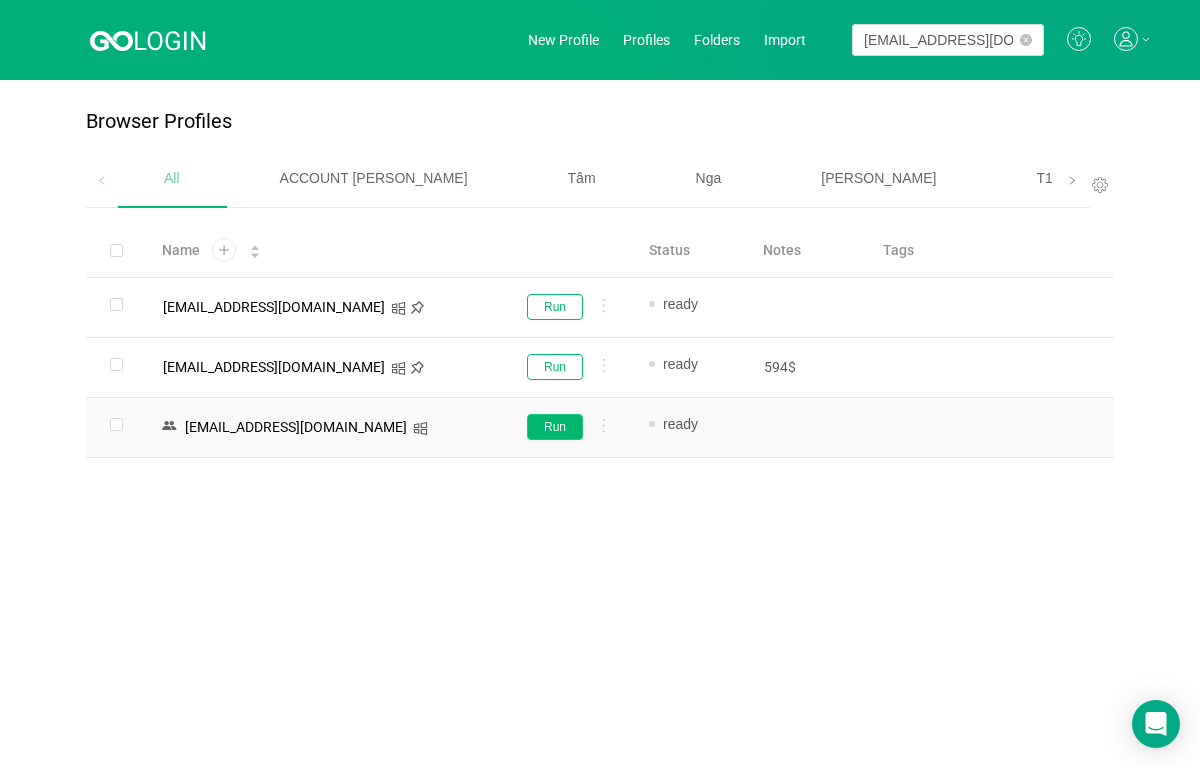 click on "Run" at bounding box center (555, 427) 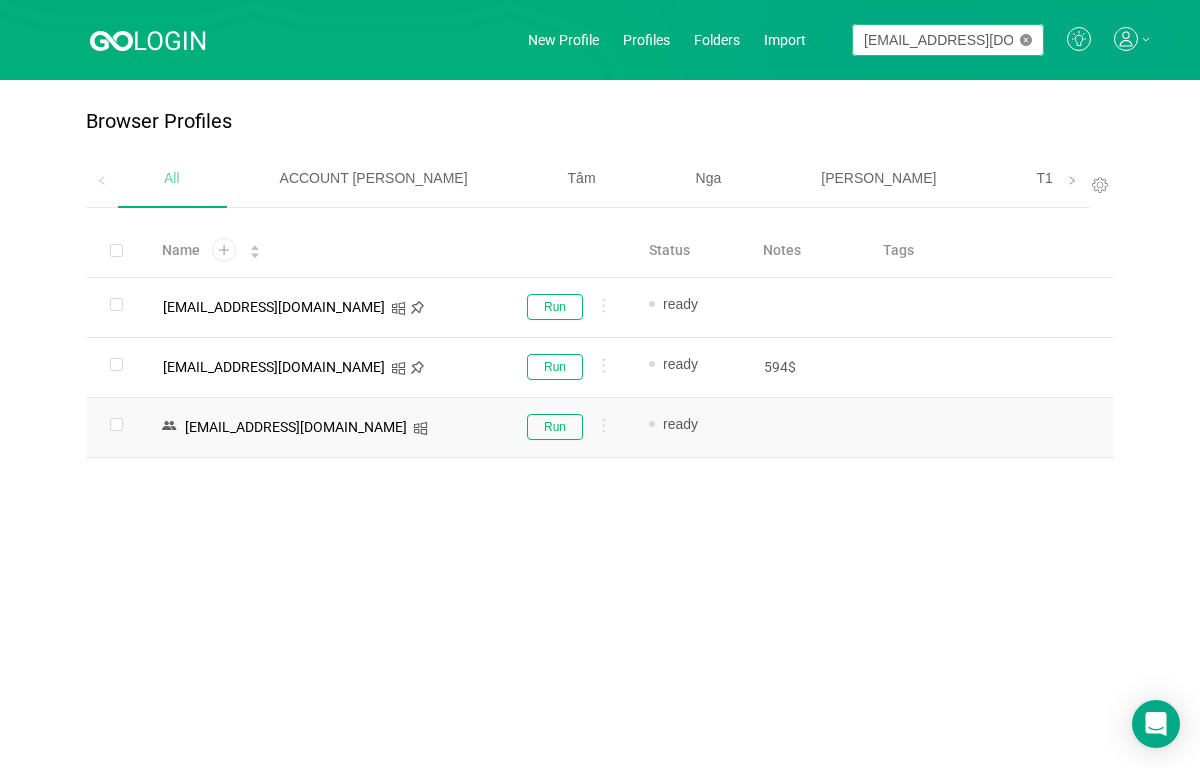 click 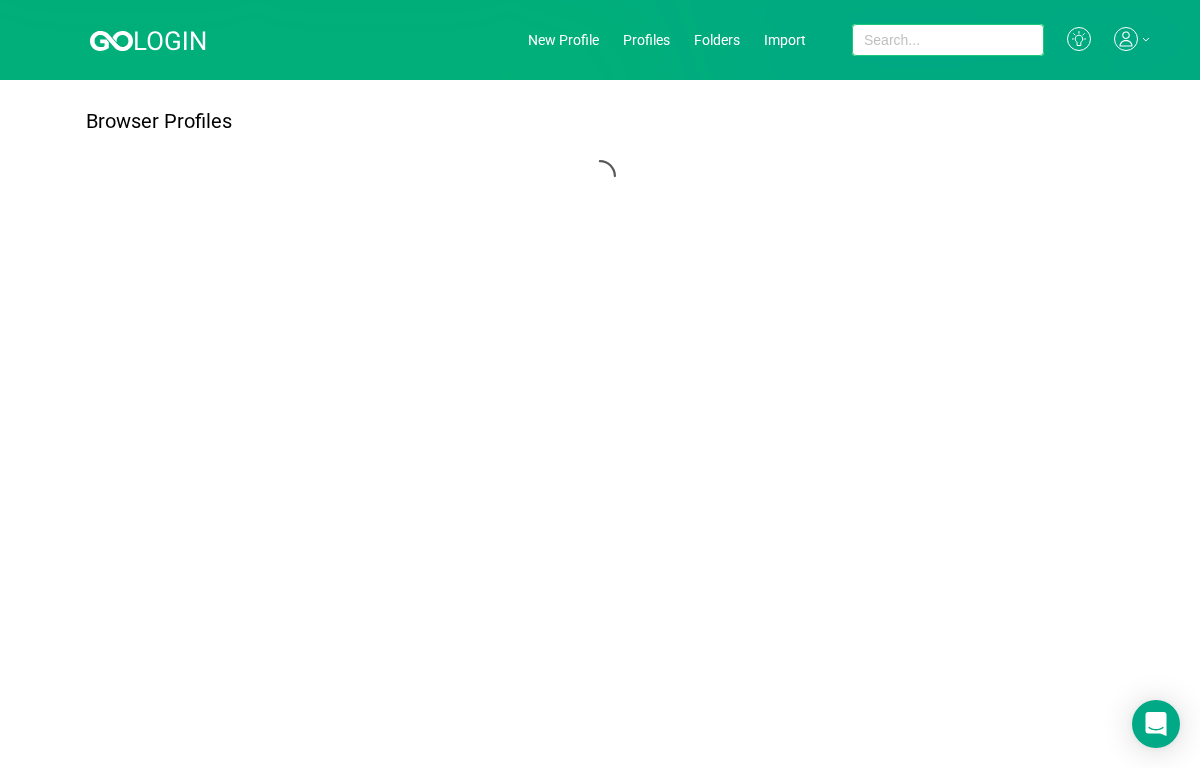 paste on "[EMAIL_ADDRESS][DOMAIN_NAME]" 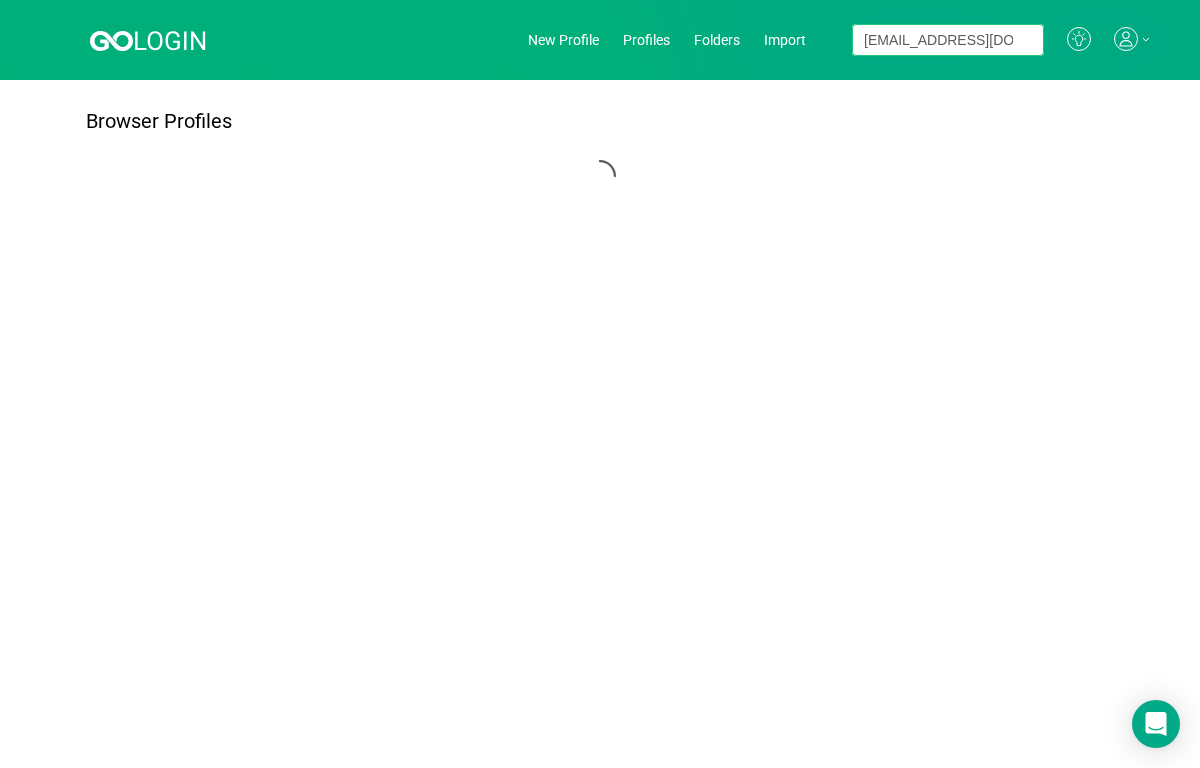 scroll, scrollTop: 0, scrollLeft: 59, axis: horizontal 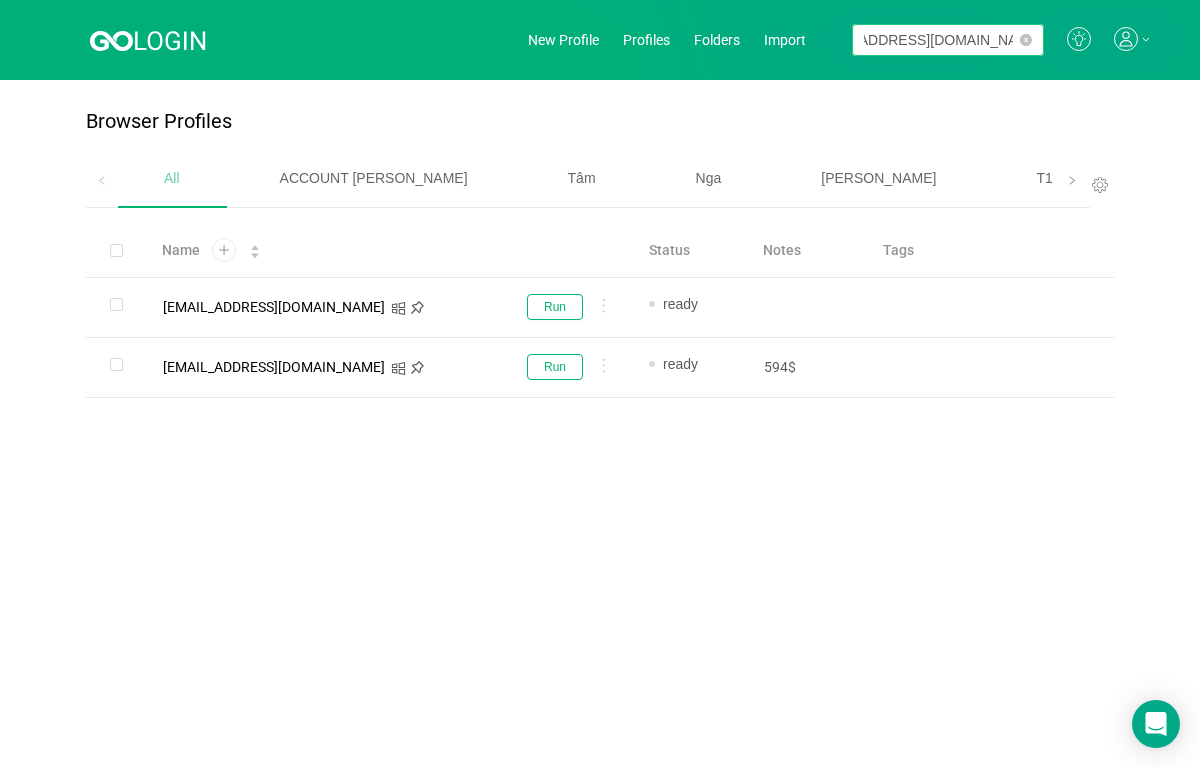 click on "[EMAIL_ADDRESS][DOMAIN_NAME]" at bounding box center (948, 40) 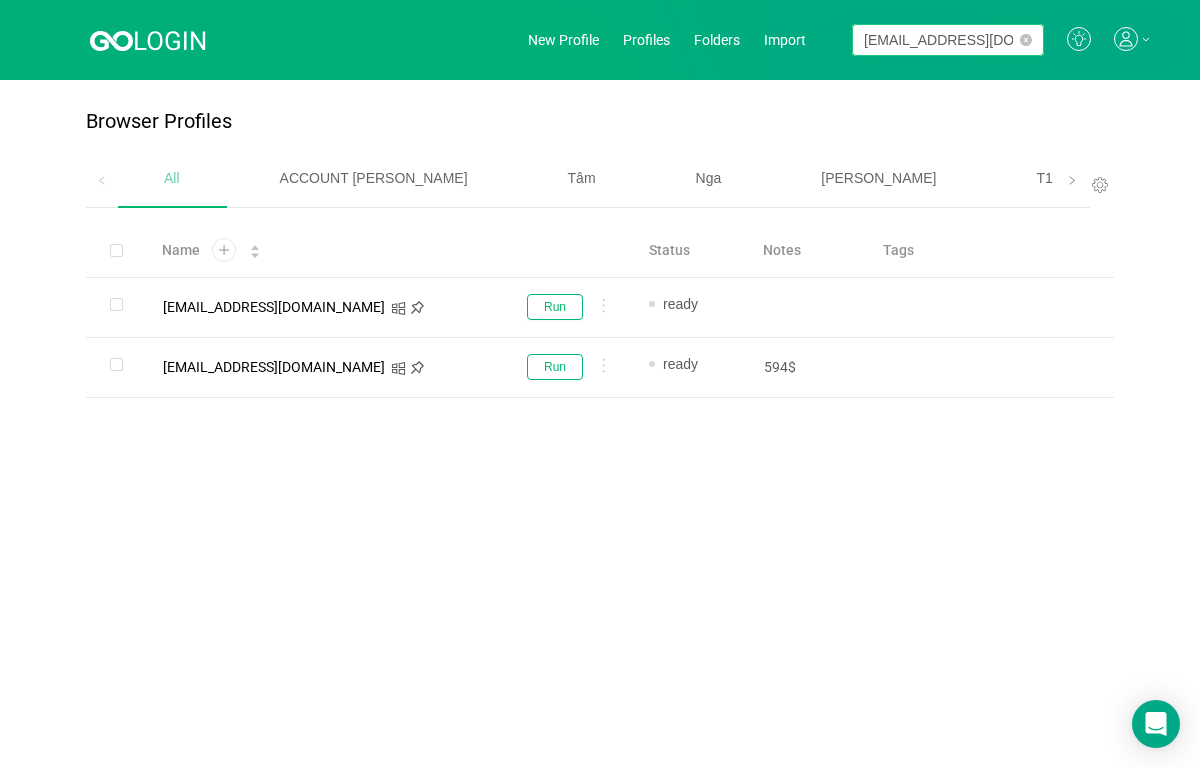 drag, startPoint x: 886, startPoint y: 49, endPoint x: 786, endPoint y: 52, distance: 100.04499 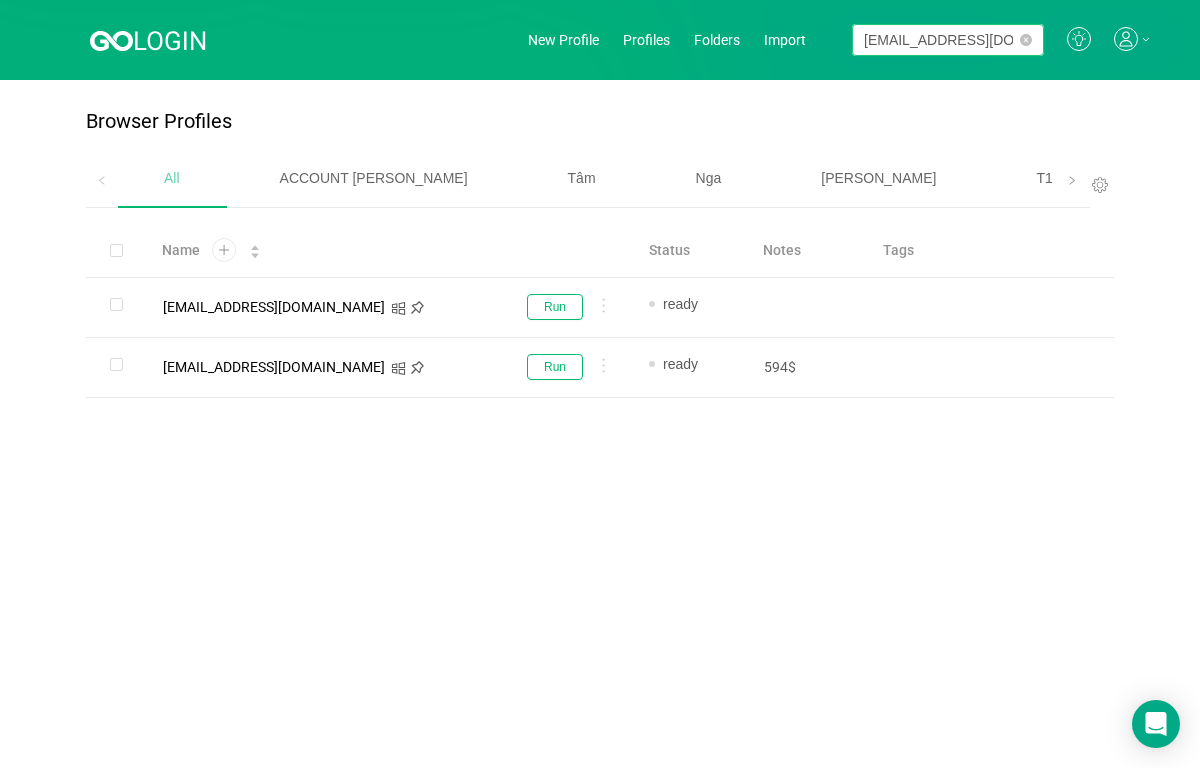 drag, startPoint x: 904, startPoint y: 45, endPoint x: 1126, endPoint y: 89, distance: 226.31836 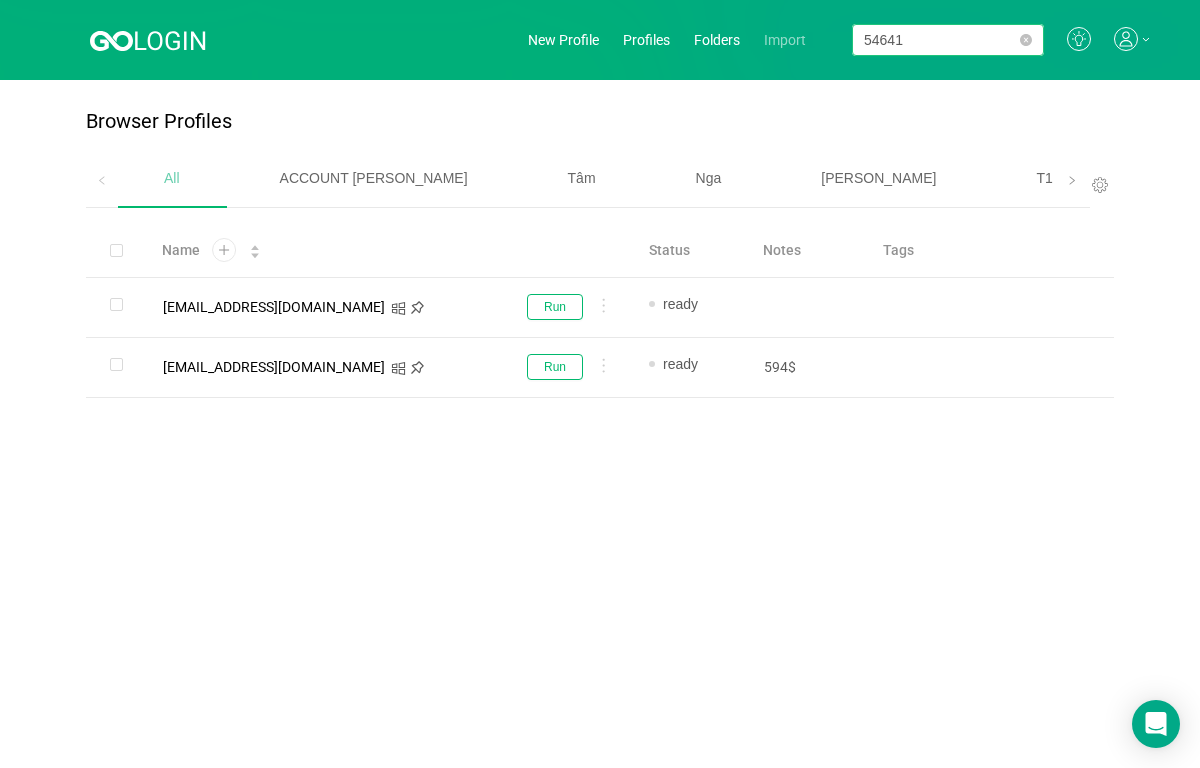 drag, startPoint x: 919, startPoint y: 45, endPoint x: 804, endPoint y: 39, distance: 115.15642 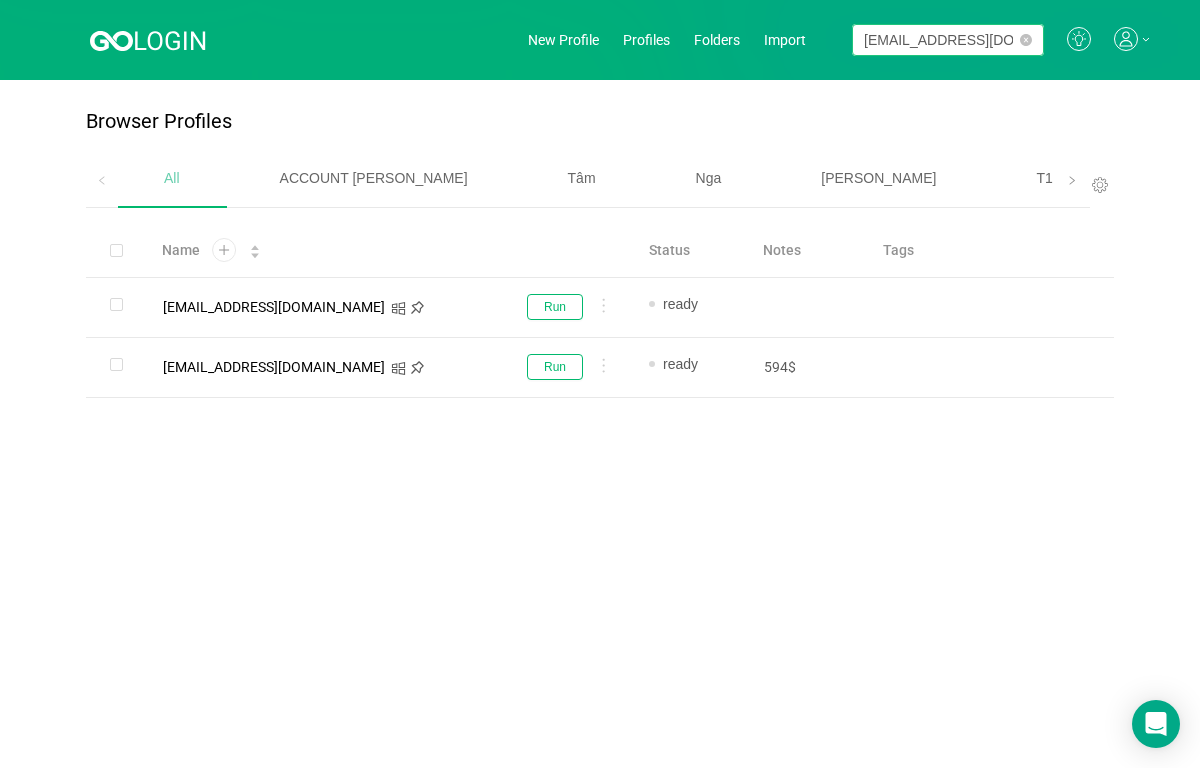 click on "[EMAIL_ADDRESS][DOMAIN_NAME]" at bounding box center (948, 40) 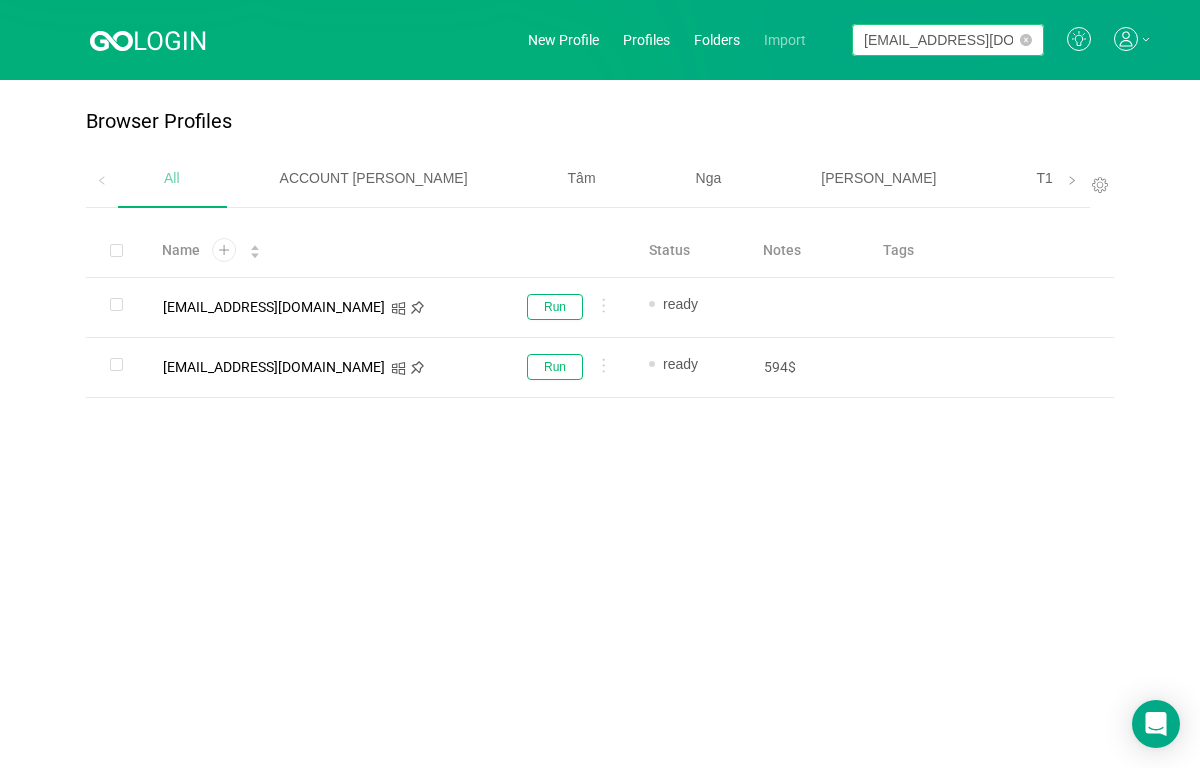 drag, startPoint x: 914, startPoint y: 46, endPoint x: 788, endPoint y: 47, distance: 126.00397 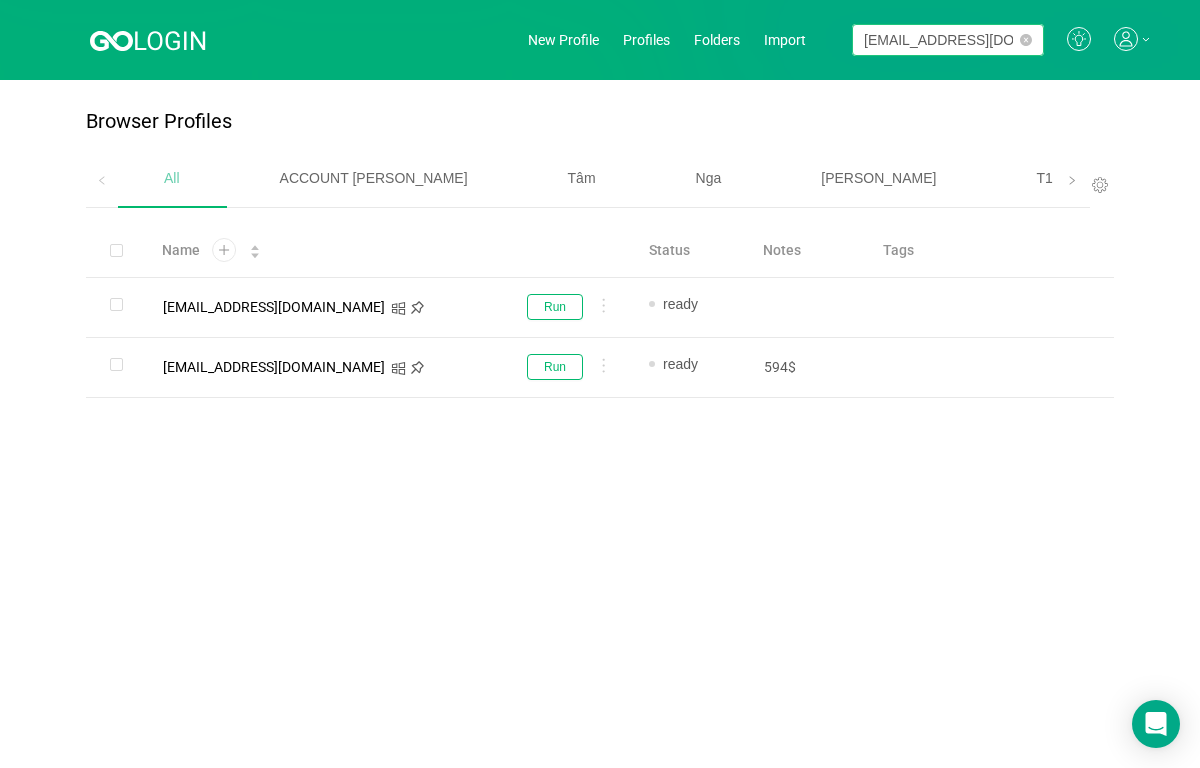 scroll, scrollTop: 0, scrollLeft: 11, axis: horizontal 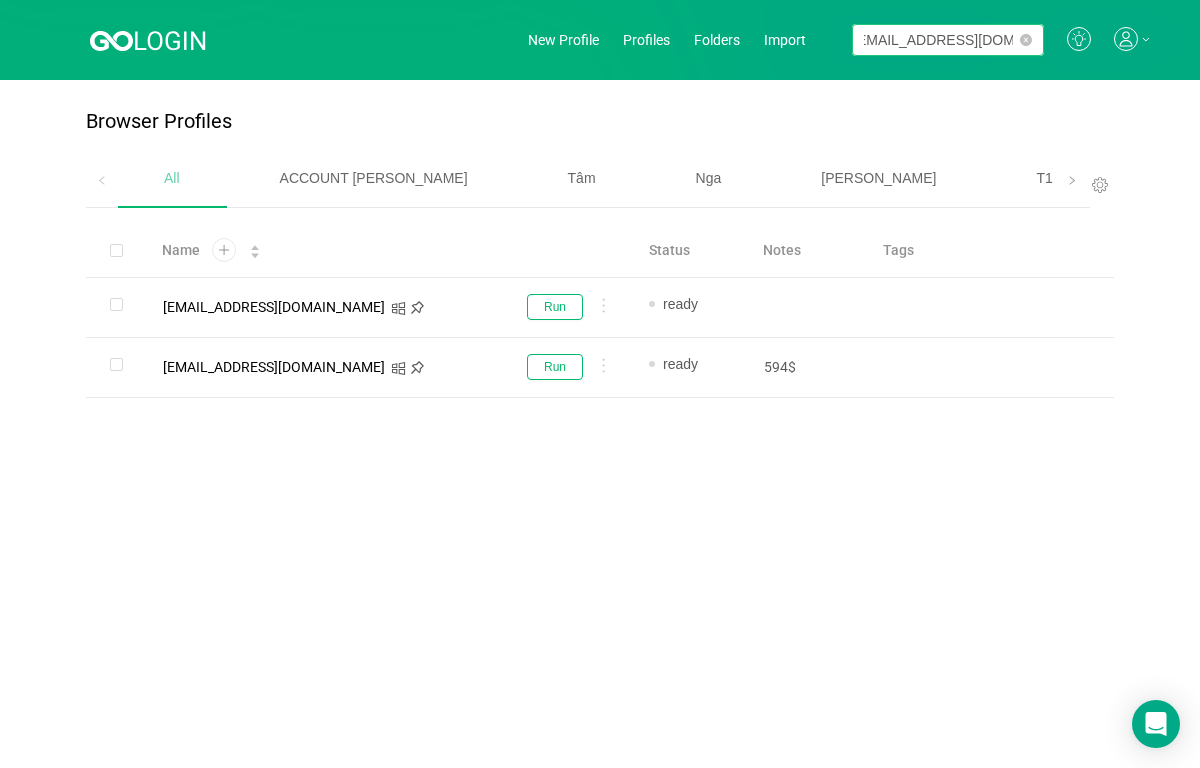drag, startPoint x: 901, startPoint y: 44, endPoint x: 1105, endPoint y: 42, distance: 204.0098 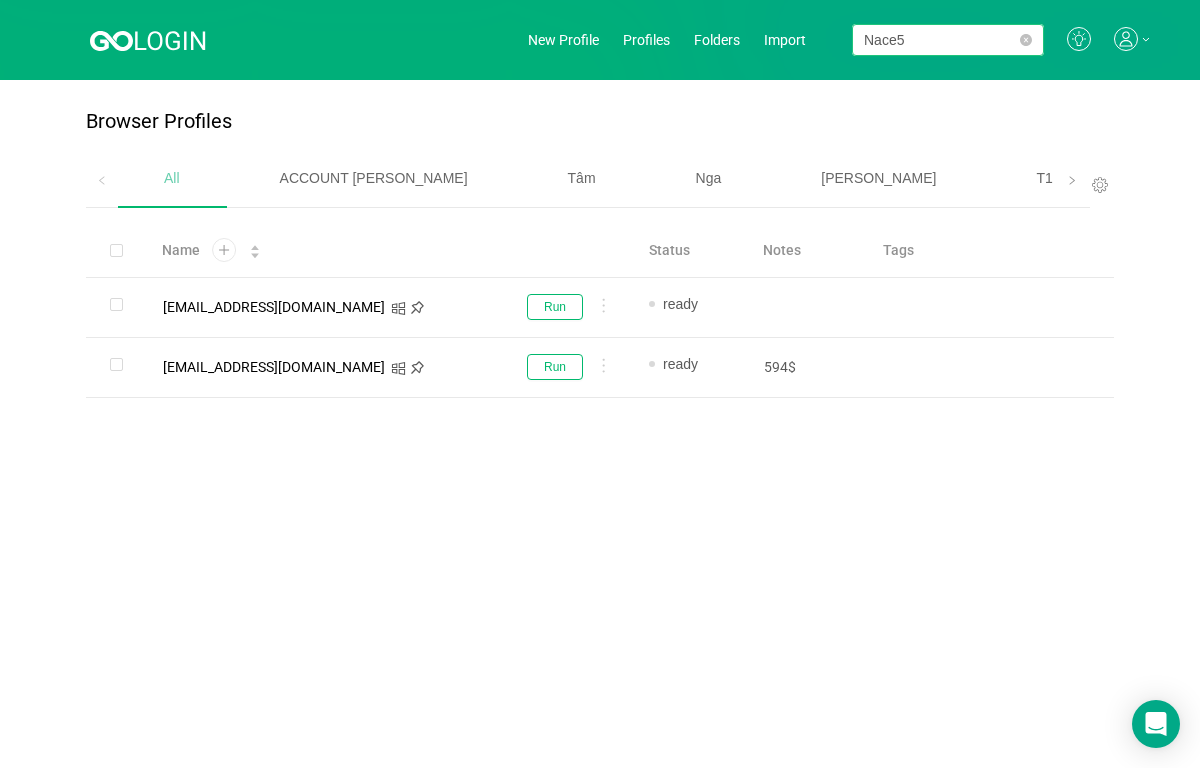 scroll, scrollTop: 0, scrollLeft: 0, axis: both 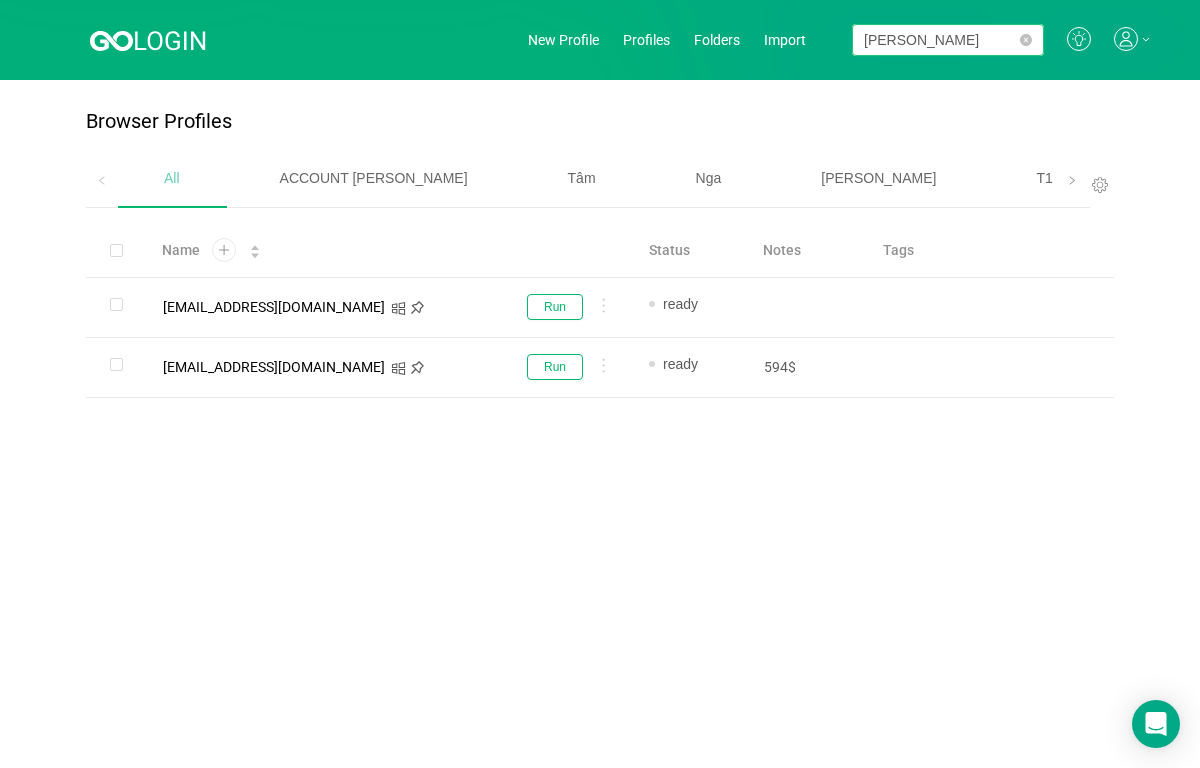 drag, startPoint x: 963, startPoint y: 42, endPoint x: 663, endPoint y: 52, distance: 300.16663 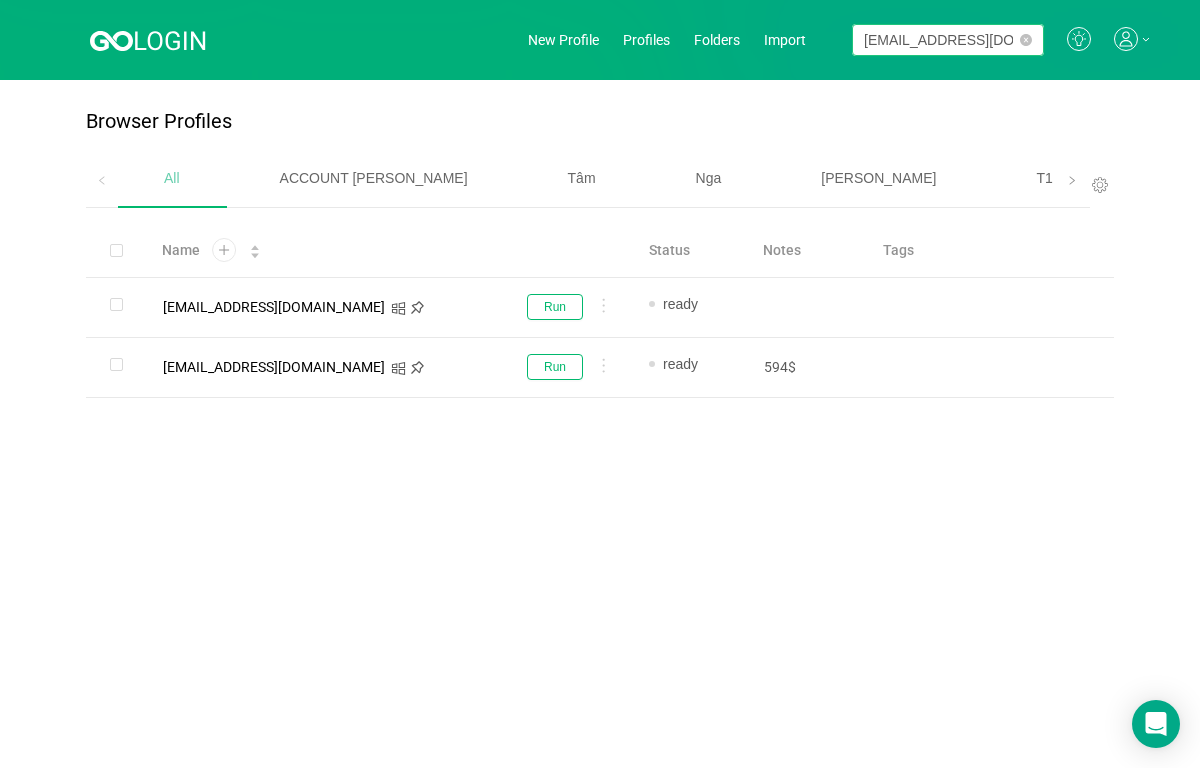 scroll, scrollTop: 0, scrollLeft: 59, axis: horizontal 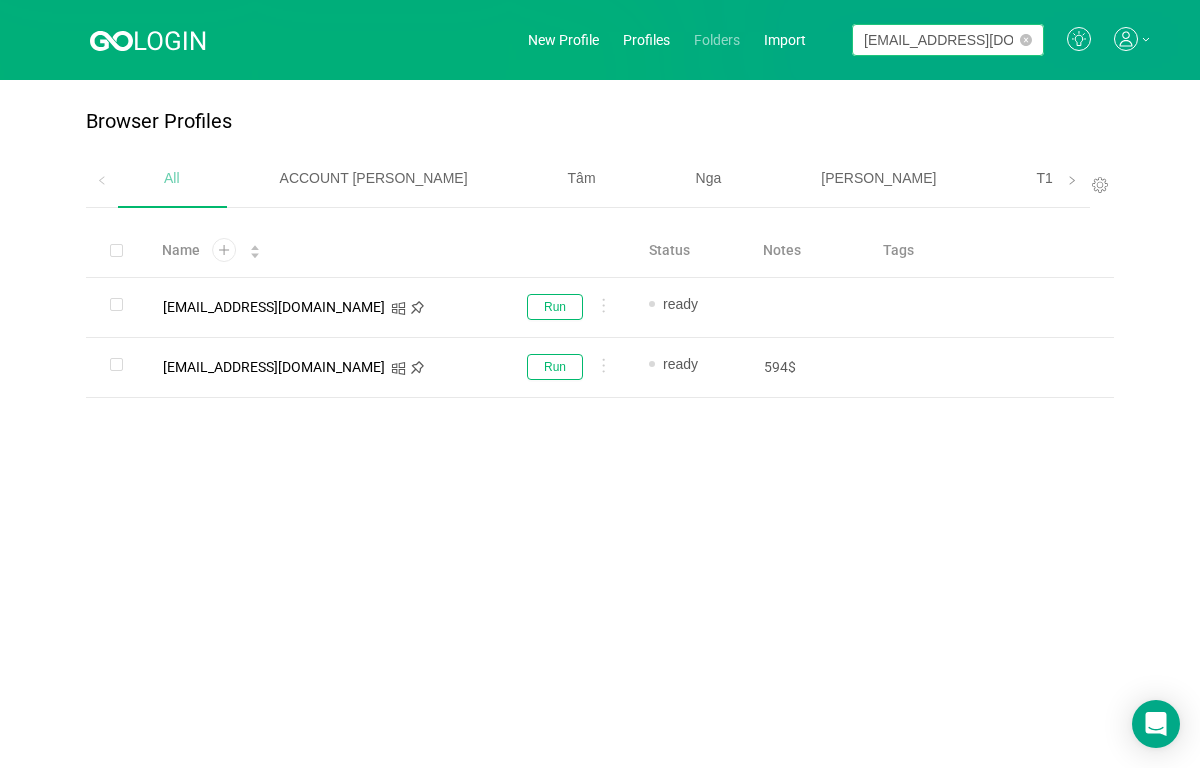 drag, startPoint x: 880, startPoint y: 40, endPoint x: 701, endPoint y: 42, distance: 179.01117 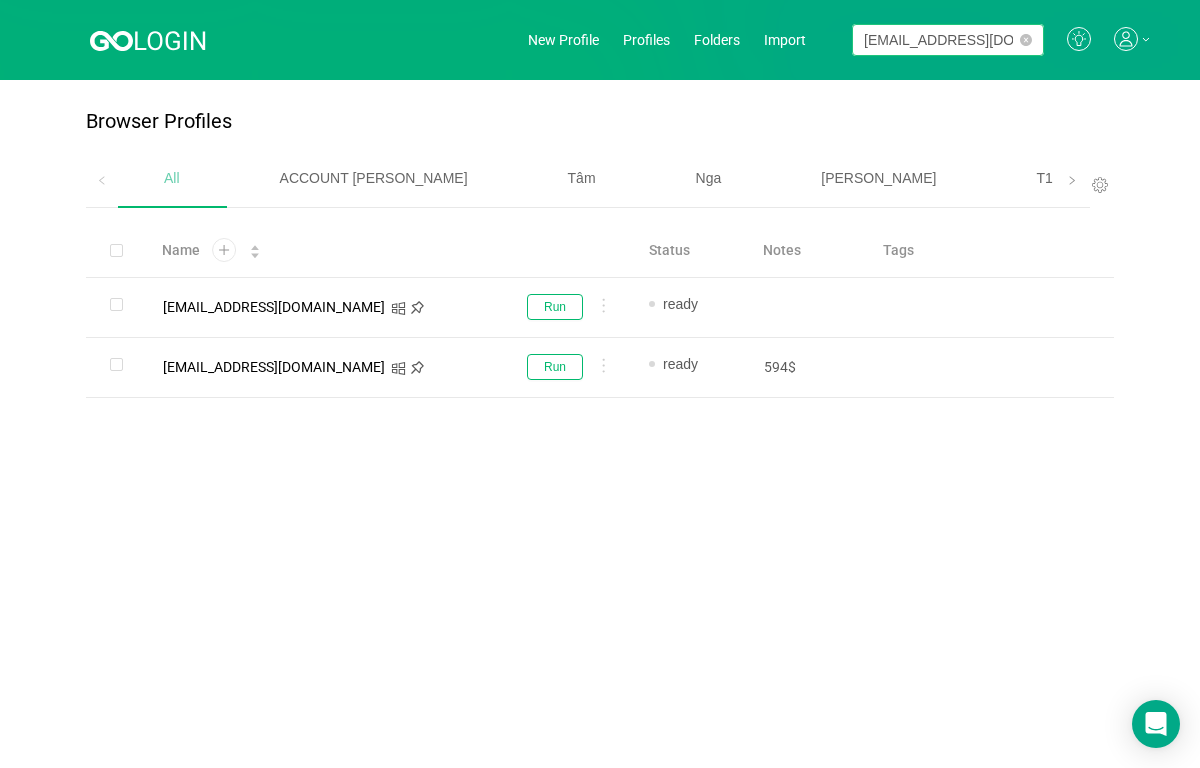 click on "[EMAIL_ADDRESS][DOMAIN_NAME]" at bounding box center [948, 40] 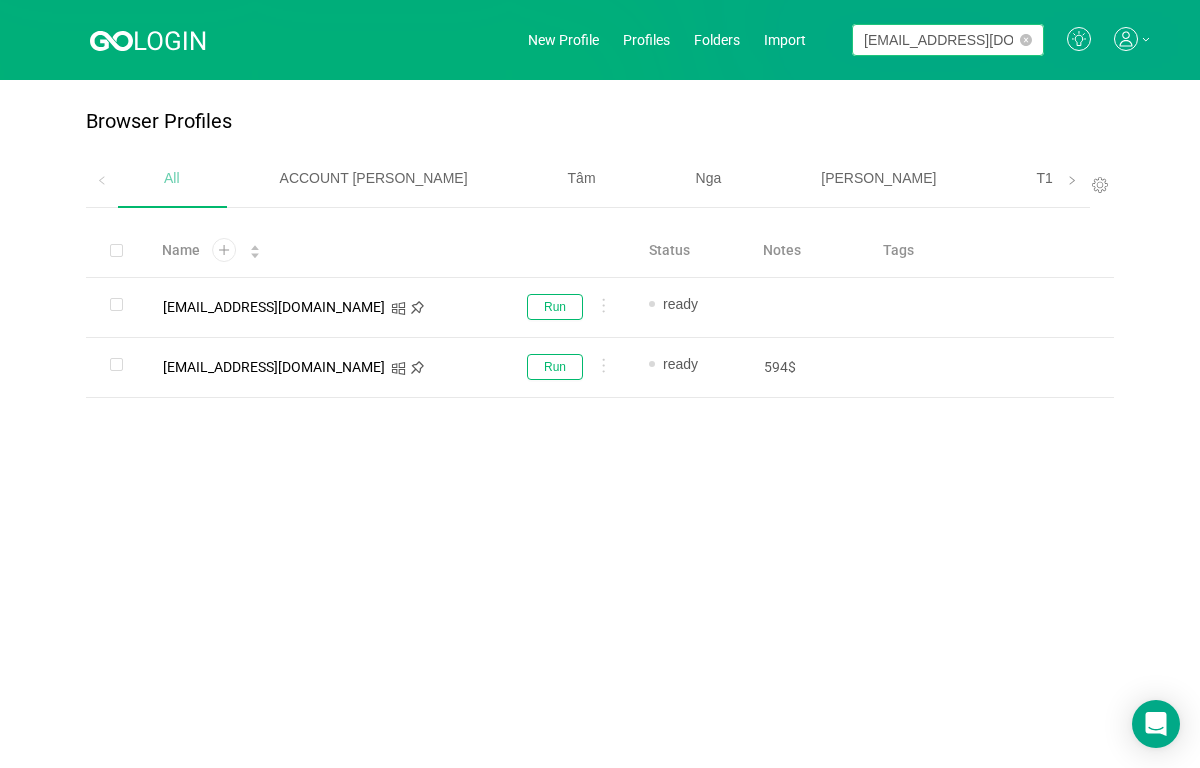 scroll, scrollTop: 0, scrollLeft: 59, axis: horizontal 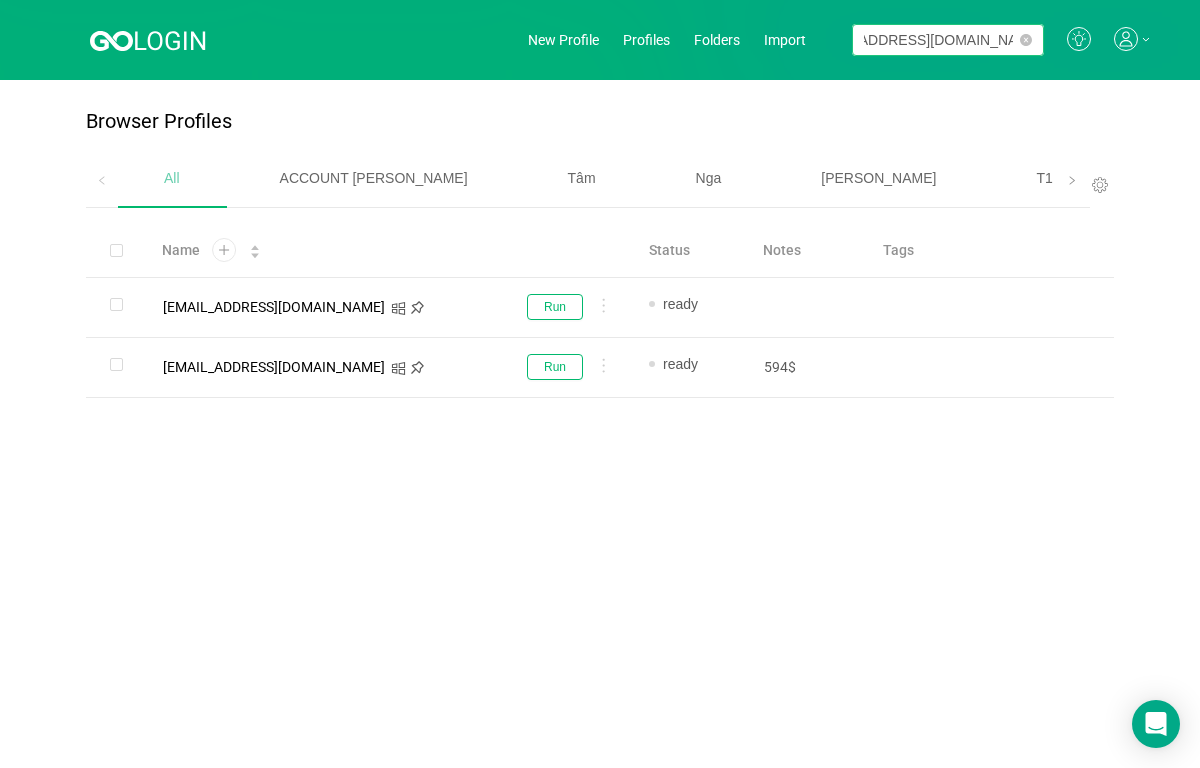 drag, startPoint x: 915, startPoint y: 48, endPoint x: 1024, endPoint y: 57, distance: 109.370926 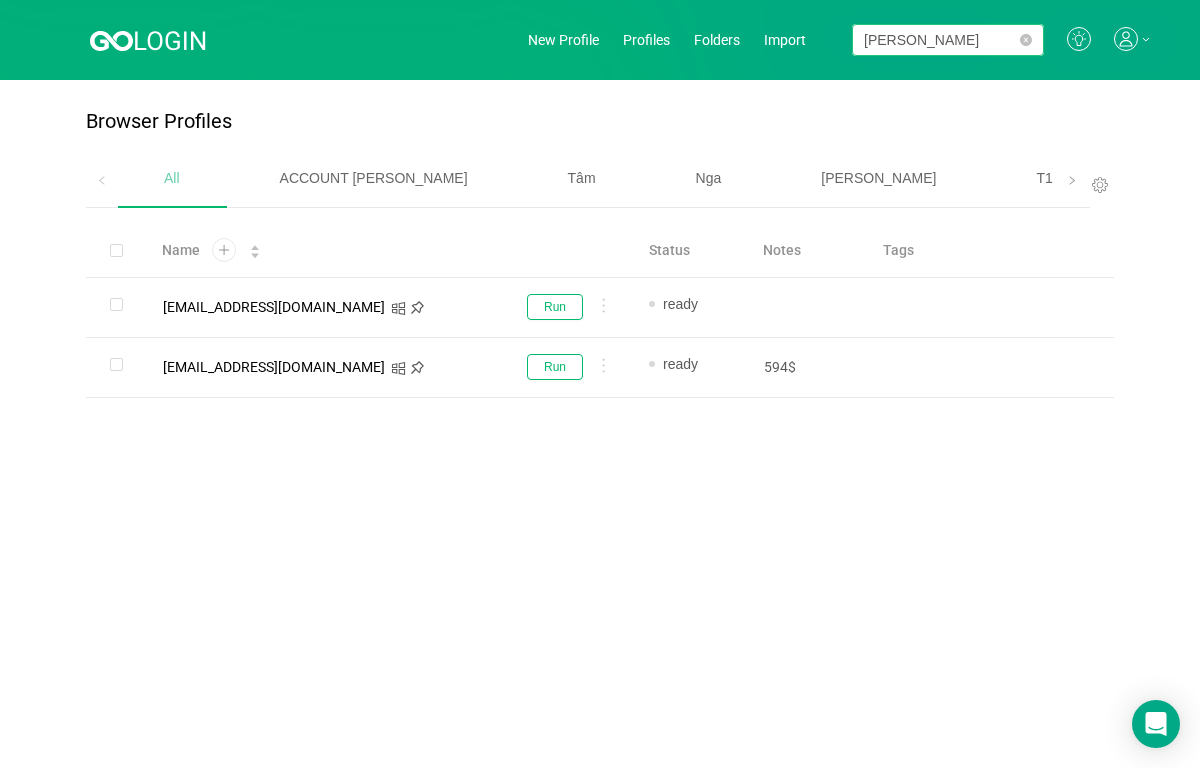 scroll, scrollTop: 0, scrollLeft: 0, axis: both 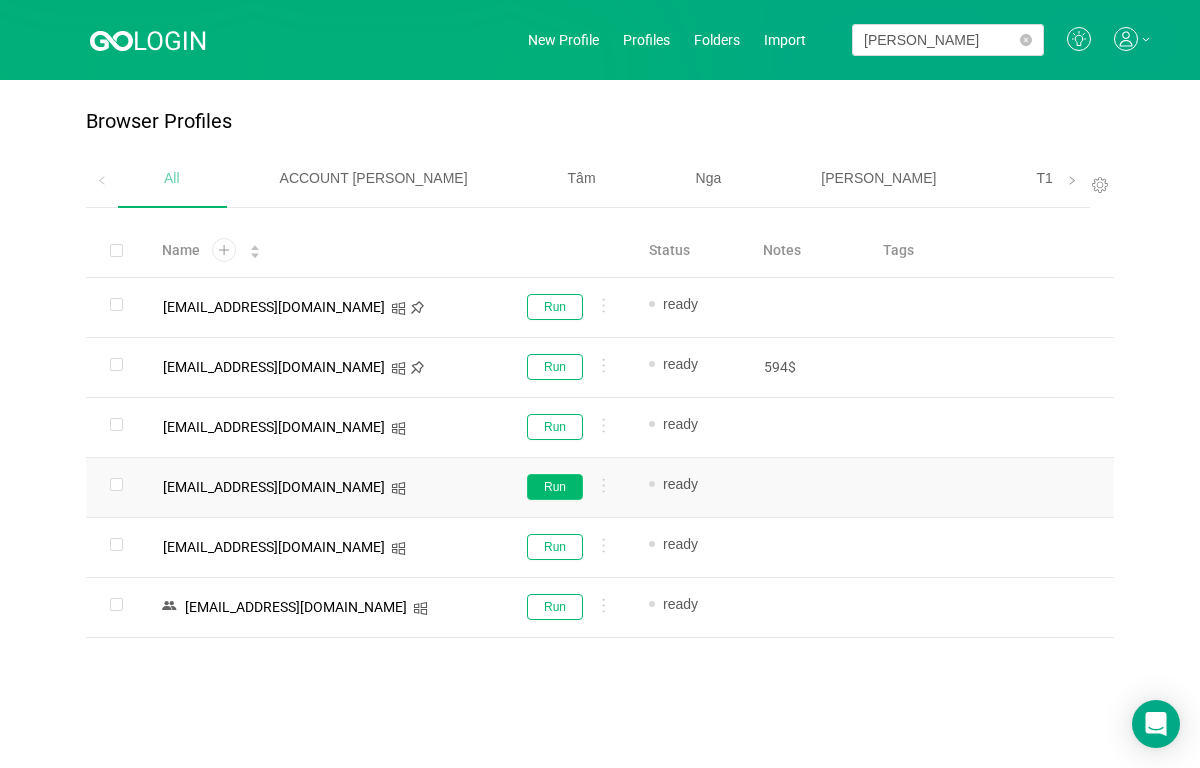 click on "Run" at bounding box center [555, 487] 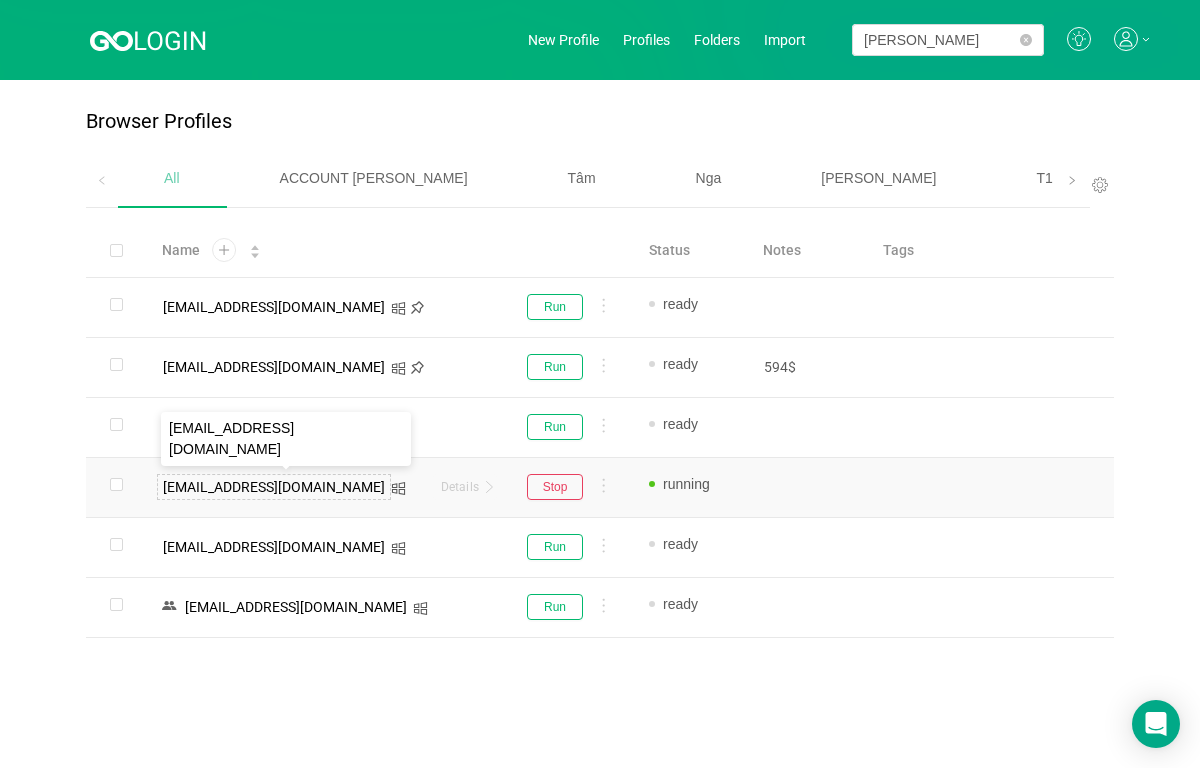 click on "[EMAIL_ADDRESS][DOMAIN_NAME]" at bounding box center [274, 487] 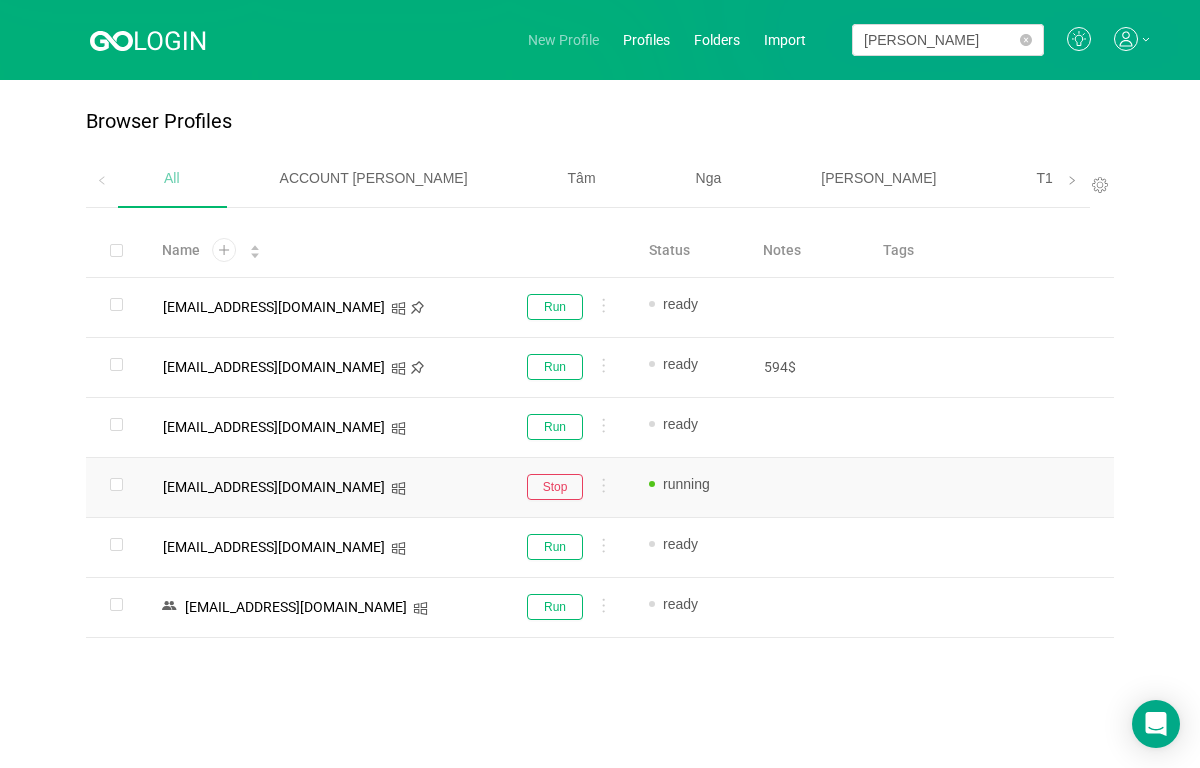 click on "New Profile" at bounding box center [563, 40] 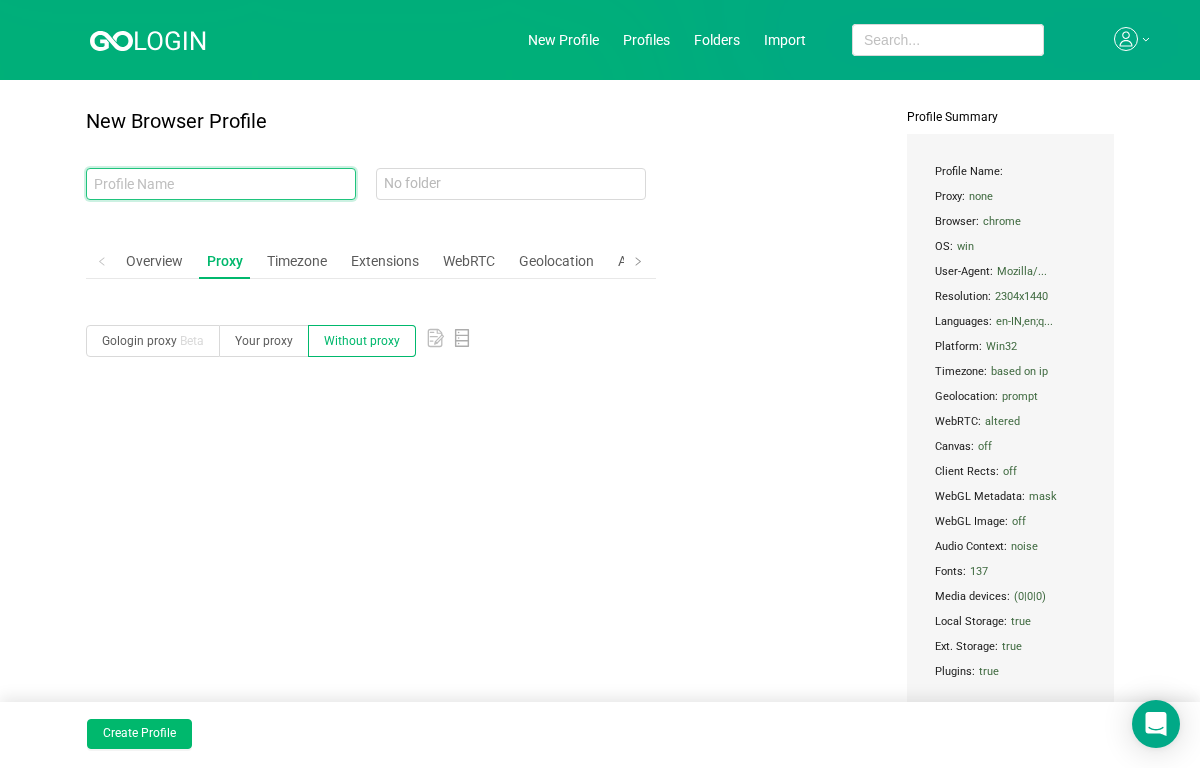 click at bounding box center [221, 184] 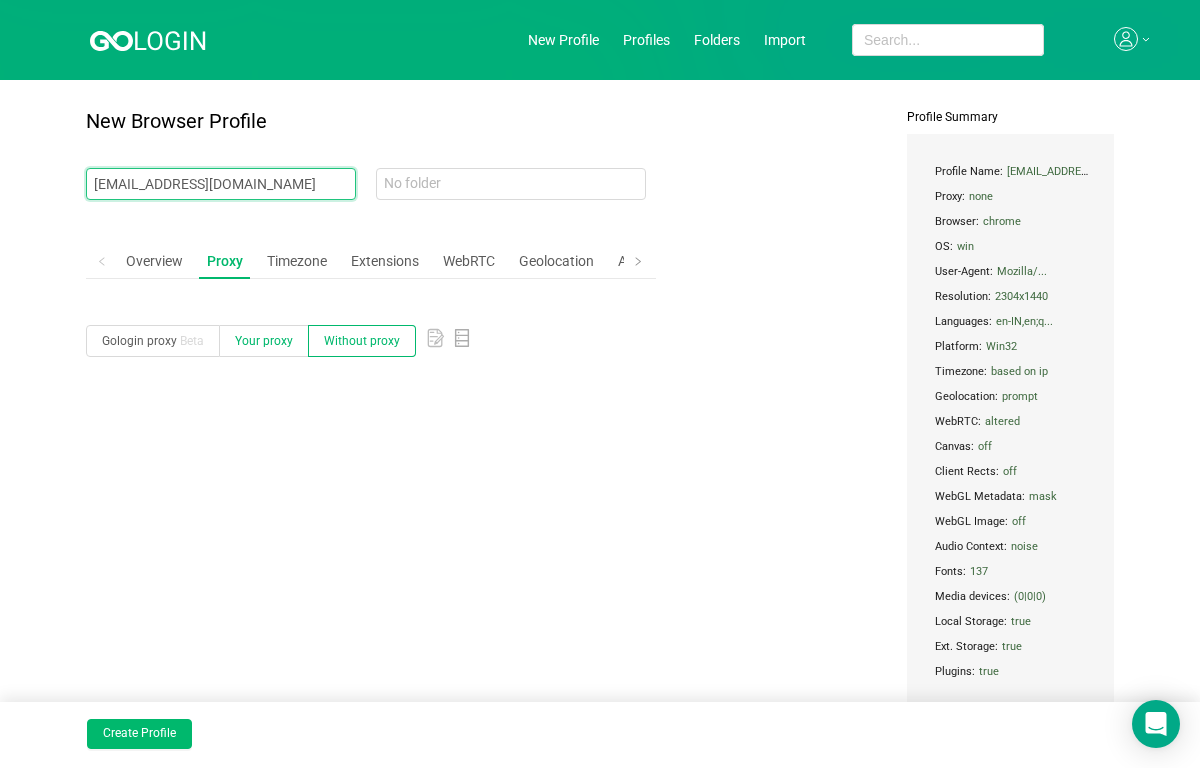 type on "[EMAIL_ADDRESS][DOMAIN_NAME]" 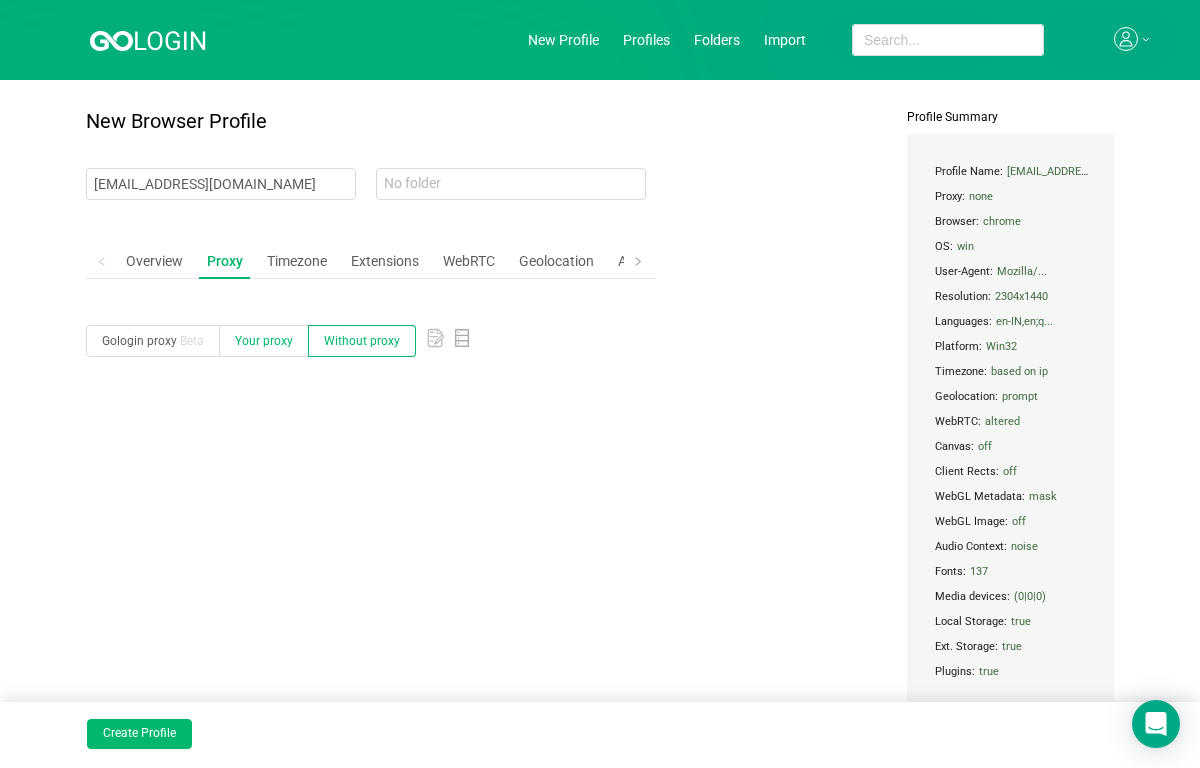 click on "Your proxy" at bounding box center [264, 341] 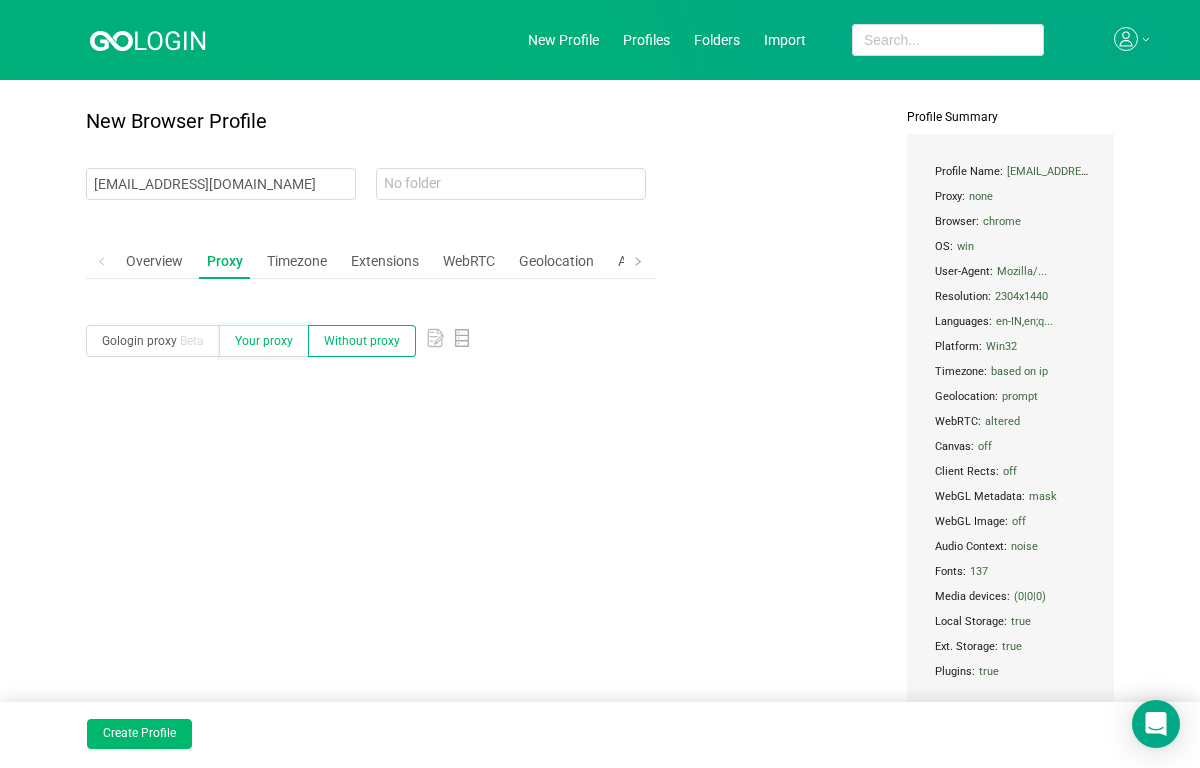 click on "Your proxy" at bounding box center (235, 345) 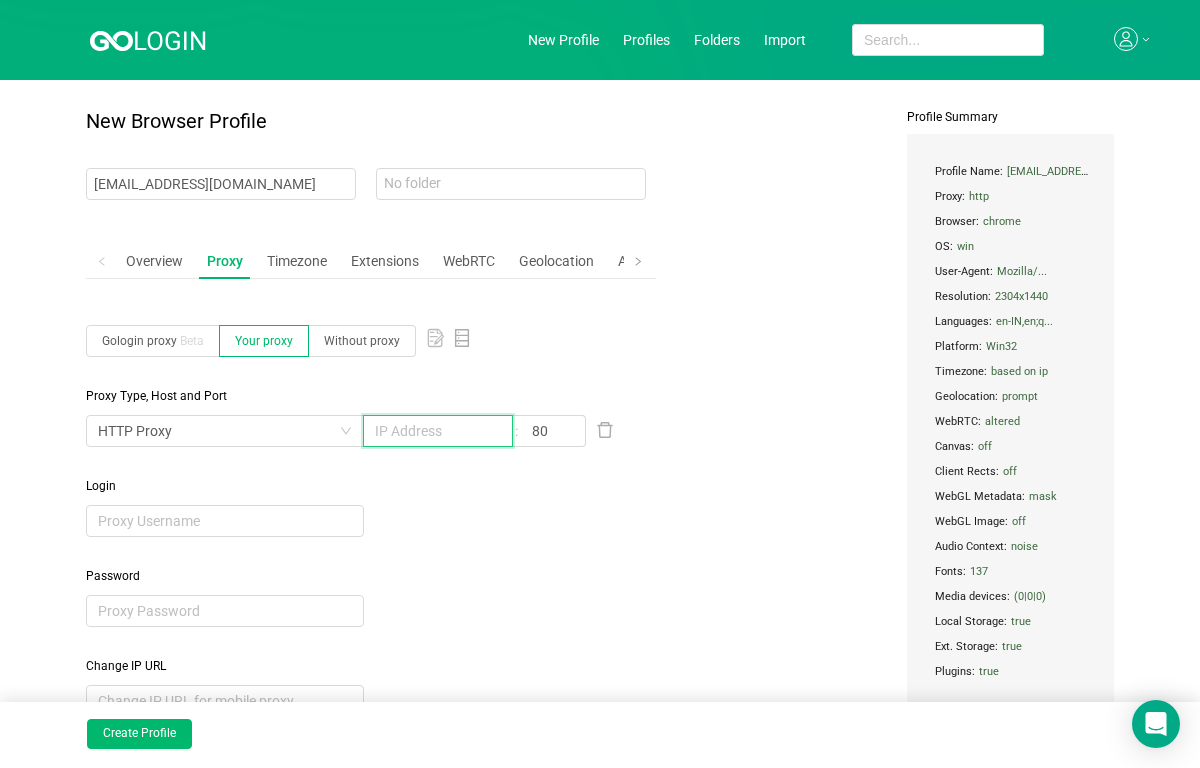 click at bounding box center [438, 431] 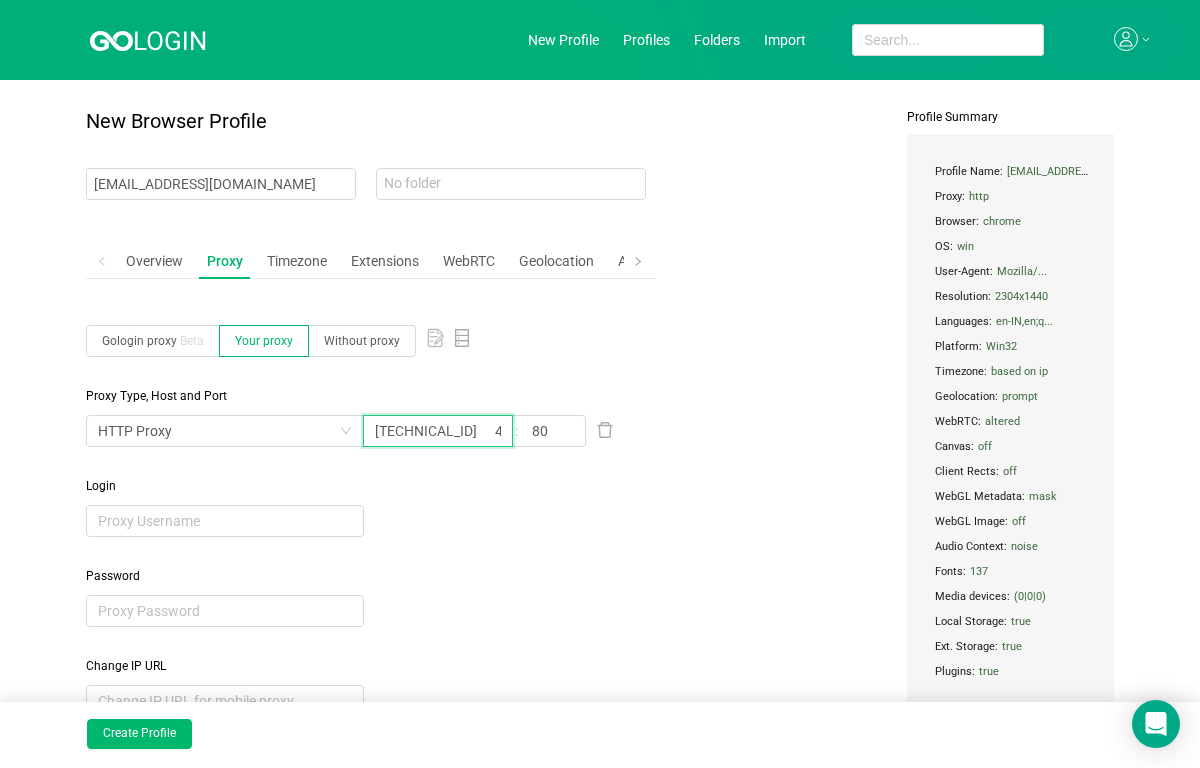 scroll, scrollTop: 0, scrollLeft: 161, axis: horizontal 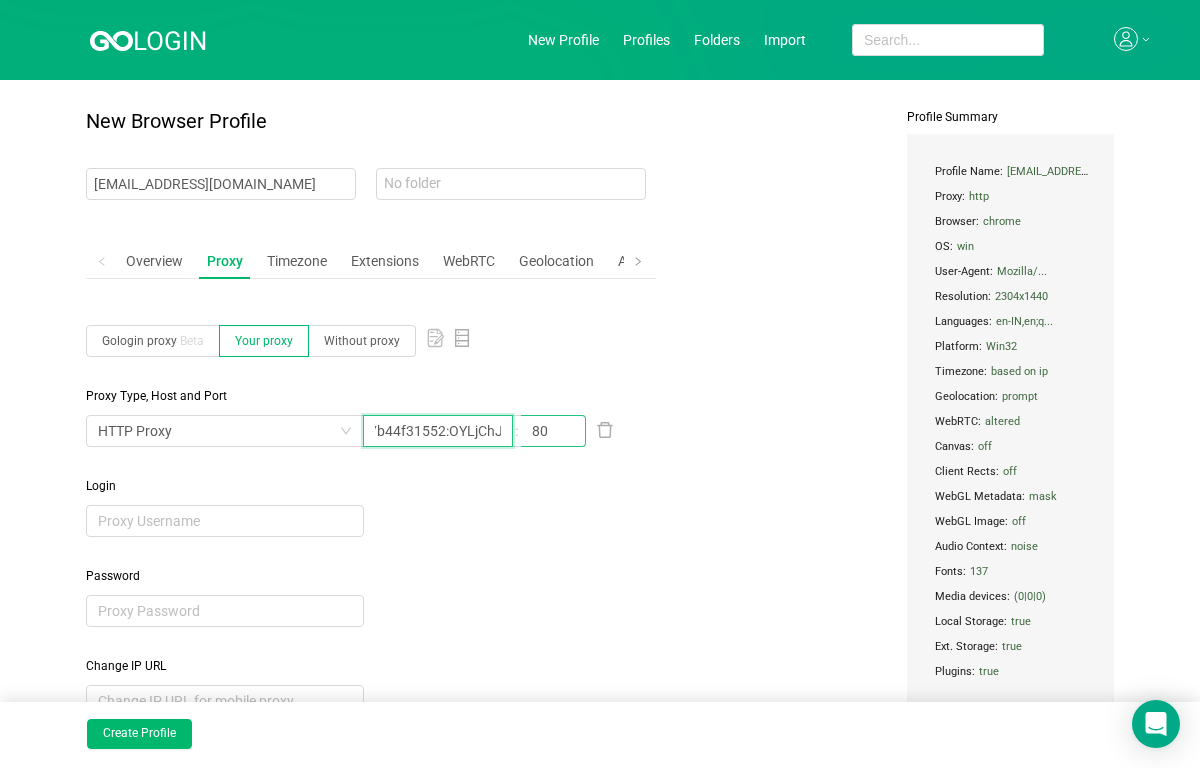 drag, startPoint x: 442, startPoint y: 434, endPoint x: 557, endPoint y: 441, distance: 115.212845 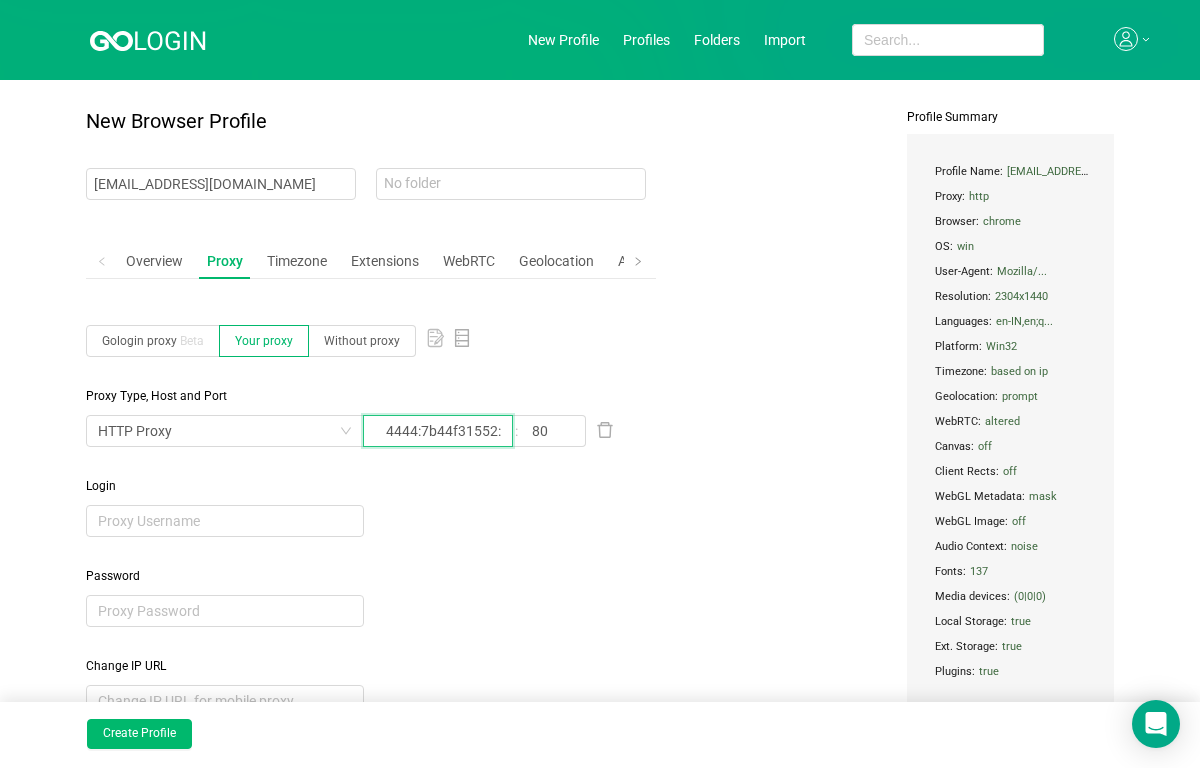 scroll, scrollTop: 0, scrollLeft: 99, axis: horizontal 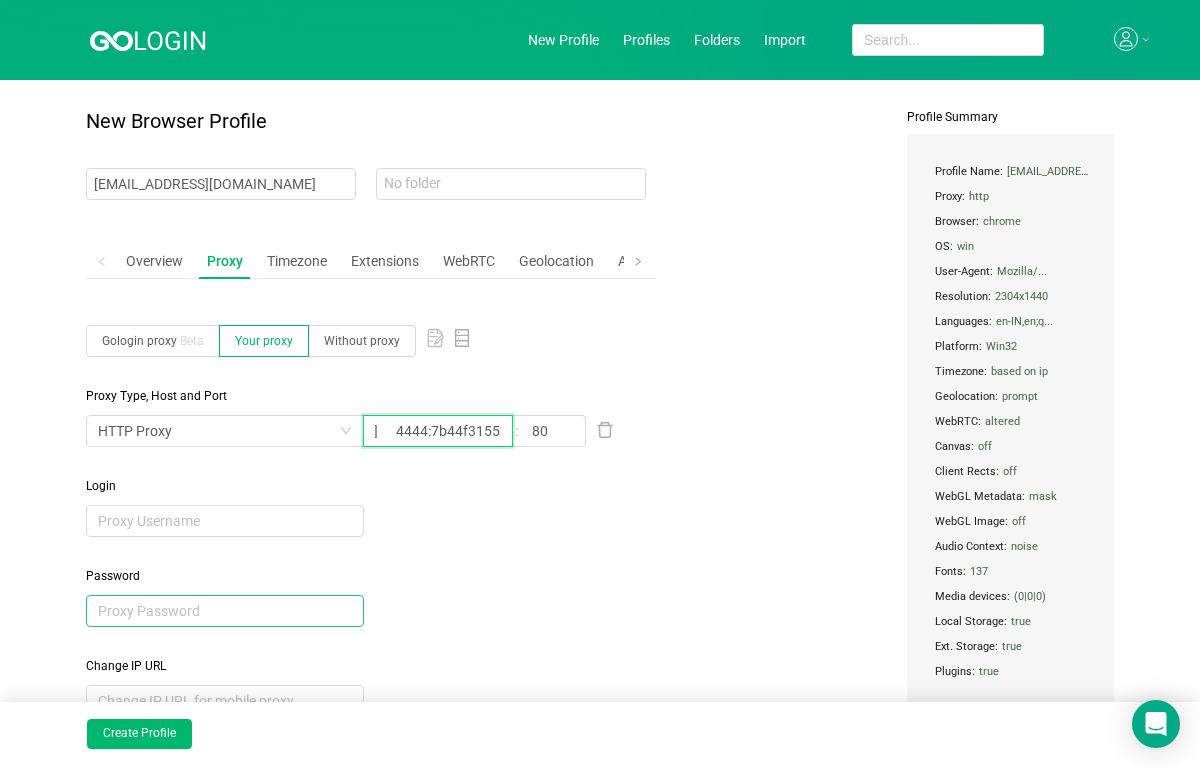 type on "[TECHNICAL_ID]	4444:7b44f31552:" 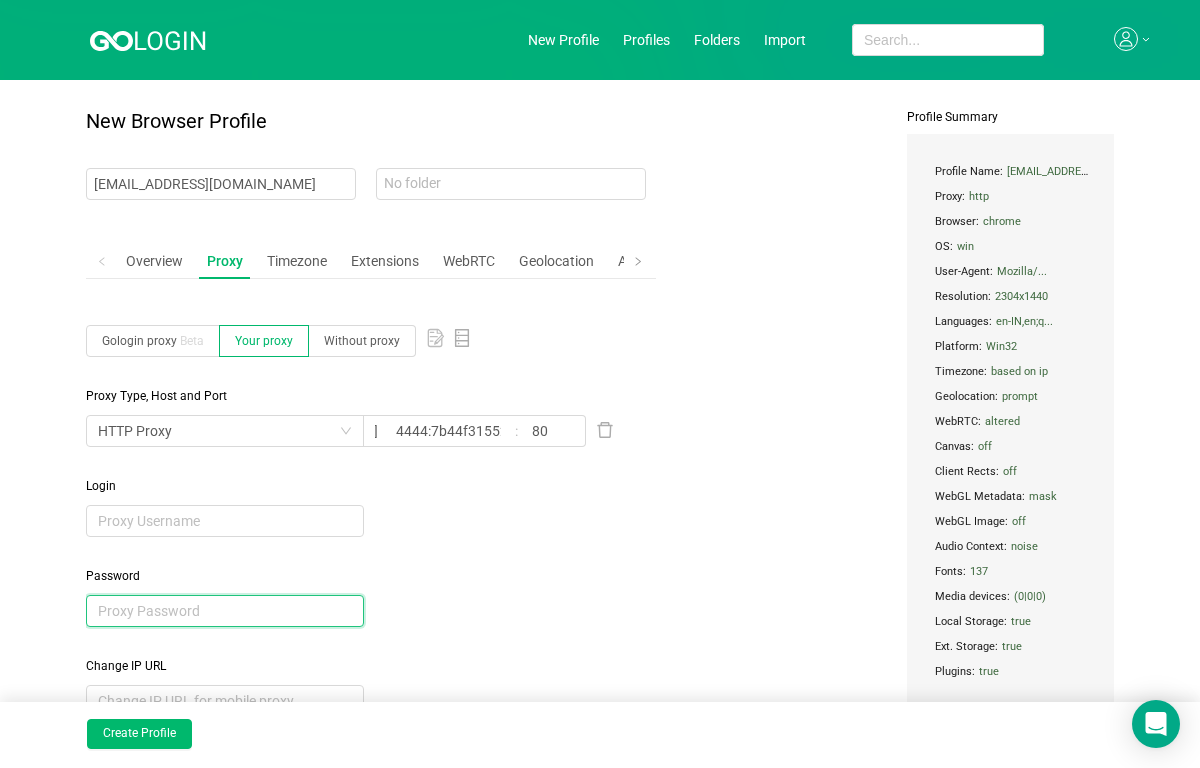 scroll, scrollTop: 0, scrollLeft: 0, axis: both 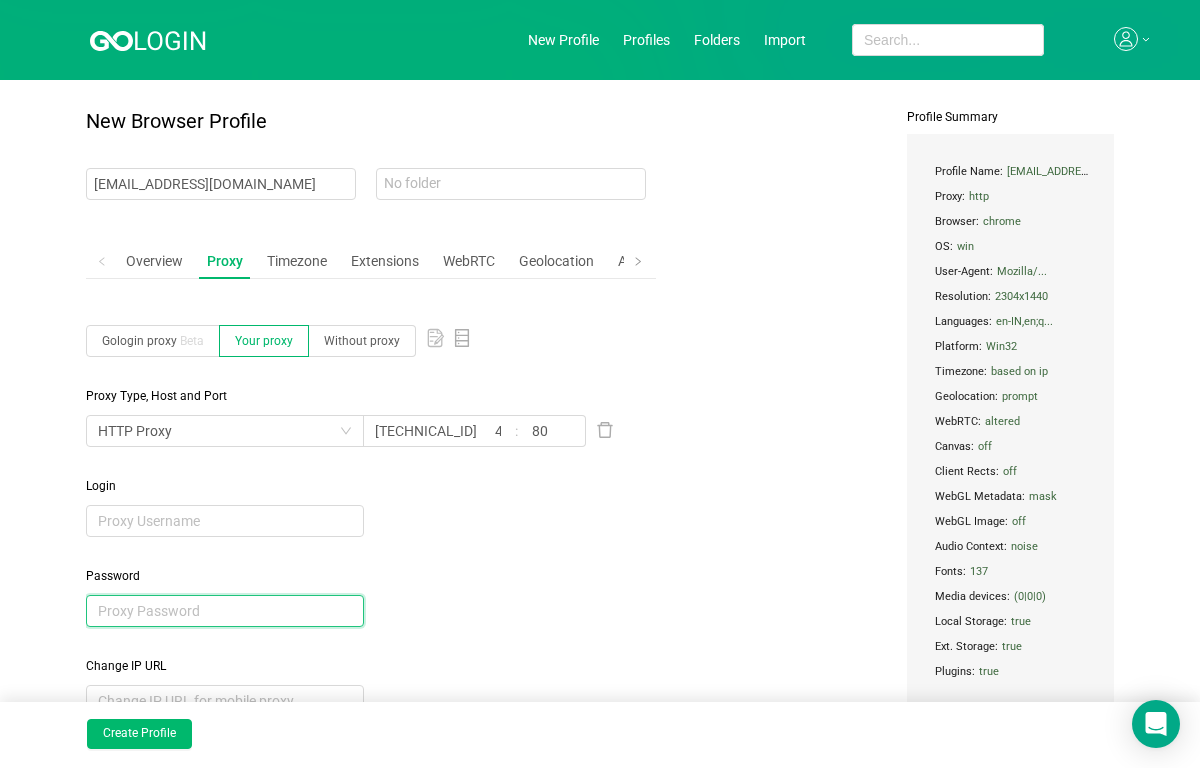 click at bounding box center [225, 611] 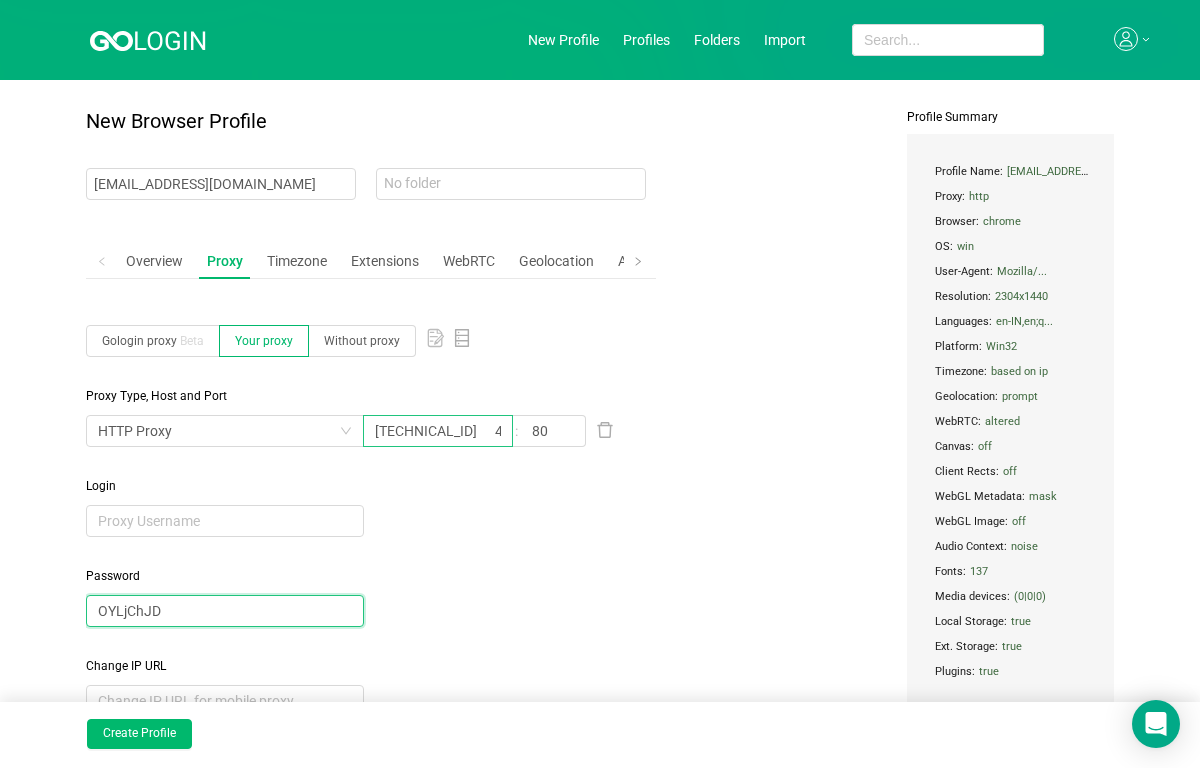 type on "OYLjChJD" 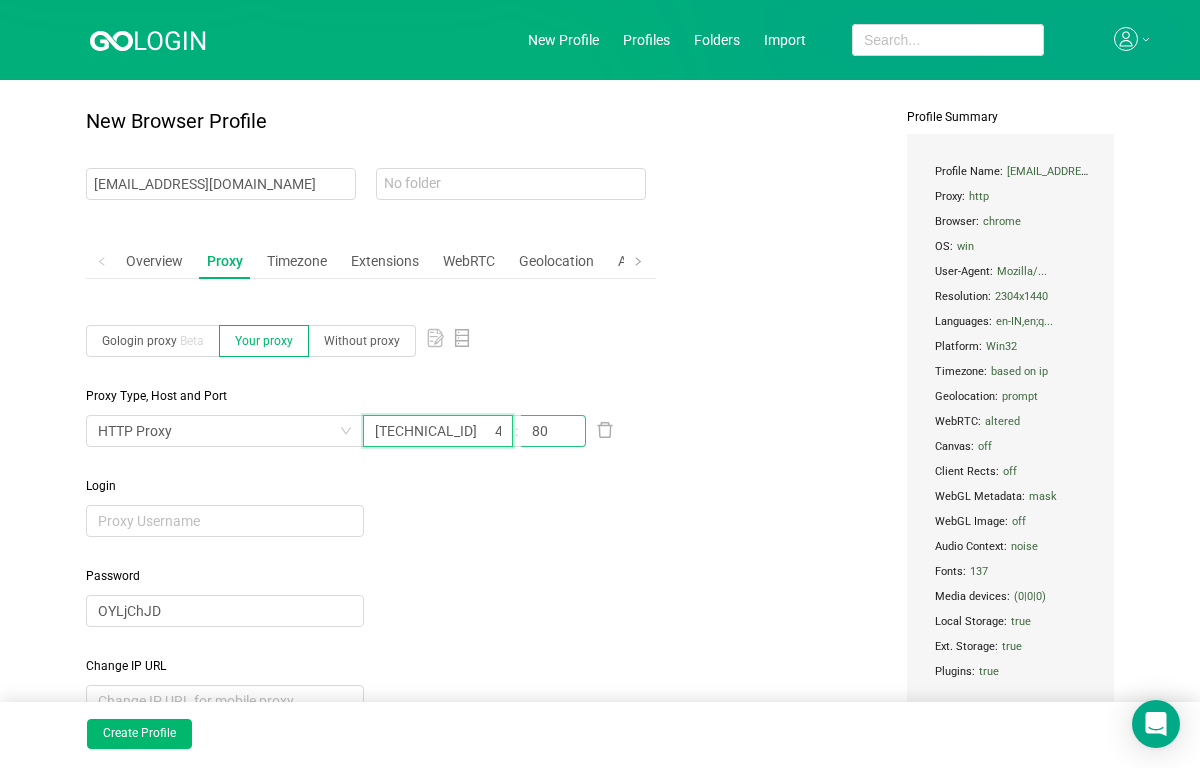 scroll, scrollTop: 0, scrollLeft: 99, axis: horizontal 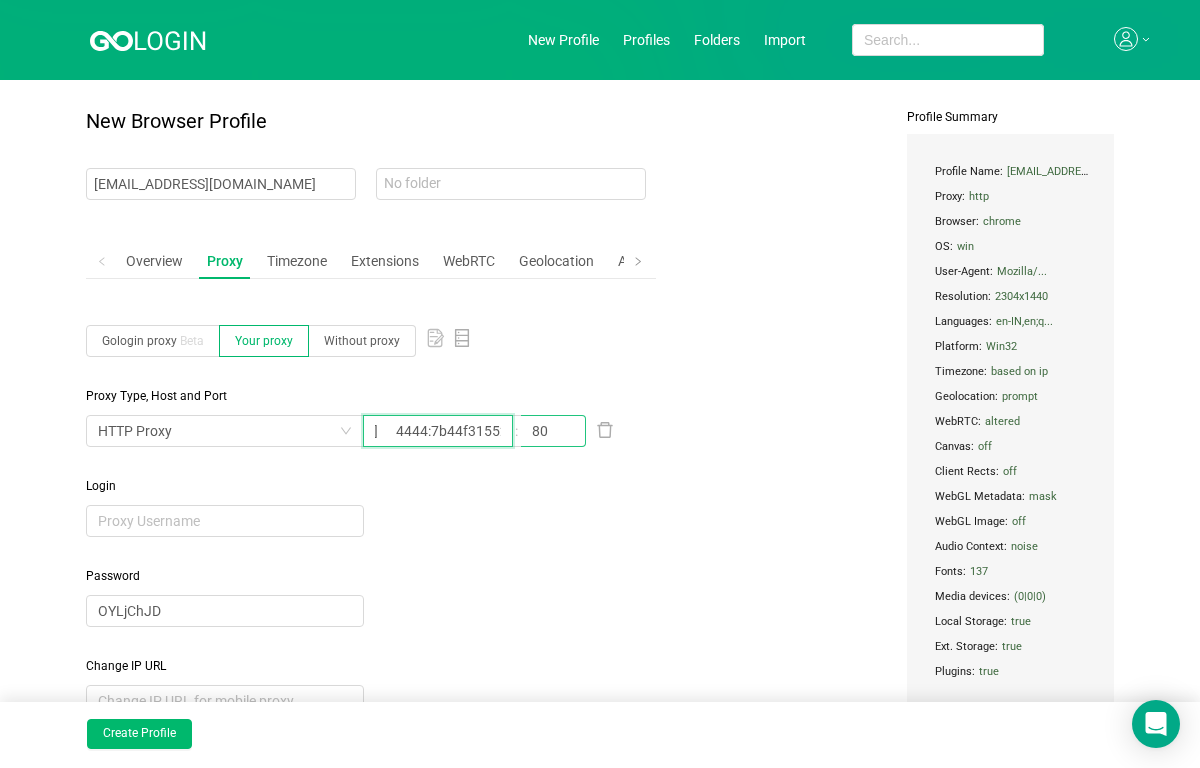 drag, startPoint x: 484, startPoint y: 439, endPoint x: 569, endPoint y: 437, distance: 85.02353 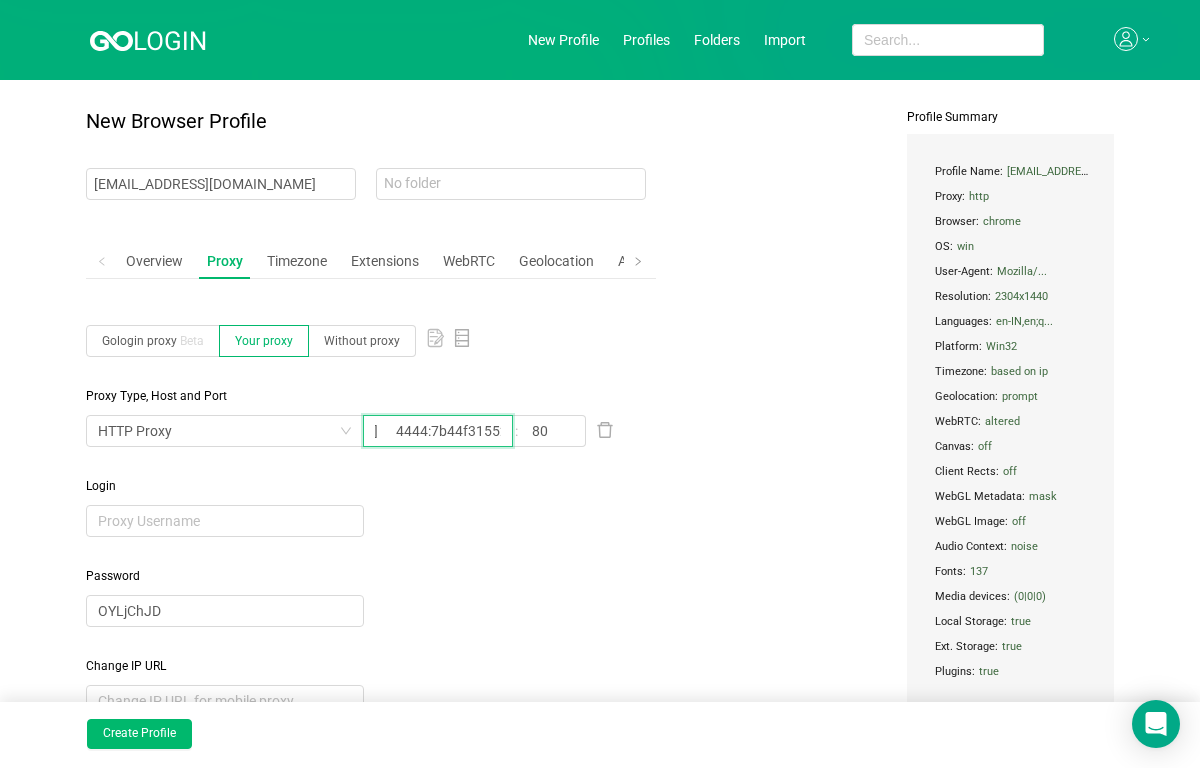 click on "[TECHNICAL_ID]	4444:7b44f31552:" at bounding box center (438, 431) 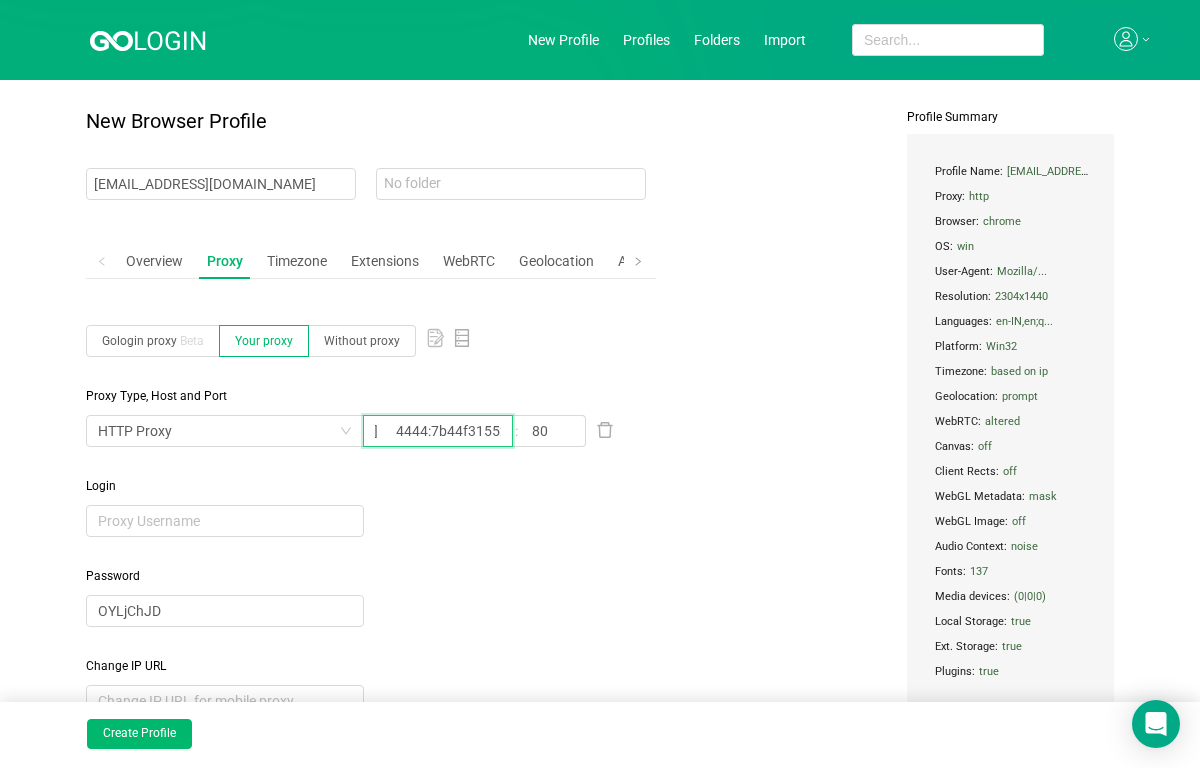 drag, startPoint x: 425, startPoint y: 430, endPoint x: 595, endPoint y: 441, distance: 170.35551 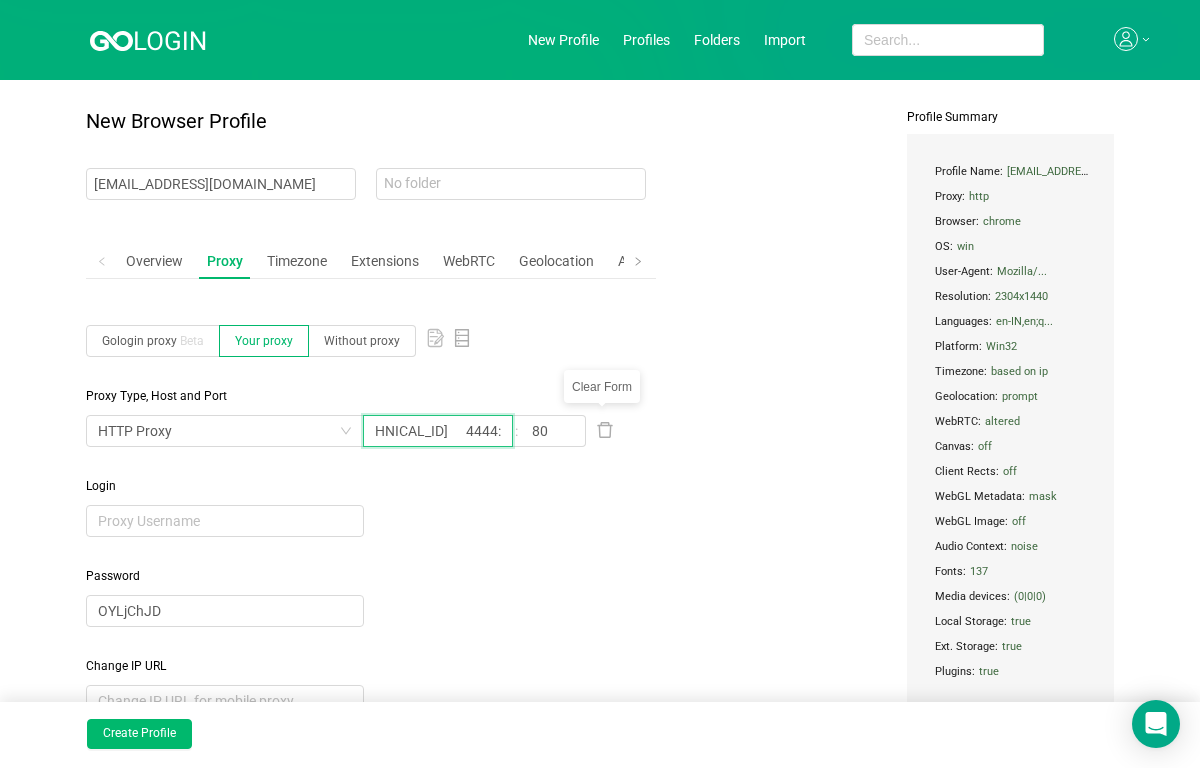 scroll, scrollTop: 0, scrollLeft: 20, axis: horizontal 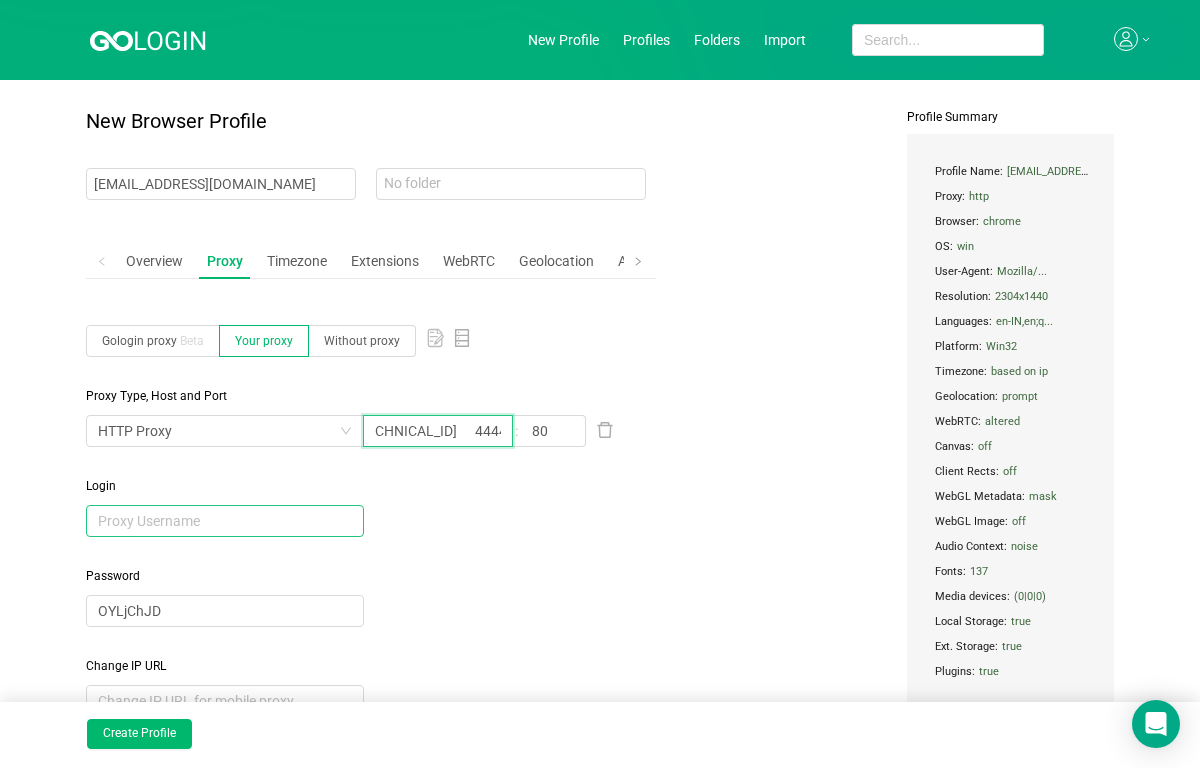 type on "[TECHNICAL_ID]	4444:" 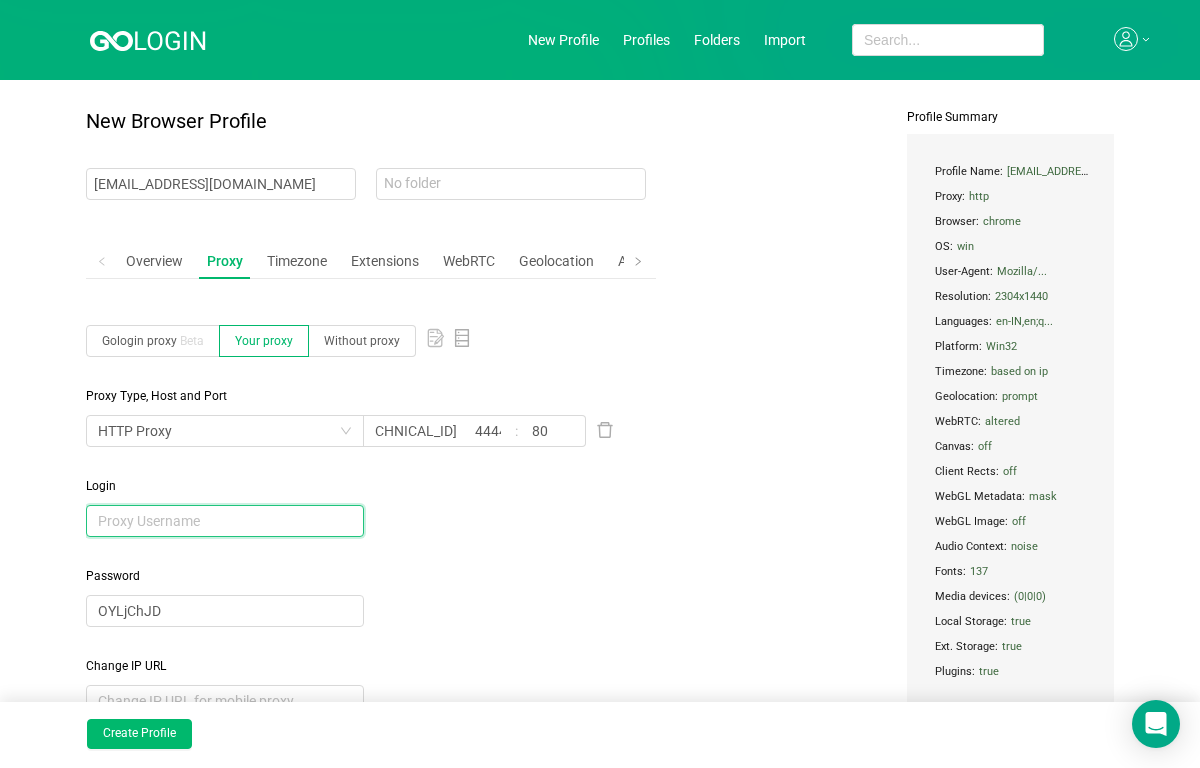 scroll, scrollTop: 0, scrollLeft: 0, axis: both 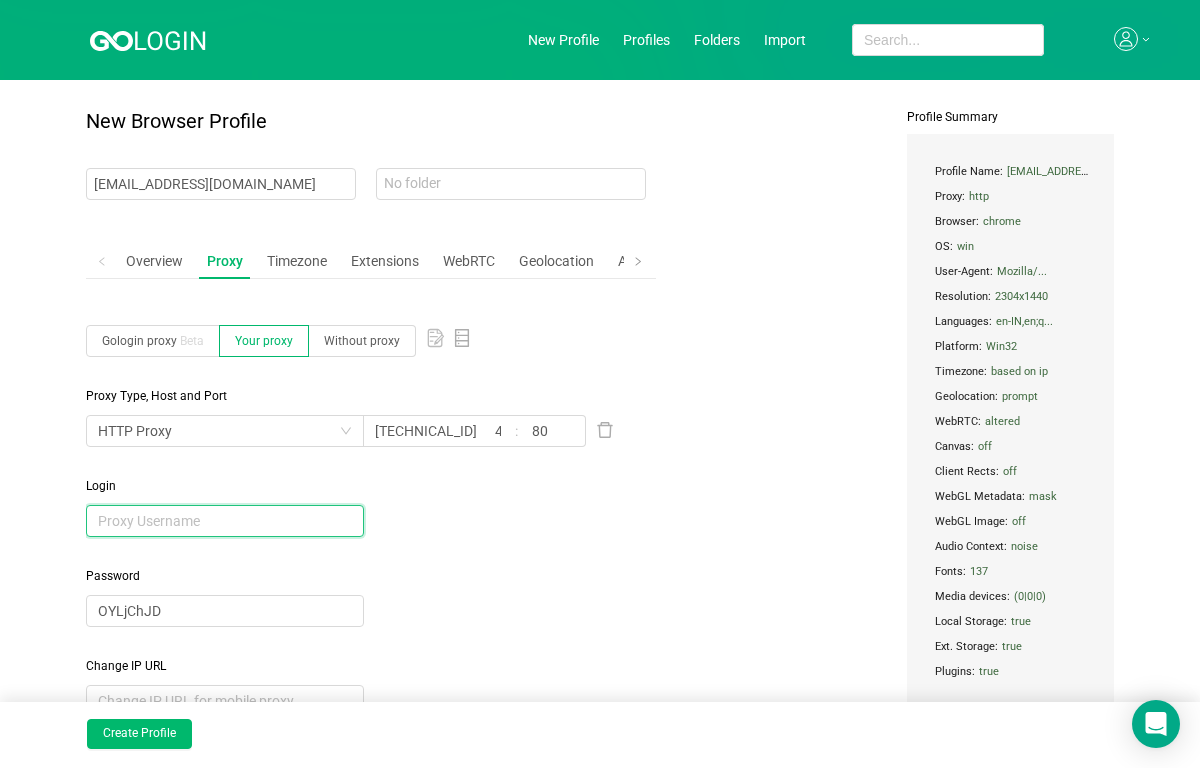 click at bounding box center (225, 521) 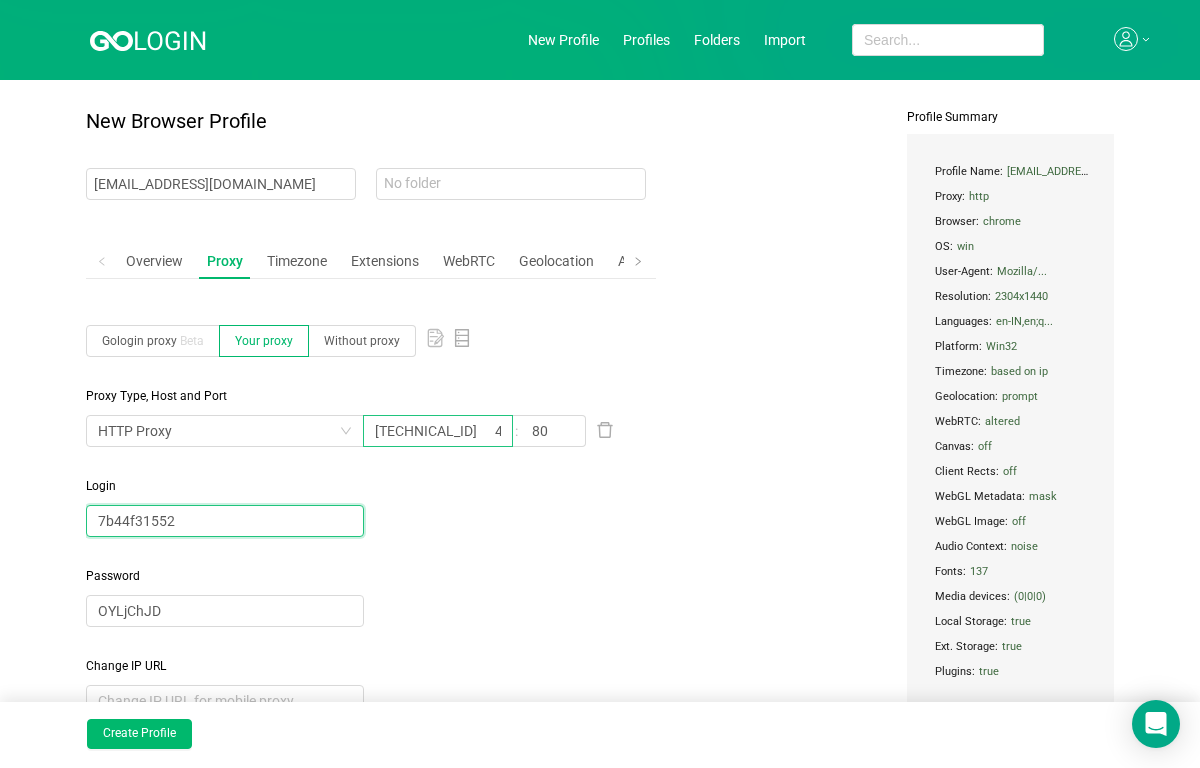 type on "7b44f31552" 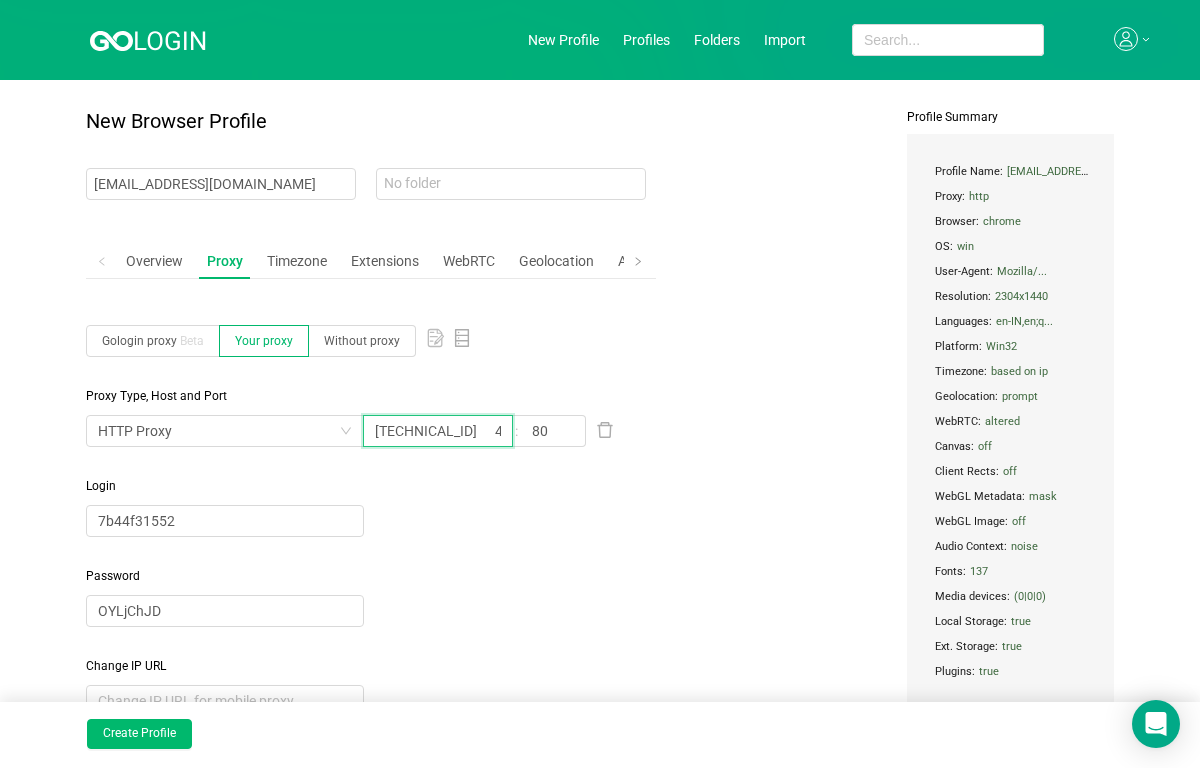 scroll, scrollTop: 0, scrollLeft: 20, axis: horizontal 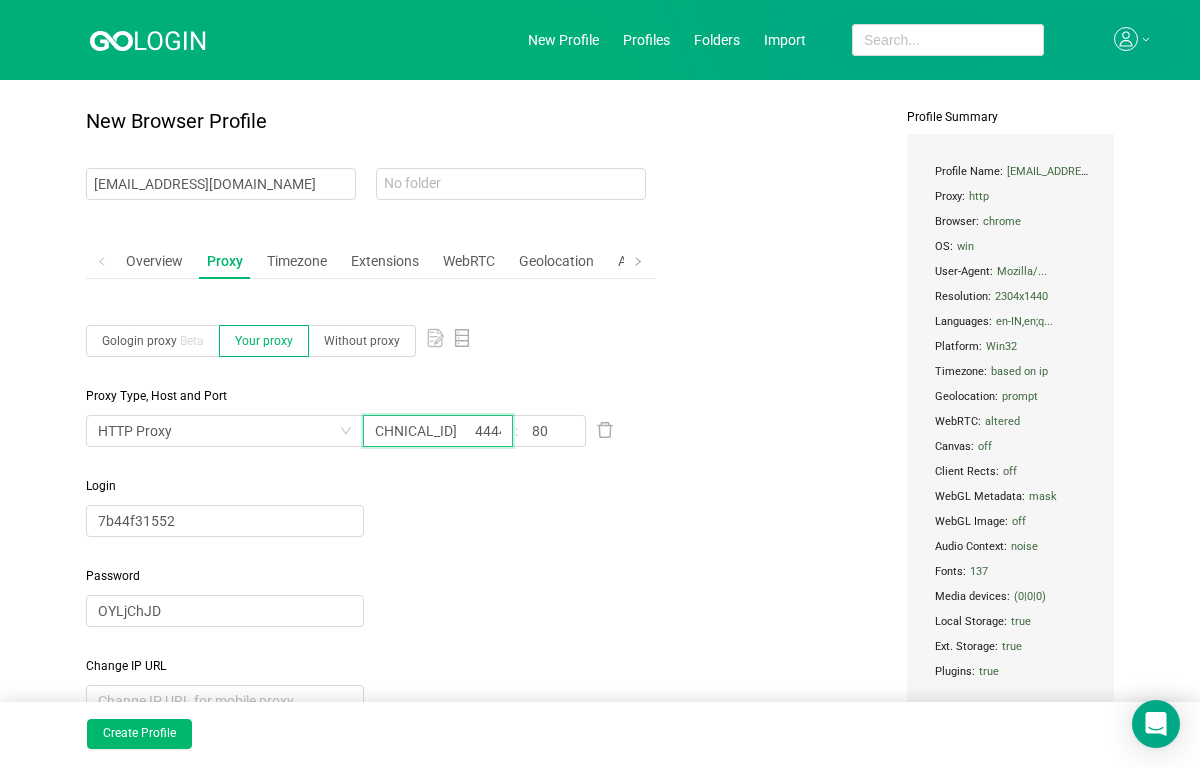 drag, startPoint x: 484, startPoint y: 433, endPoint x: 657, endPoint y: 435, distance: 173.01157 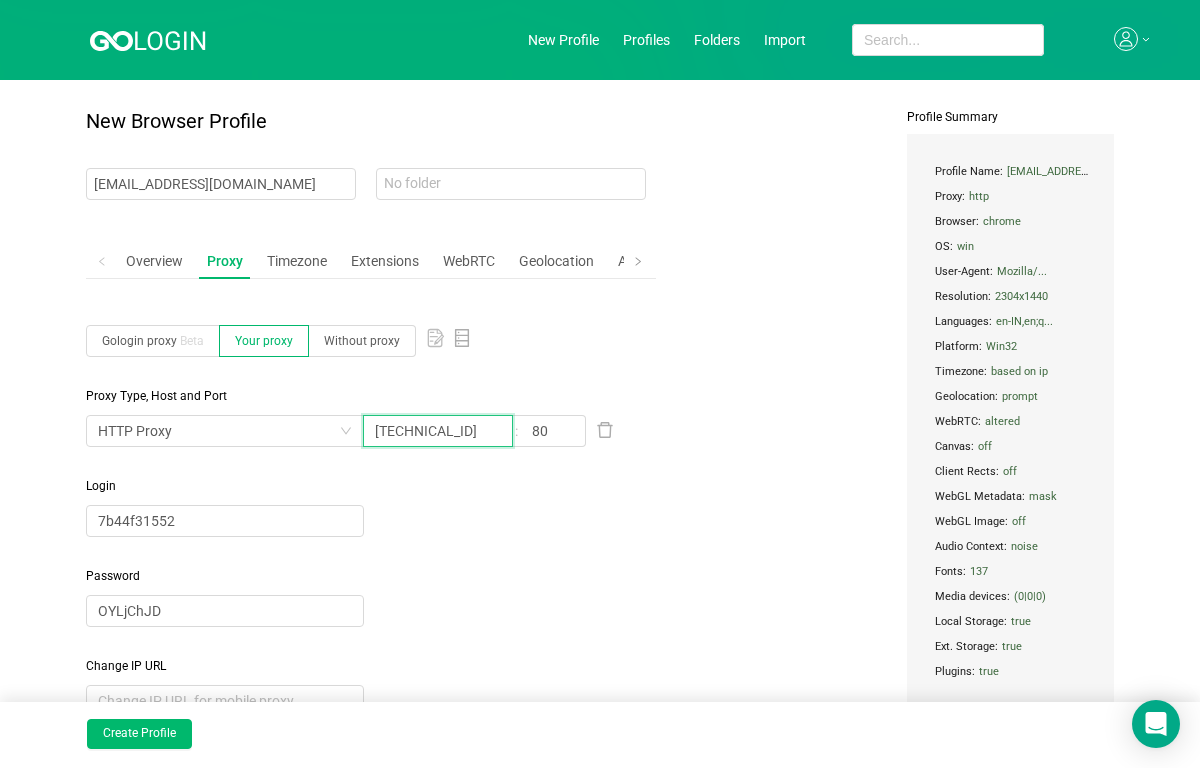 scroll, scrollTop: 0, scrollLeft: 0, axis: both 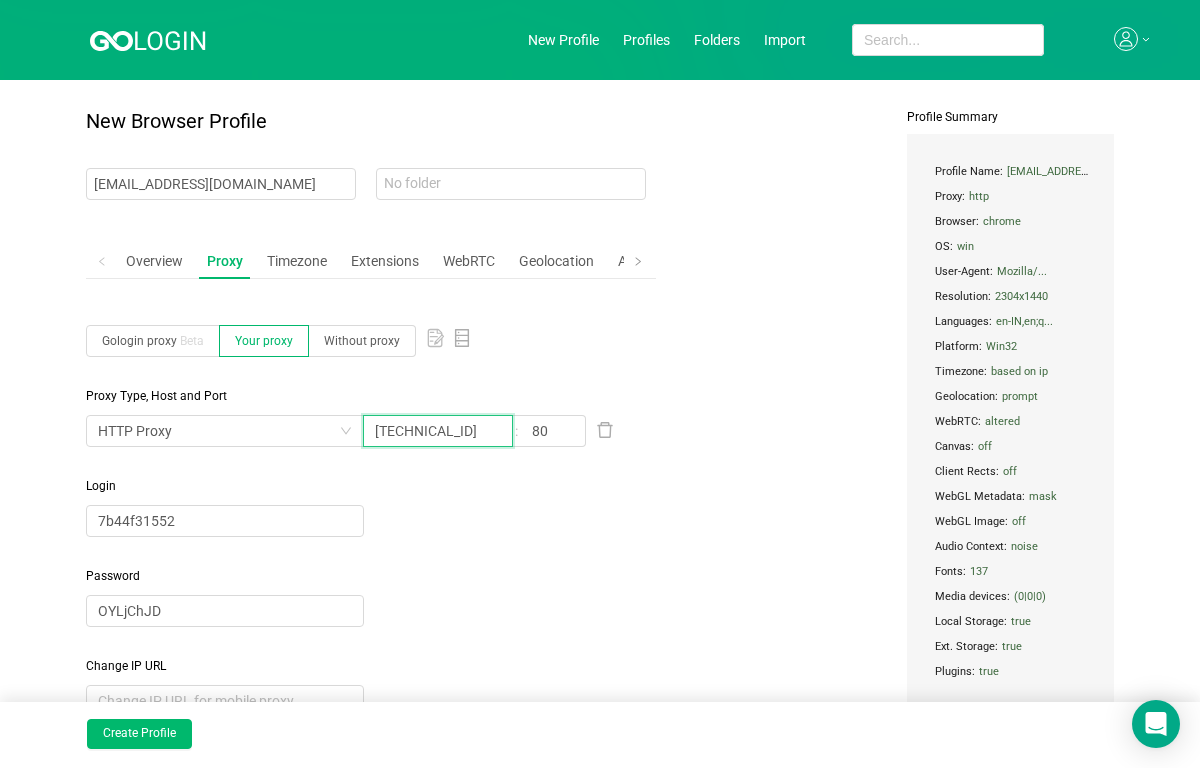 click on "[TECHNICAL_ID]" at bounding box center [438, 431] 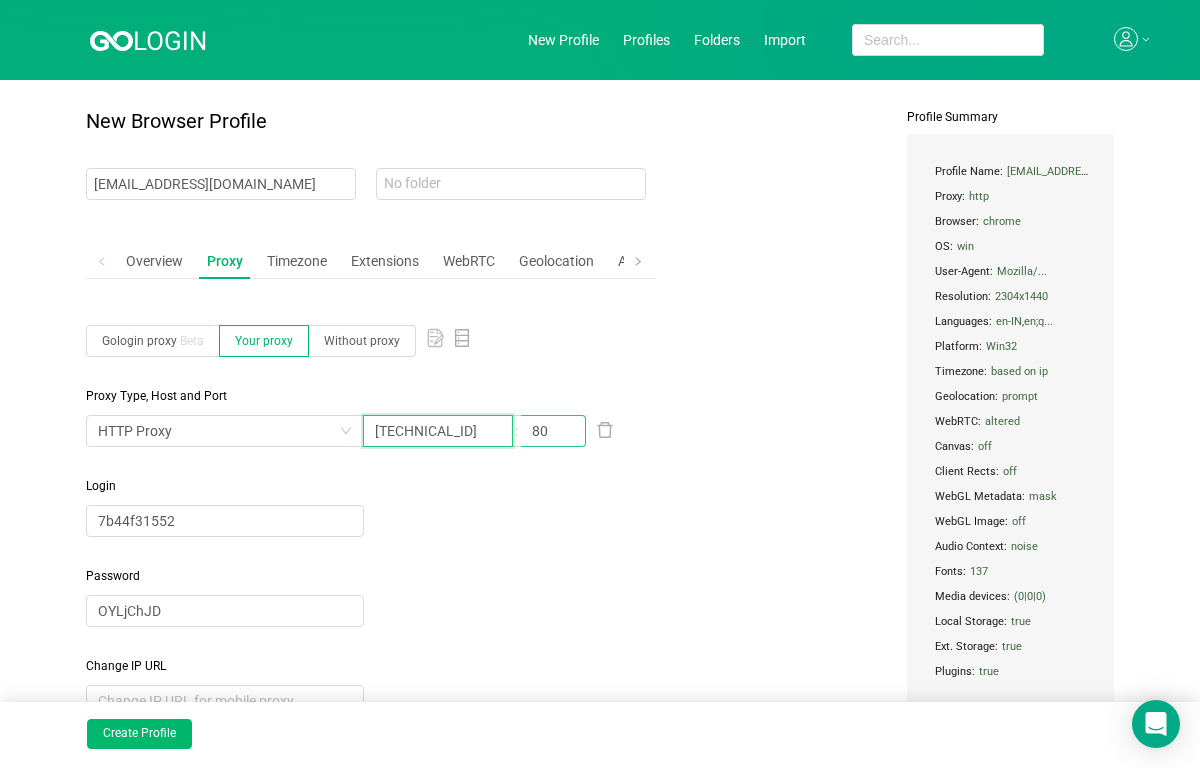 type on "[TECHNICAL_ID]" 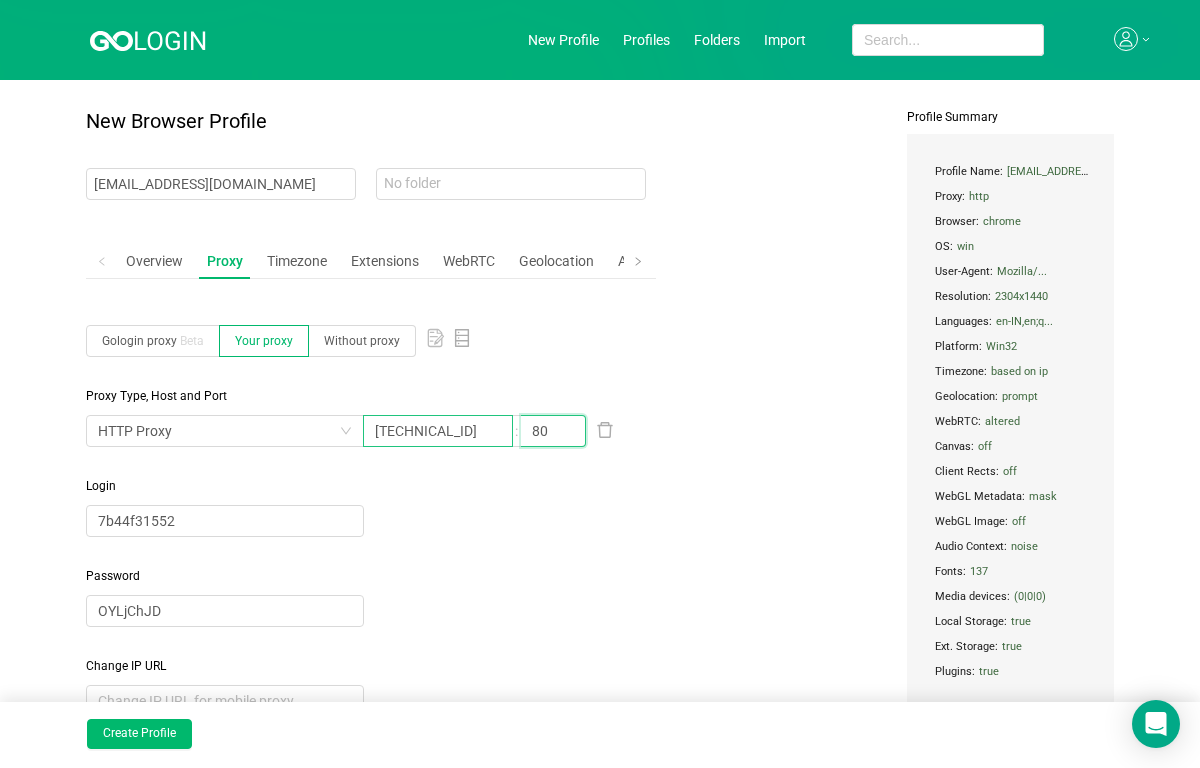 drag, startPoint x: 563, startPoint y: 433, endPoint x: 491, endPoint y: 439, distance: 72.249565 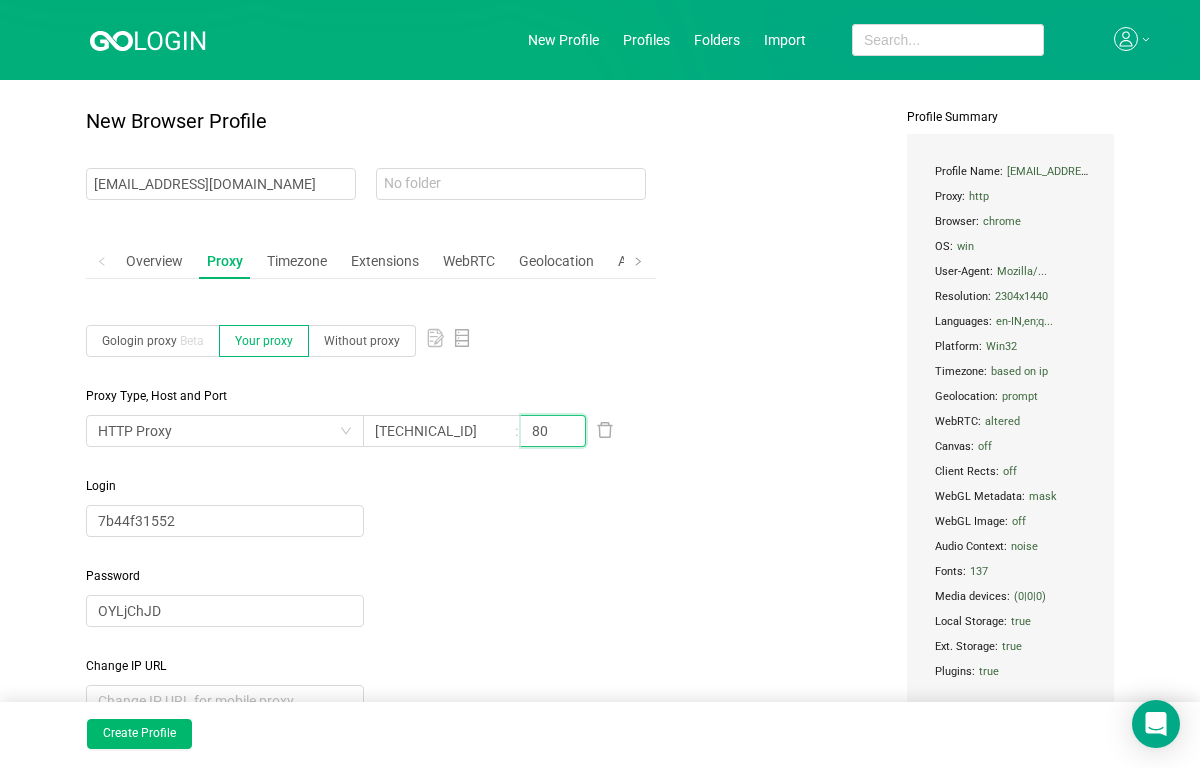 paste on "4444:" 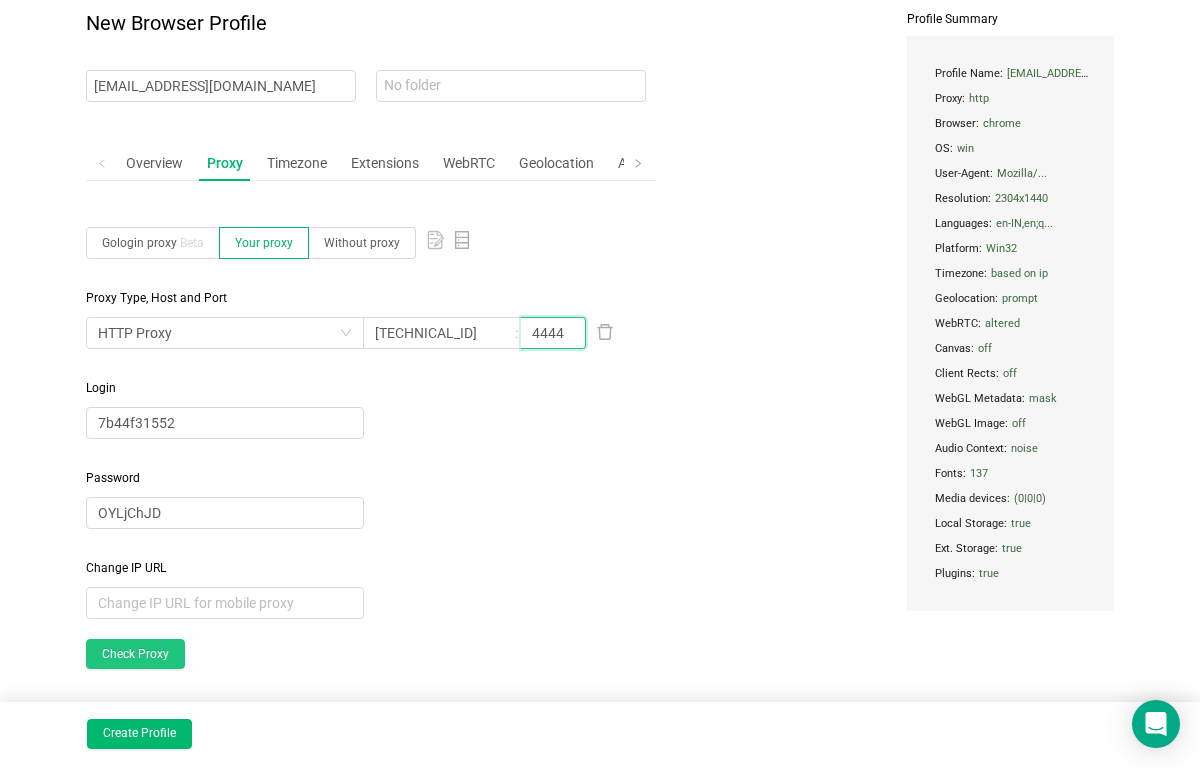 scroll, scrollTop: 99, scrollLeft: 0, axis: vertical 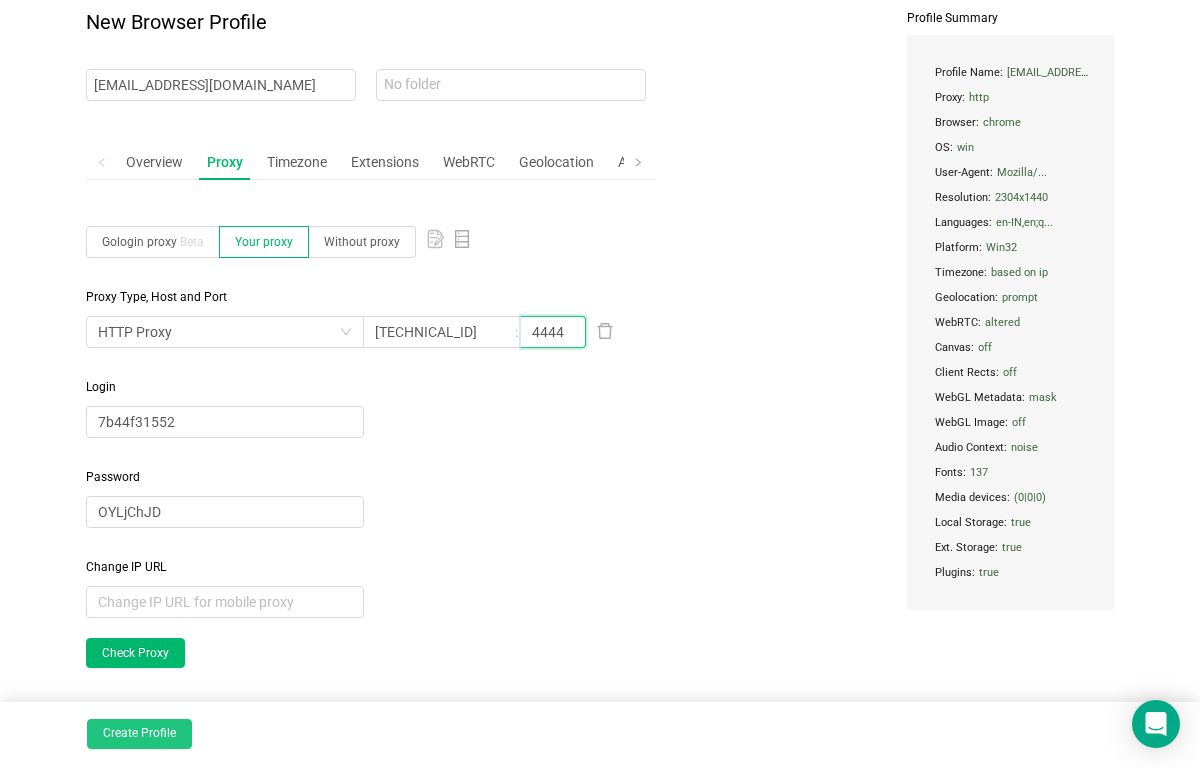 type on "4444" 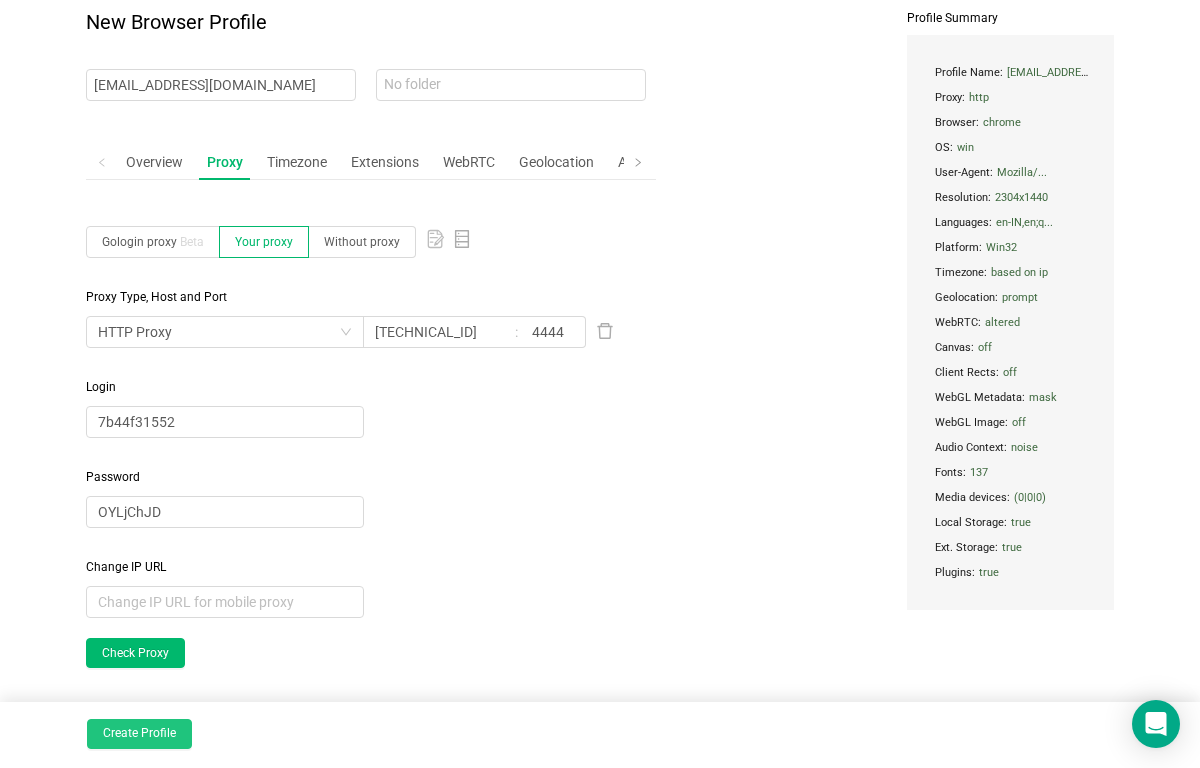 click on "Create Profile" at bounding box center (139, 734) 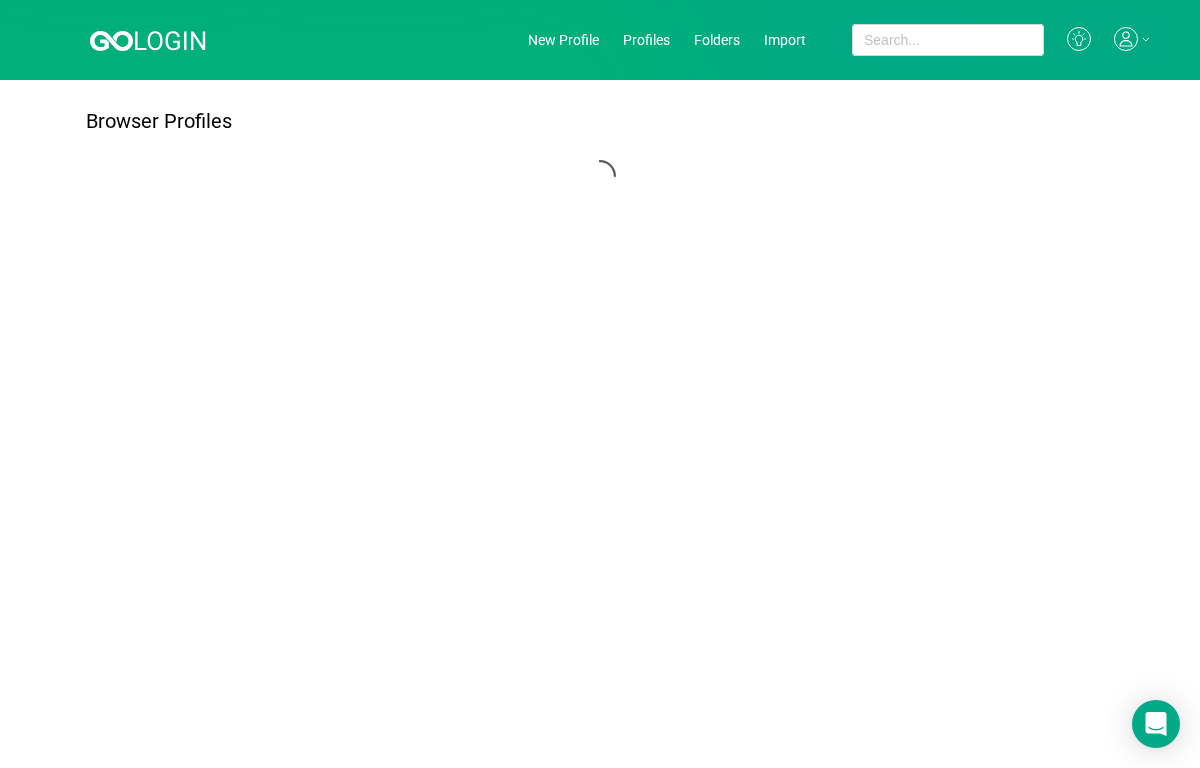 scroll, scrollTop: 0, scrollLeft: 0, axis: both 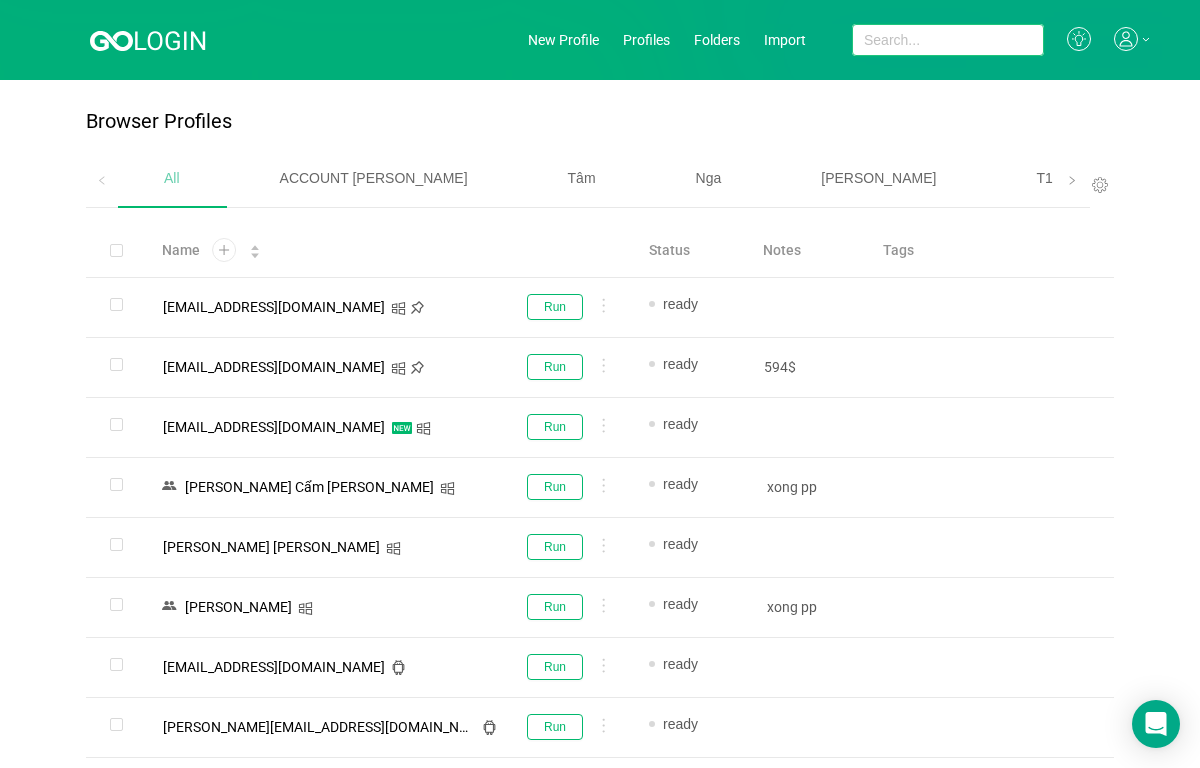 click at bounding box center (948, 40) 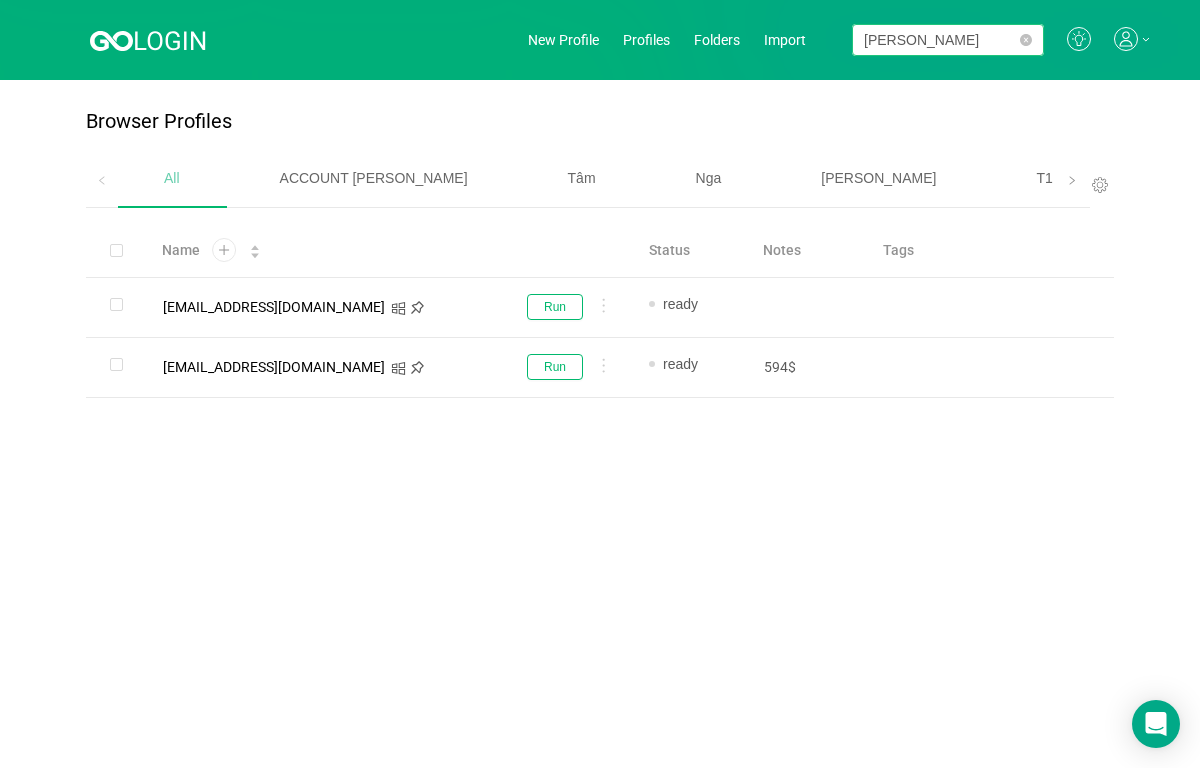 click on "[PERSON_NAME]" at bounding box center [948, 40] 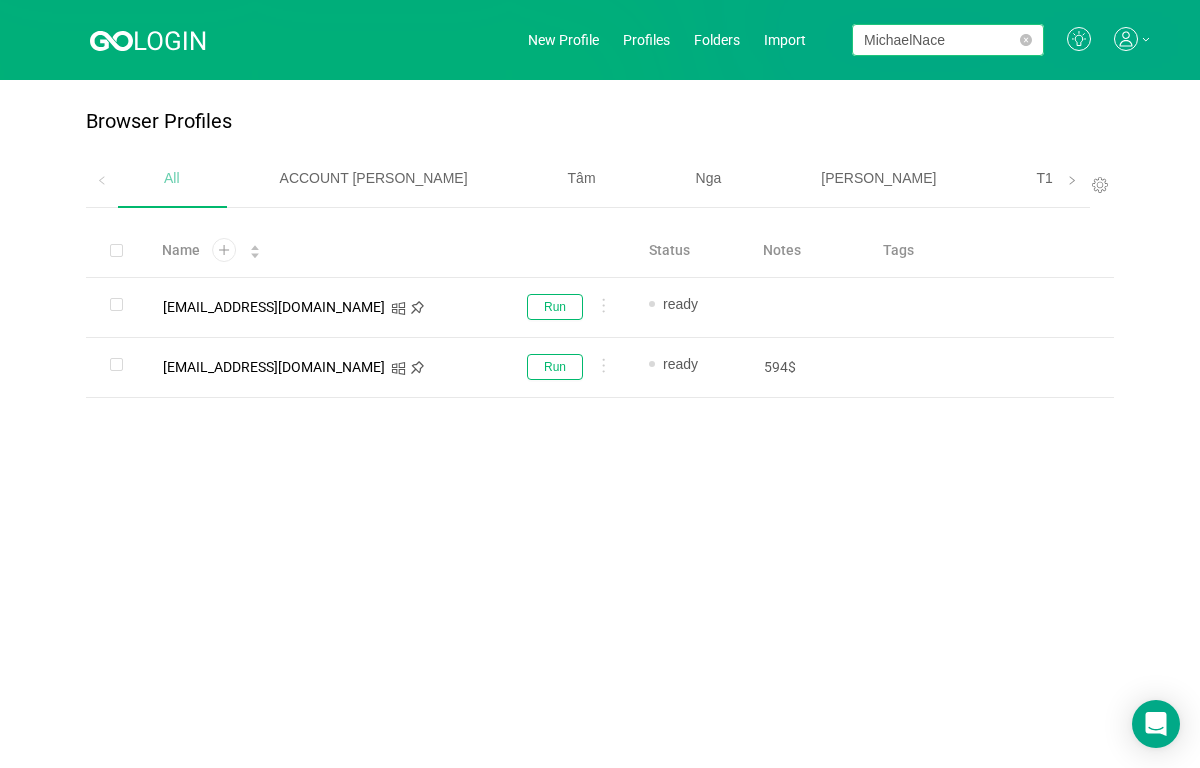 type on "MichaelNace" 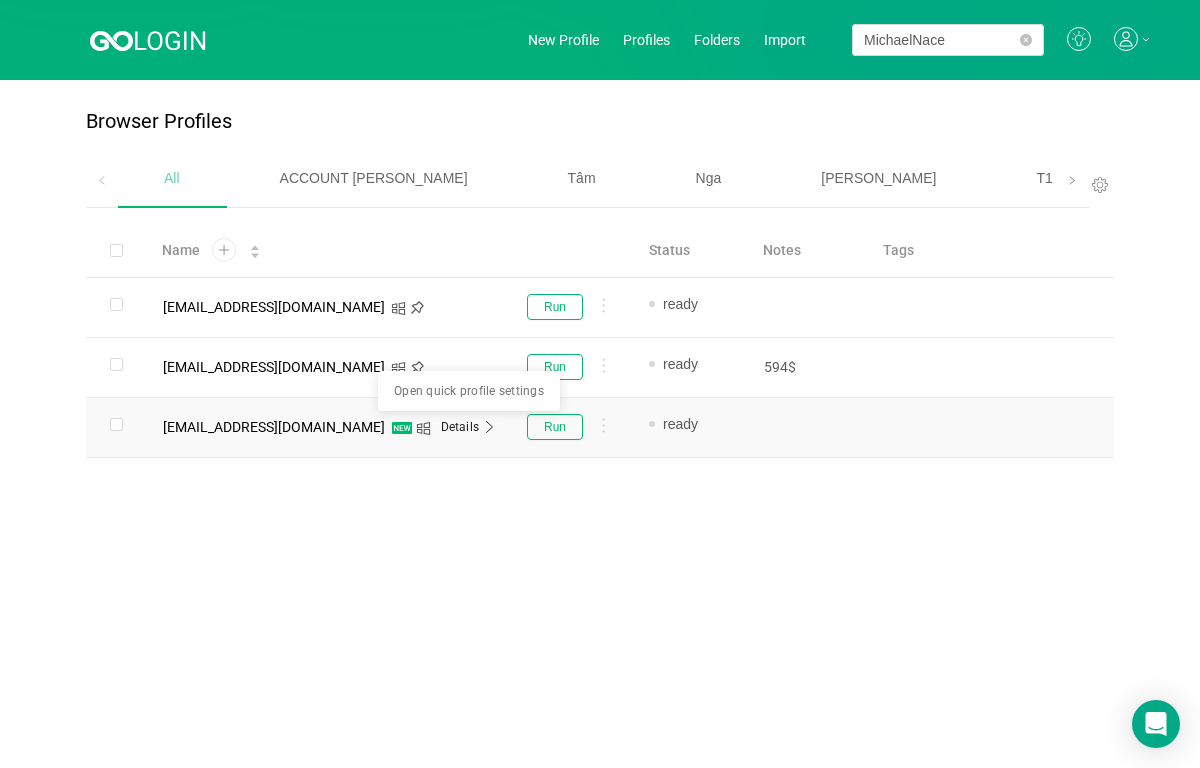 click on "Details" at bounding box center [460, 427] 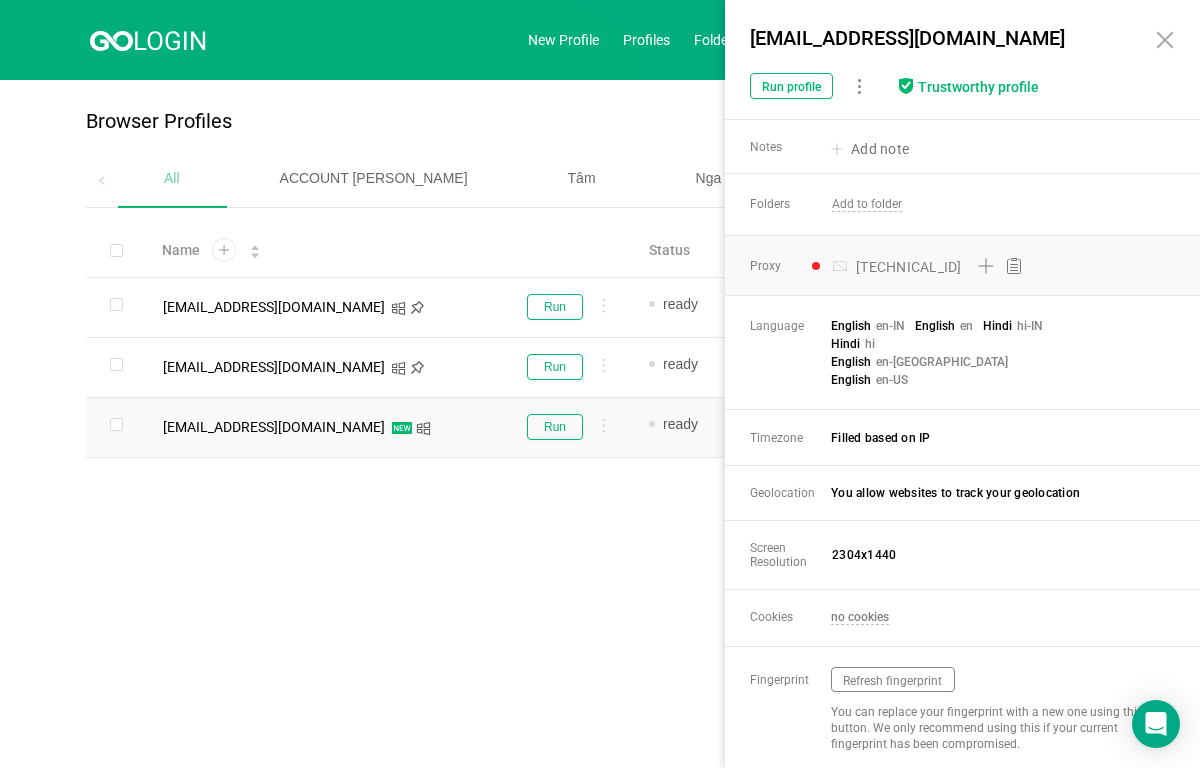 click on "[TECHNICAL_ID]" at bounding box center (909, 267) 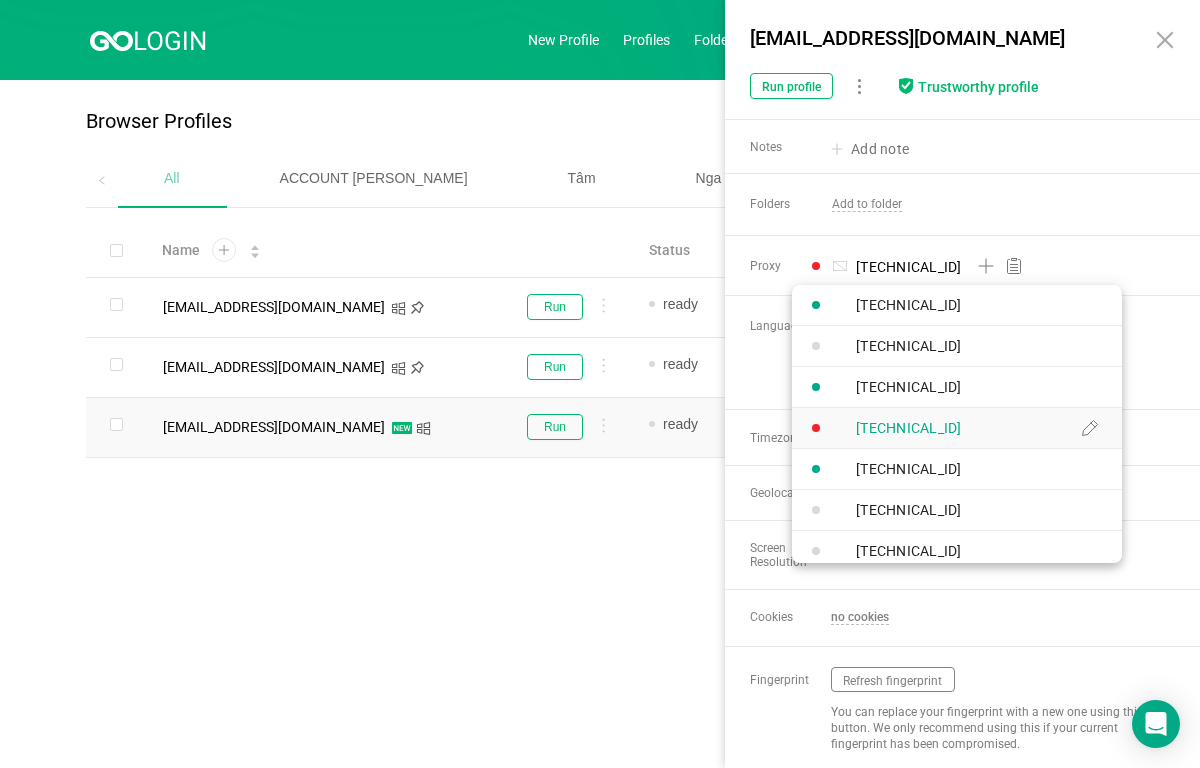 scroll, scrollTop: 1467, scrollLeft: 0, axis: vertical 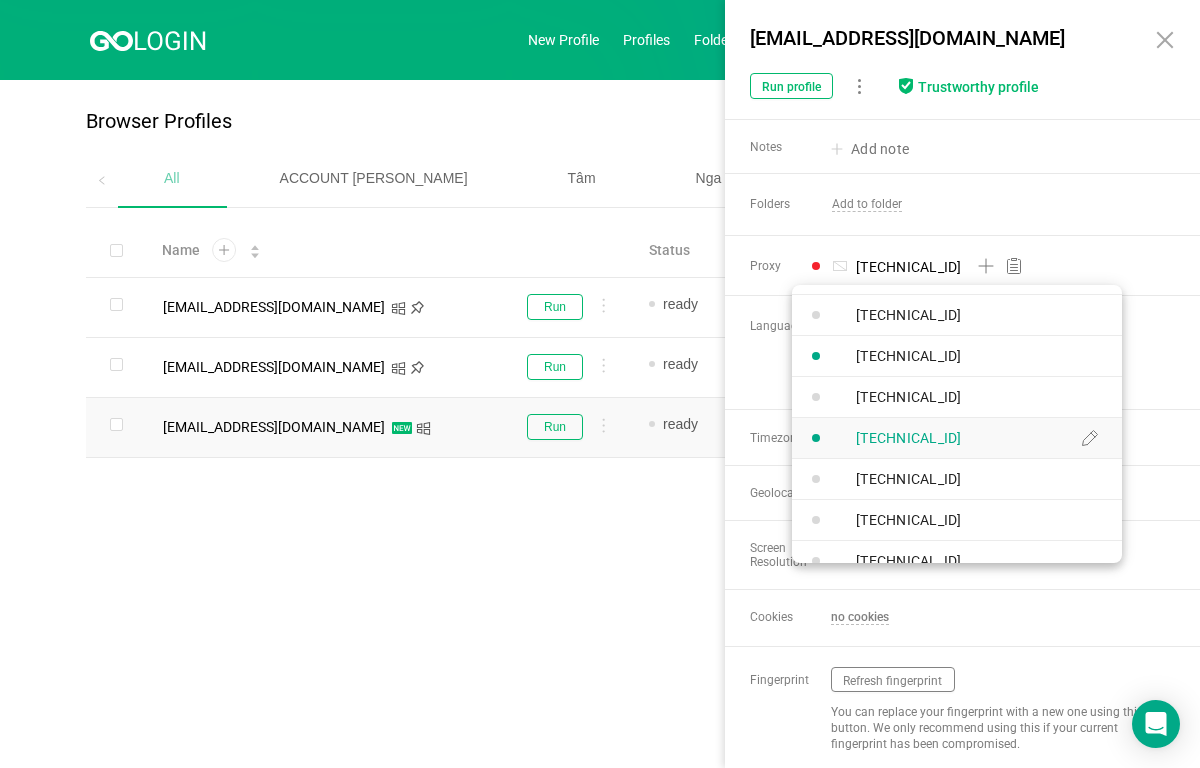 click on "[TECHNICAL_ID]" at bounding box center [909, 438] 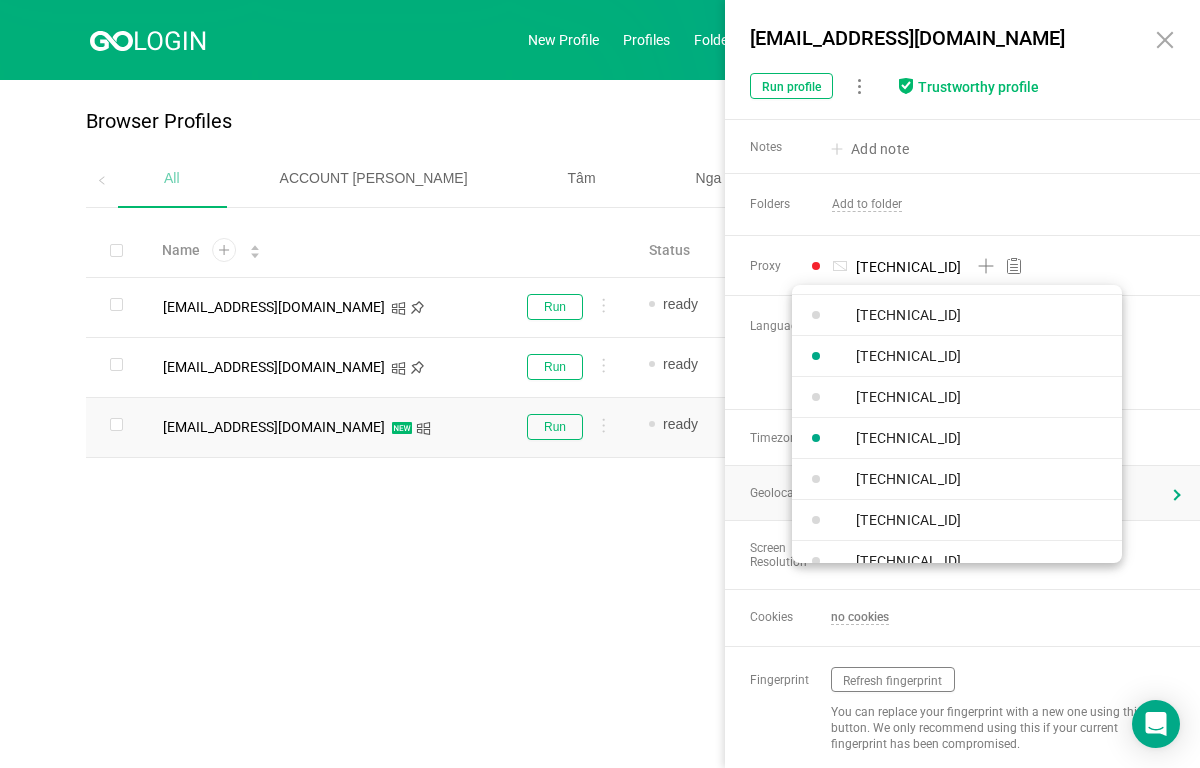 type on "[TECHNICAL_ID]" 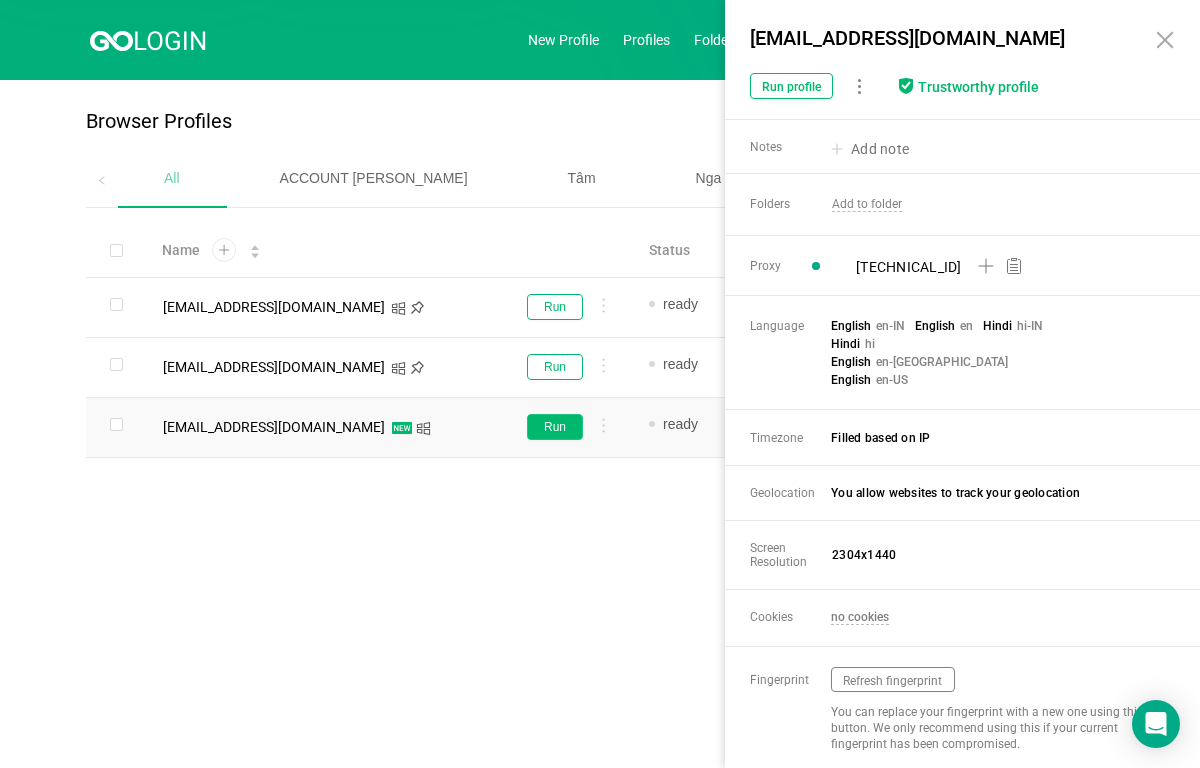 click on "Run" at bounding box center (555, 427) 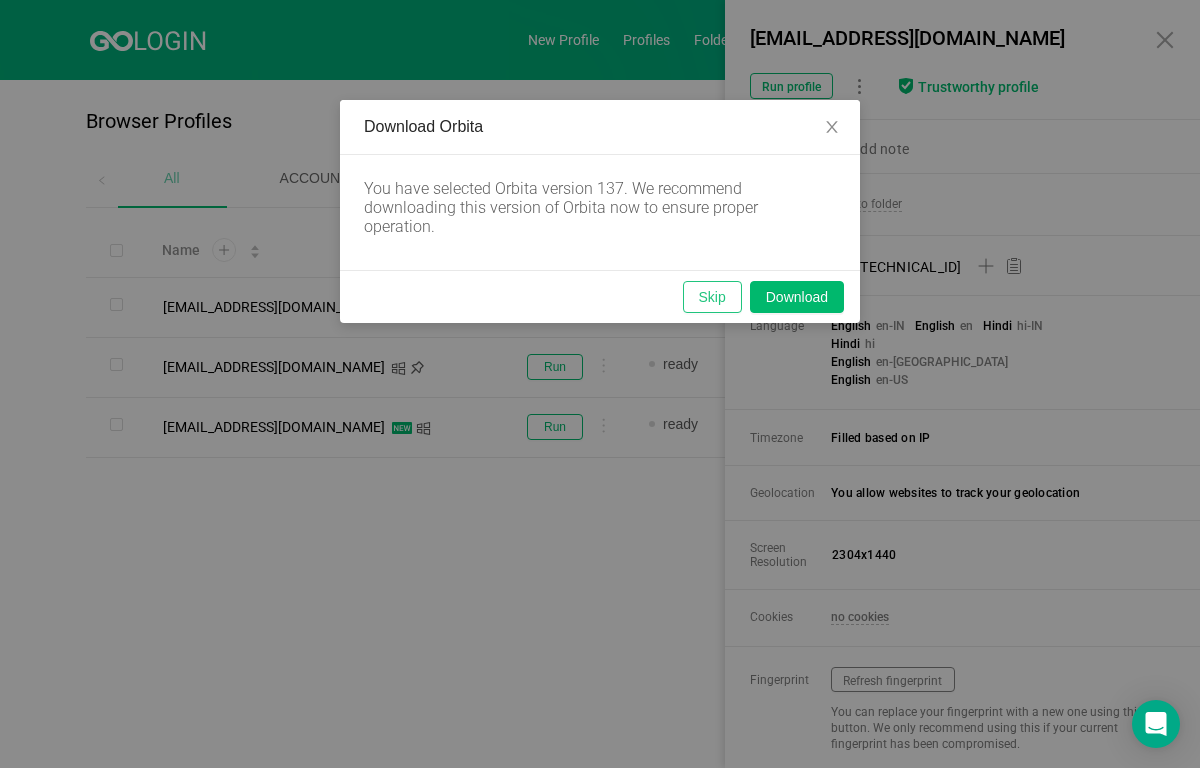 click on "Skip" at bounding box center [712, 297] 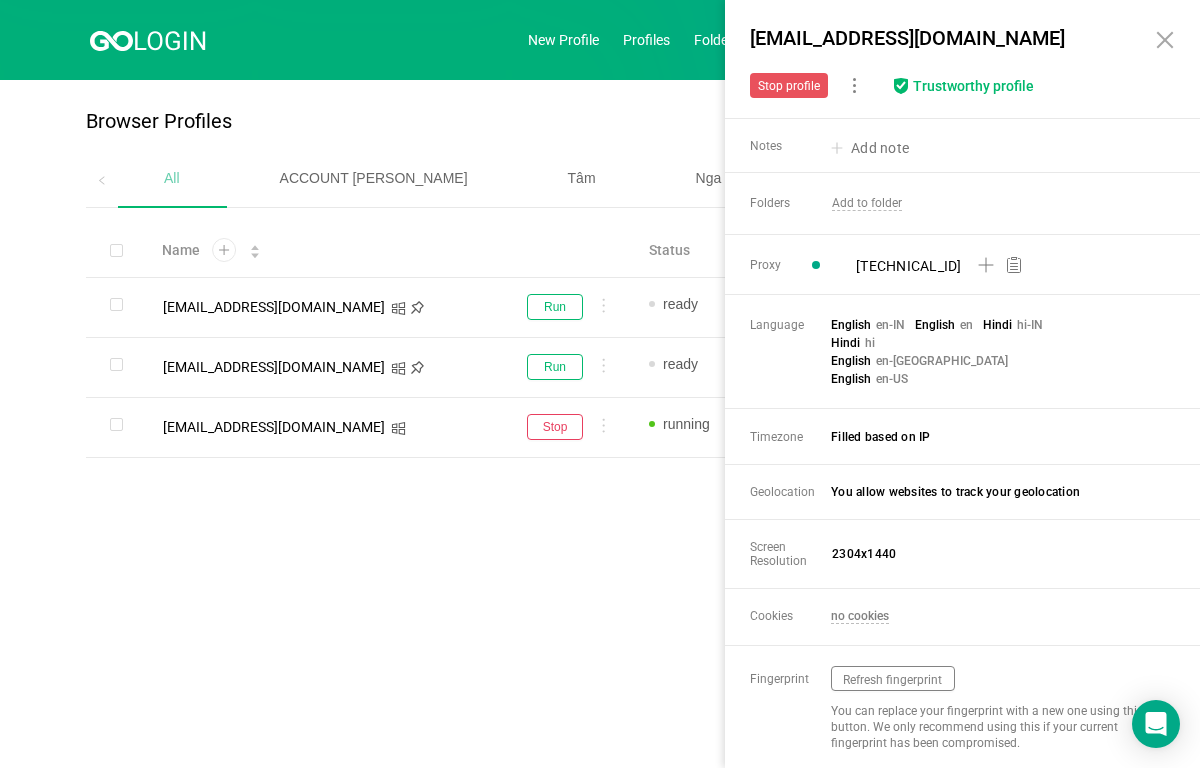 click on "Browser Profiles All ACCOUNT [PERSON_NAME] [PERSON_NAME] T1 T2 Z FACEBOOK PAGE Shop Active ACCOUNT NEW [PERSON_NAME] Ebay Vi EBAY AMAZON Đại PAYPAL EBAY 2024 ESTY-4G AMZ 2024 AMZ DROP AMZ NEW CREAT a.N HÀO VERIFY TT Share Profile Add to Folder Edit extensions Clone Edit tags Update fingerprint Export Proxy Delete Run profile Stop profile Your first profile is ready! Click on the profile to check its proxy, timezone, cookies, geolocation, and other quick settings. Go to quick settings 1   of   4 Name Status Notes Tags Last Update Last Launch Created Proxy [EMAIL_ADDRESS][DOMAIN_NAME] Run ready Add note                                                                                                                                               Add tag... [DATE] [DATE] [DATE] [TECHNICAL_ID] [TECHNICAL_ID] [EMAIL_ADDRESS][DOMAIN_NAME] Run ready 594$                                                                                                                                               Add tag... [DATE] Stop" at bounding box center [600, 316] 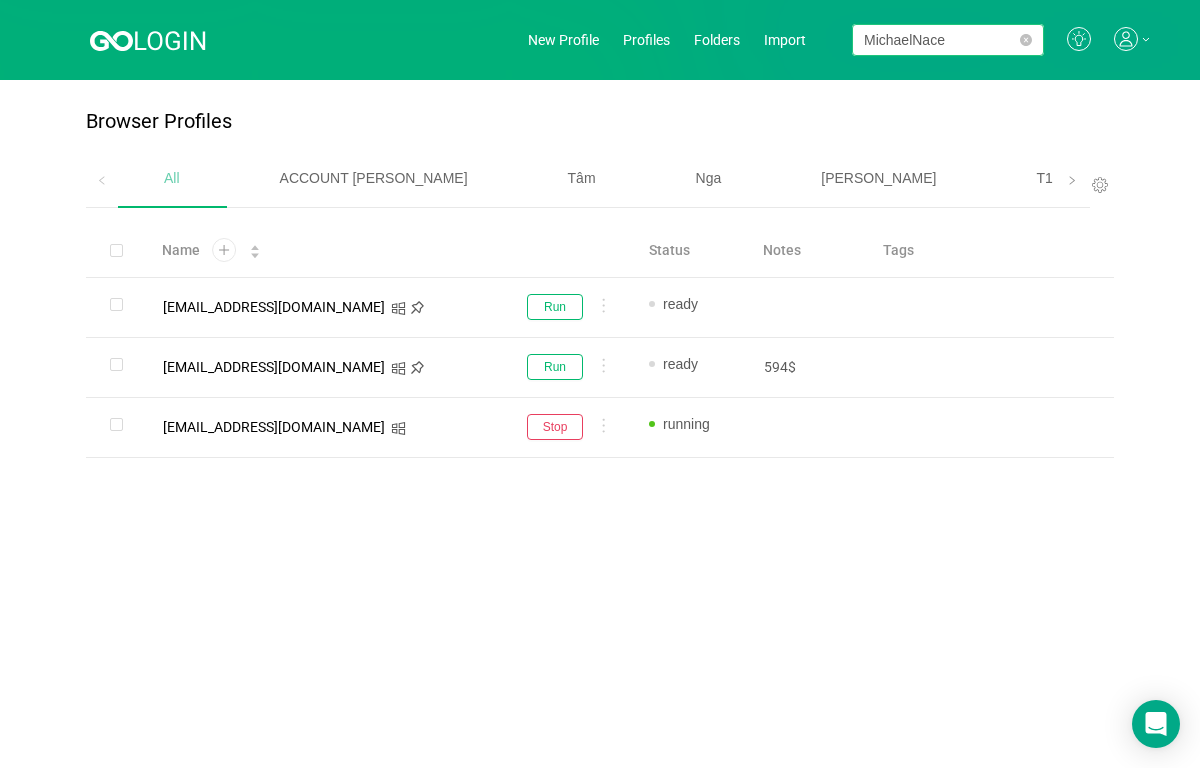 drag, startPoint x: 974, startPoint y: 49, endPoint x: 811, endPoint y: 50, distance: 163.00307 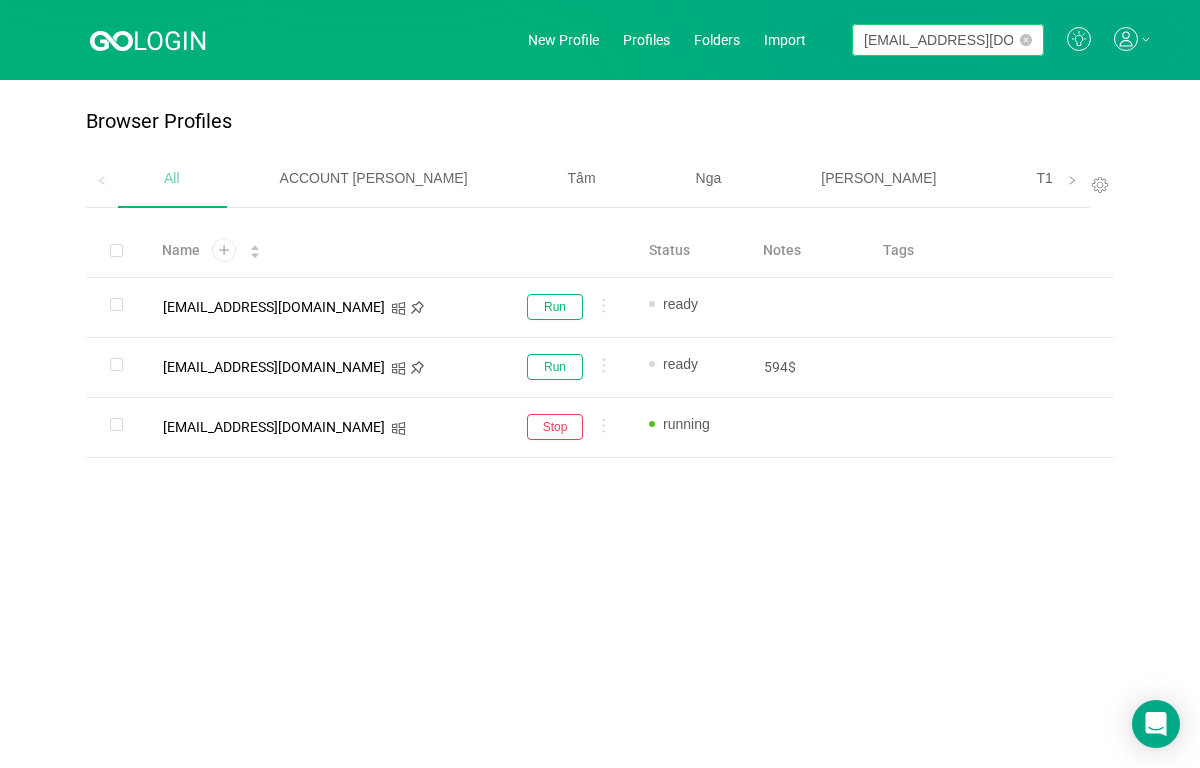 scroll, scrollTop: 0, scrollLeft: 85, axis: horizontal 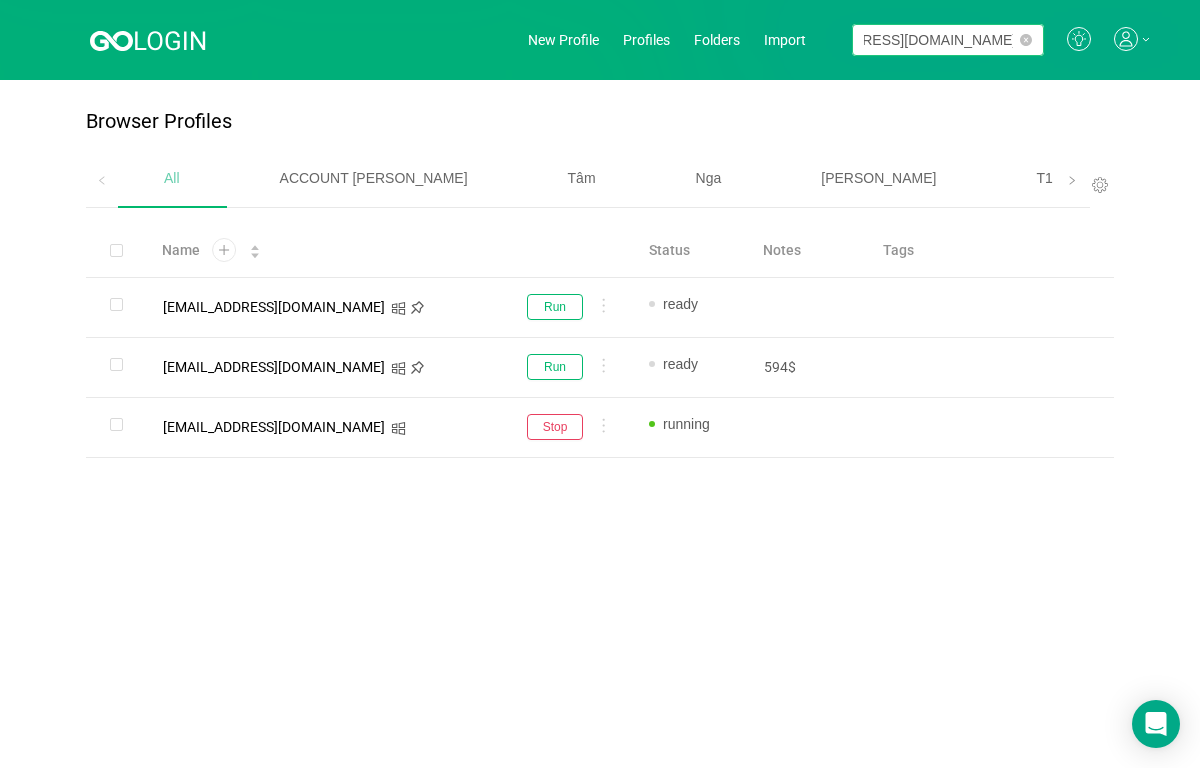 type on "[EMAIL_ADDRESS][DOMAIN_NAME]" 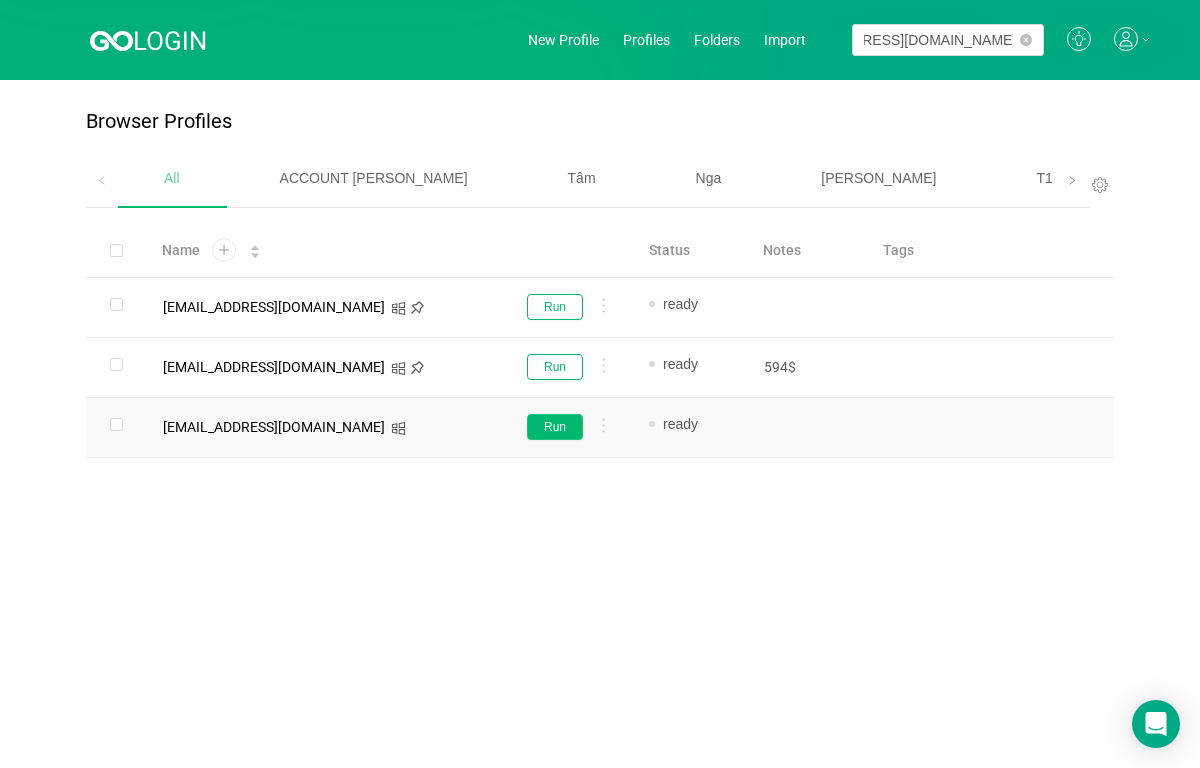 scroll, scrollTop: 0, scrollLeft: 0, axis: both 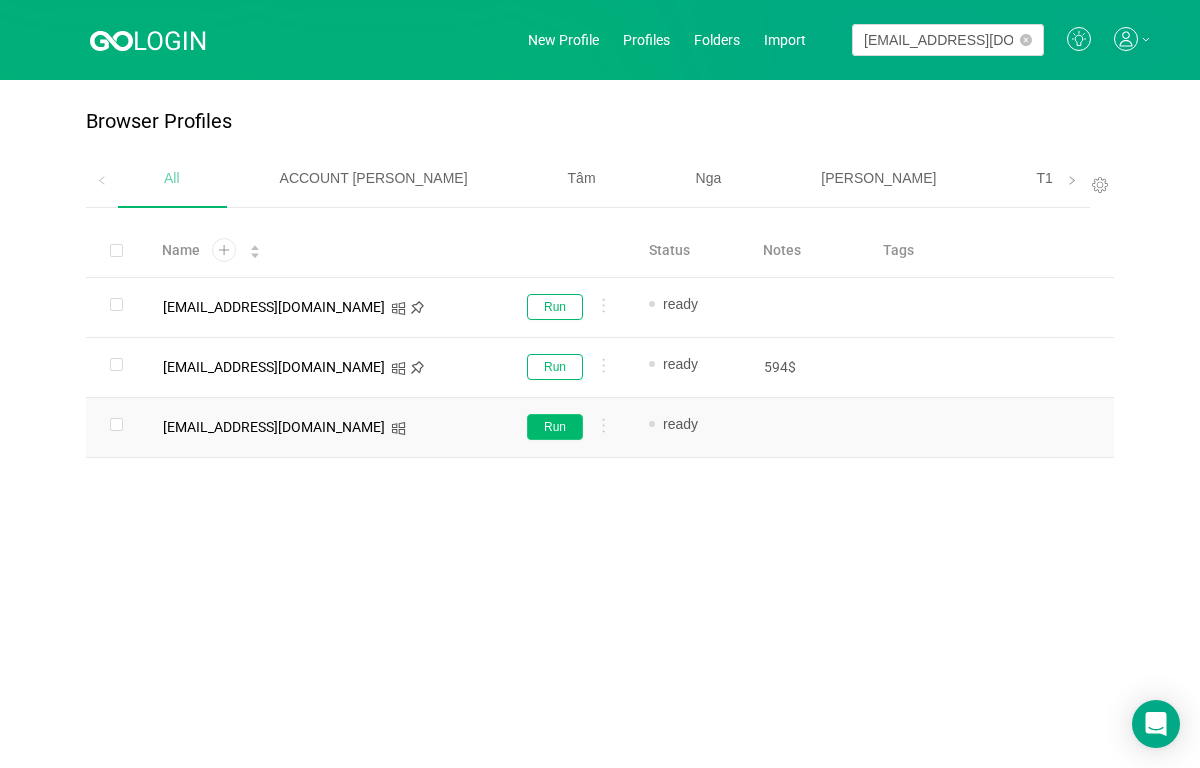 click on "Run" at bounding box center (555, 427) 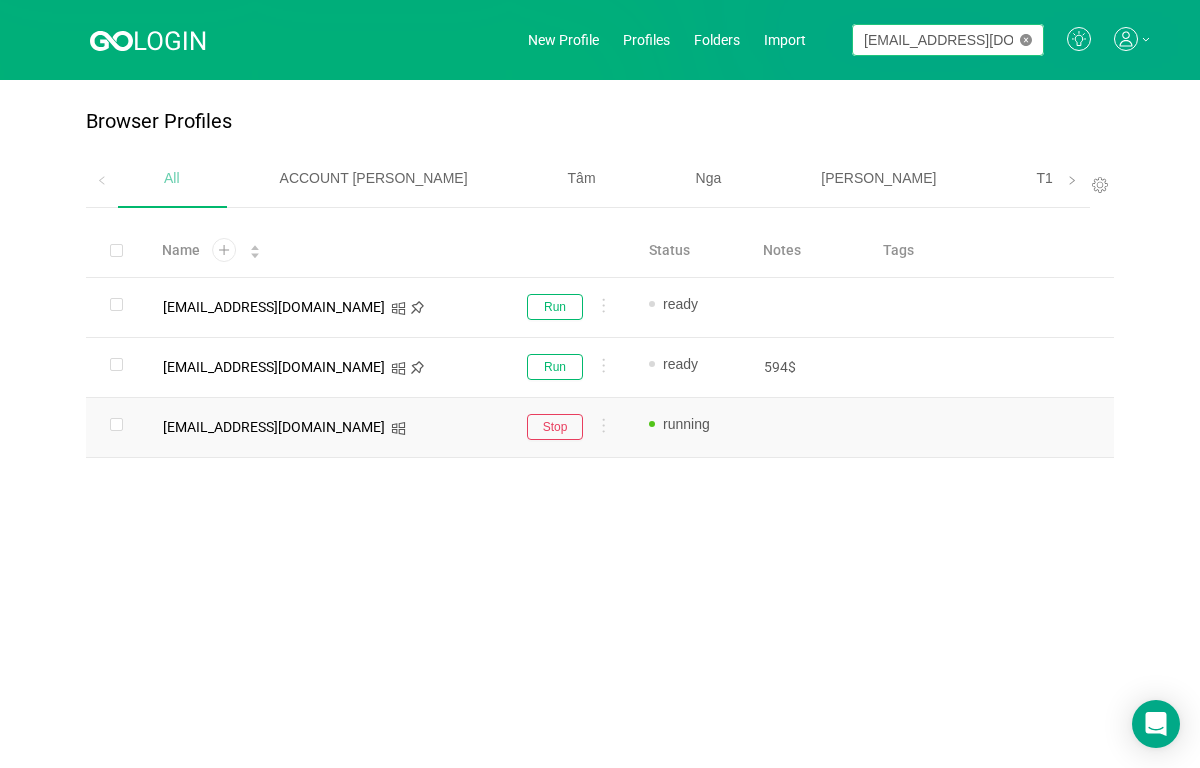 click 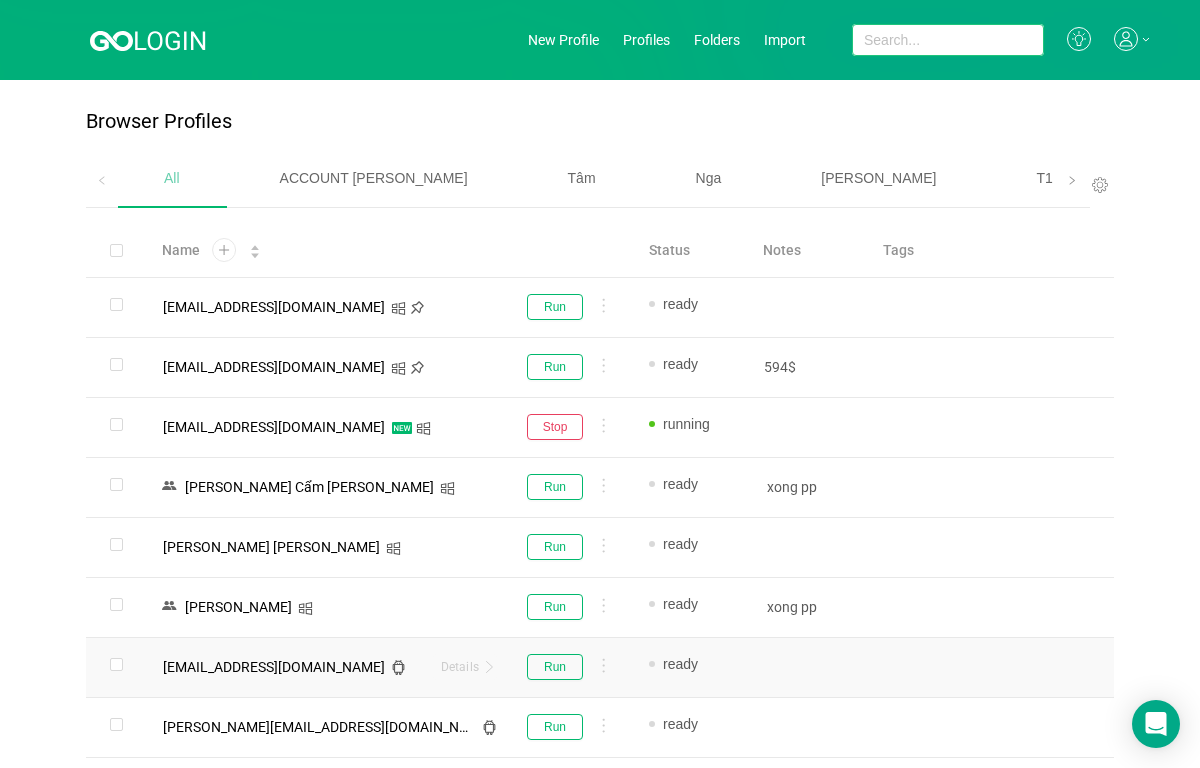 paste on "[EMAIL_ADDRESS][DOMAIN_NAME]" 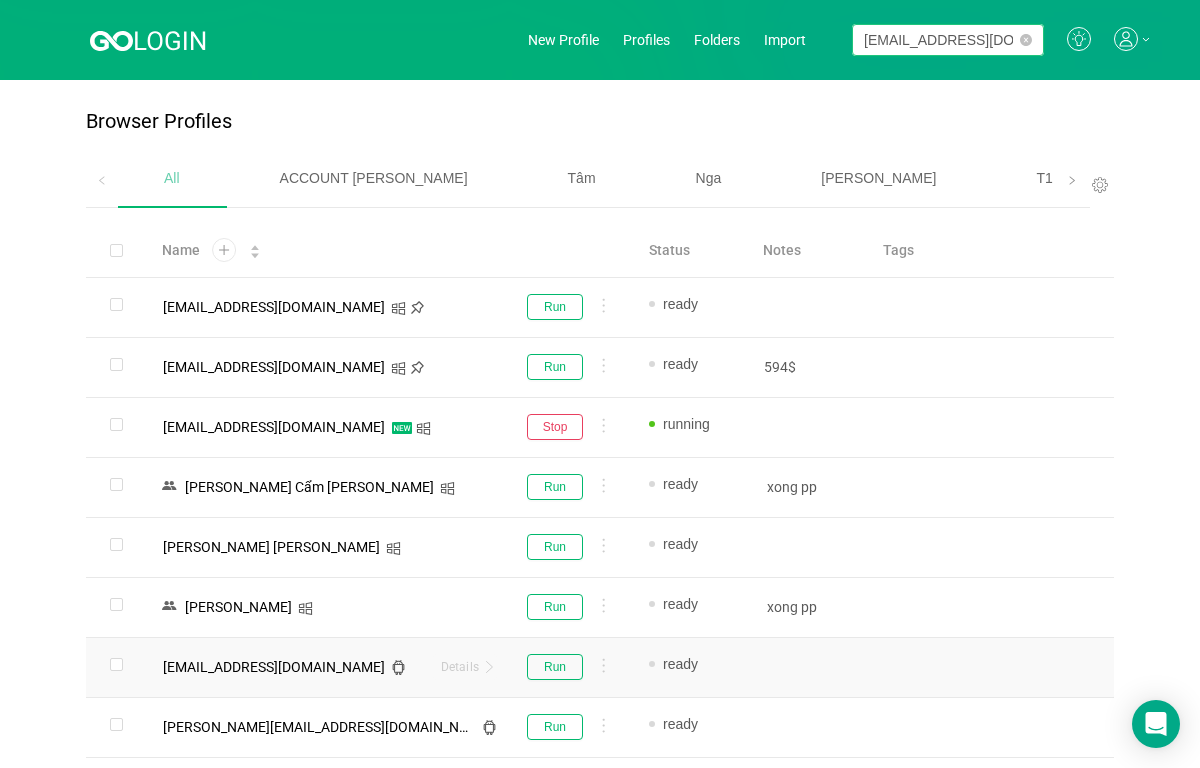 scroll, scrollTop: 0, scrollLeft: 59, axis: horizontal 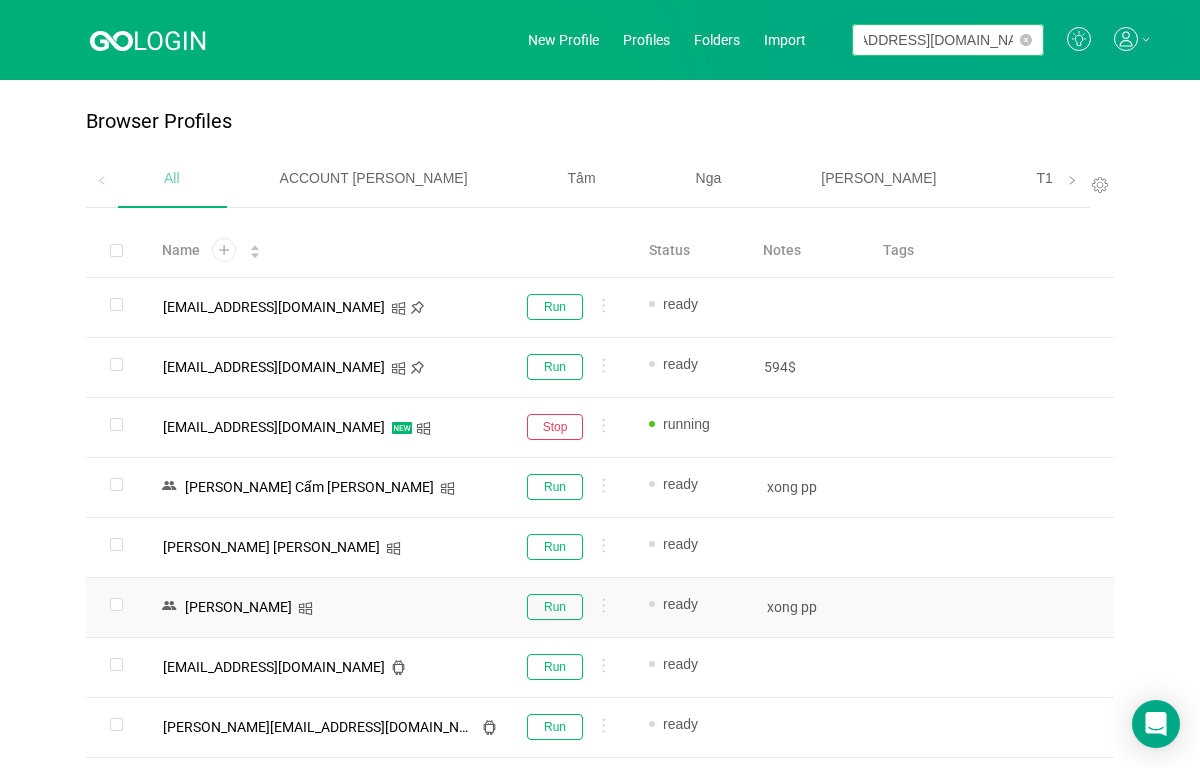 type on "[EMAIL_ADDRESS][DOMAIN_NAME]" 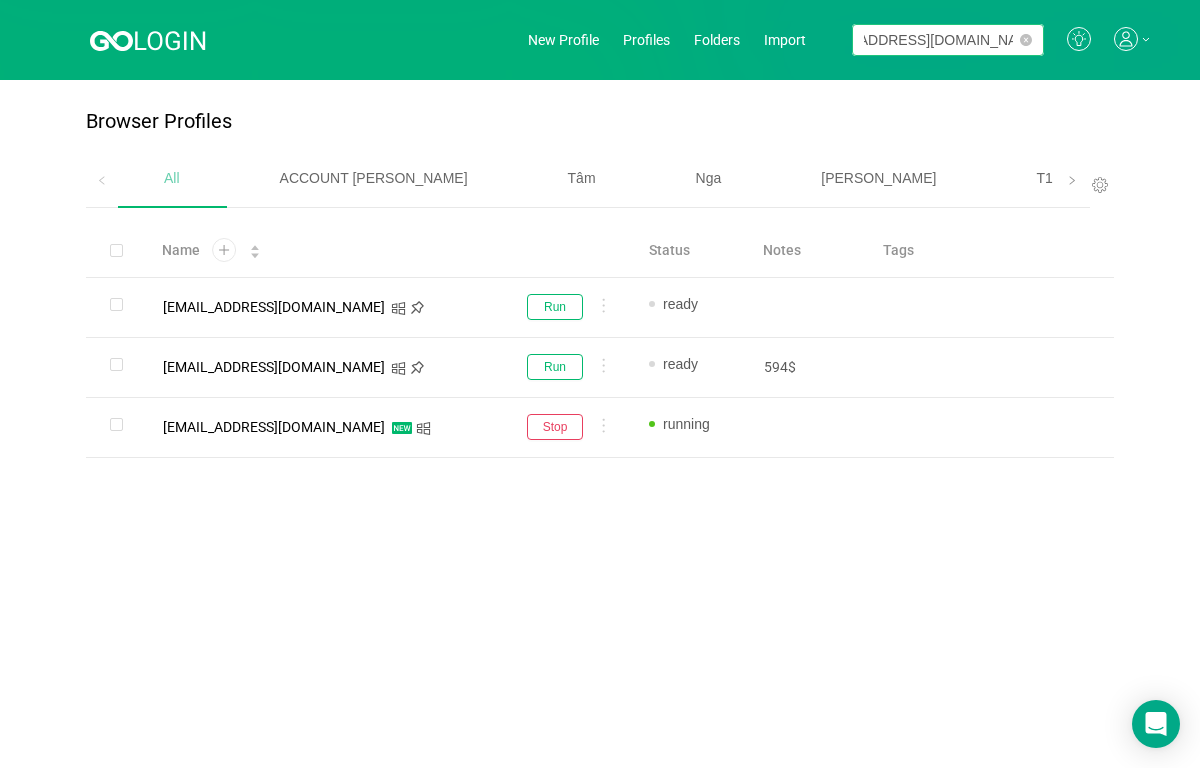 scroll, scrollTop: 0, scrollLeft: 0, axis: both 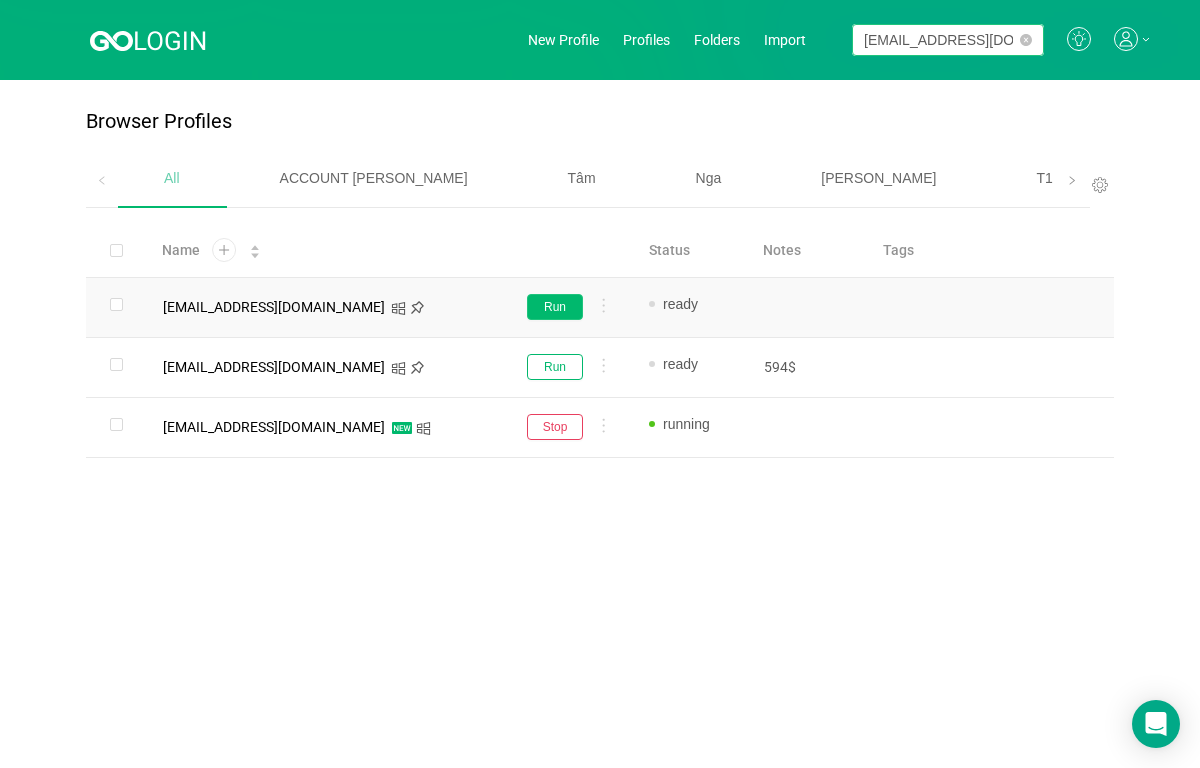 click on "Run" at bounding box center [555, 307] 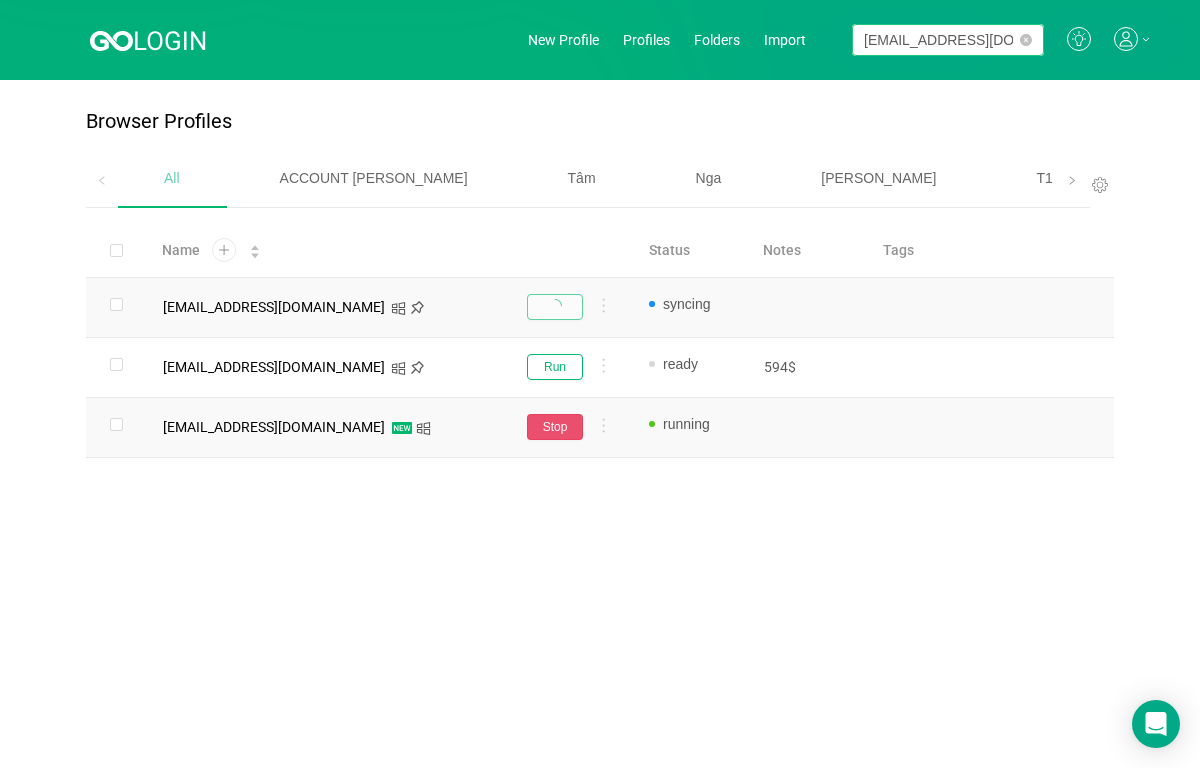 click on "Stop" at bounding box center (555, 427) 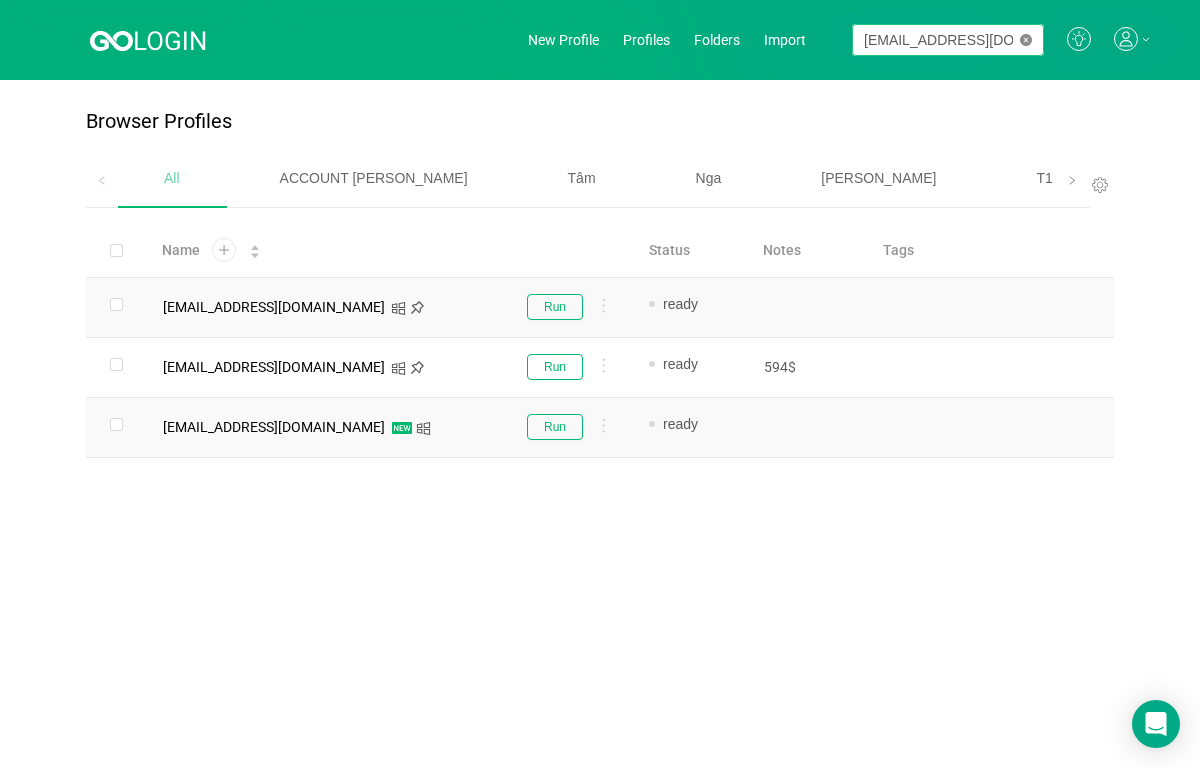 click 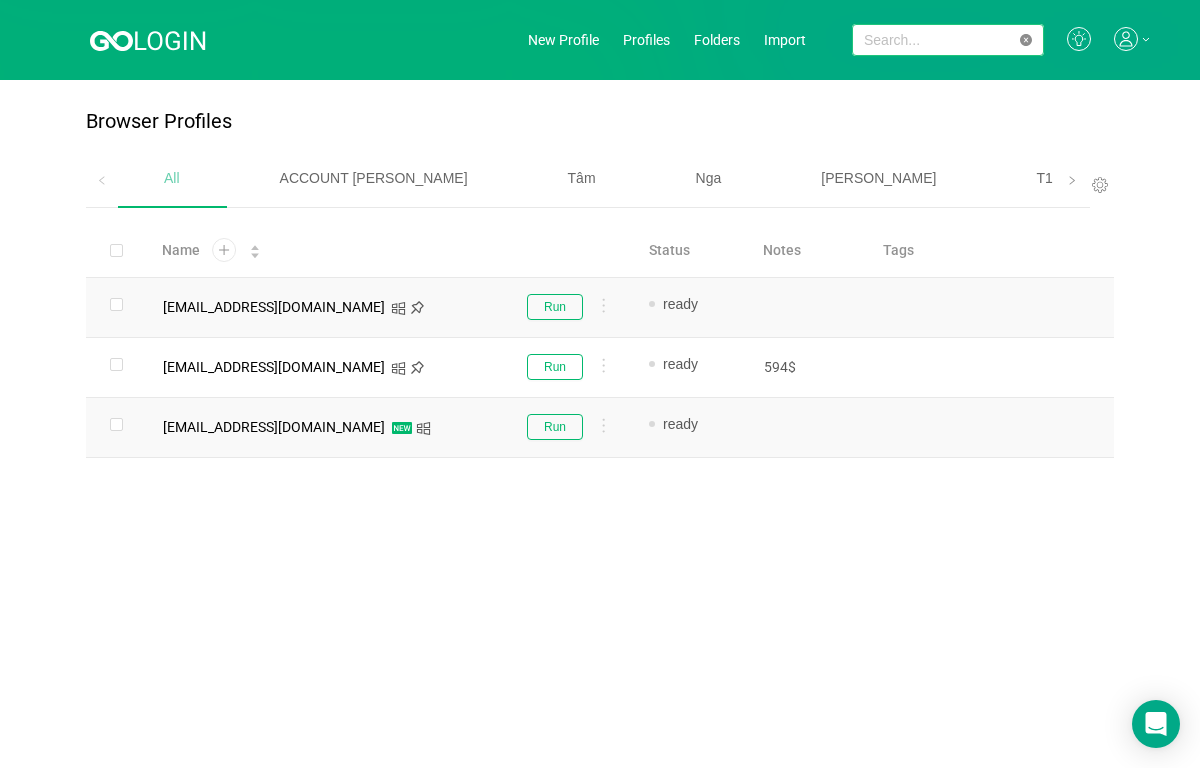 paste on "[EMAIL_ADDRESS][DOMAIN_NAME]" 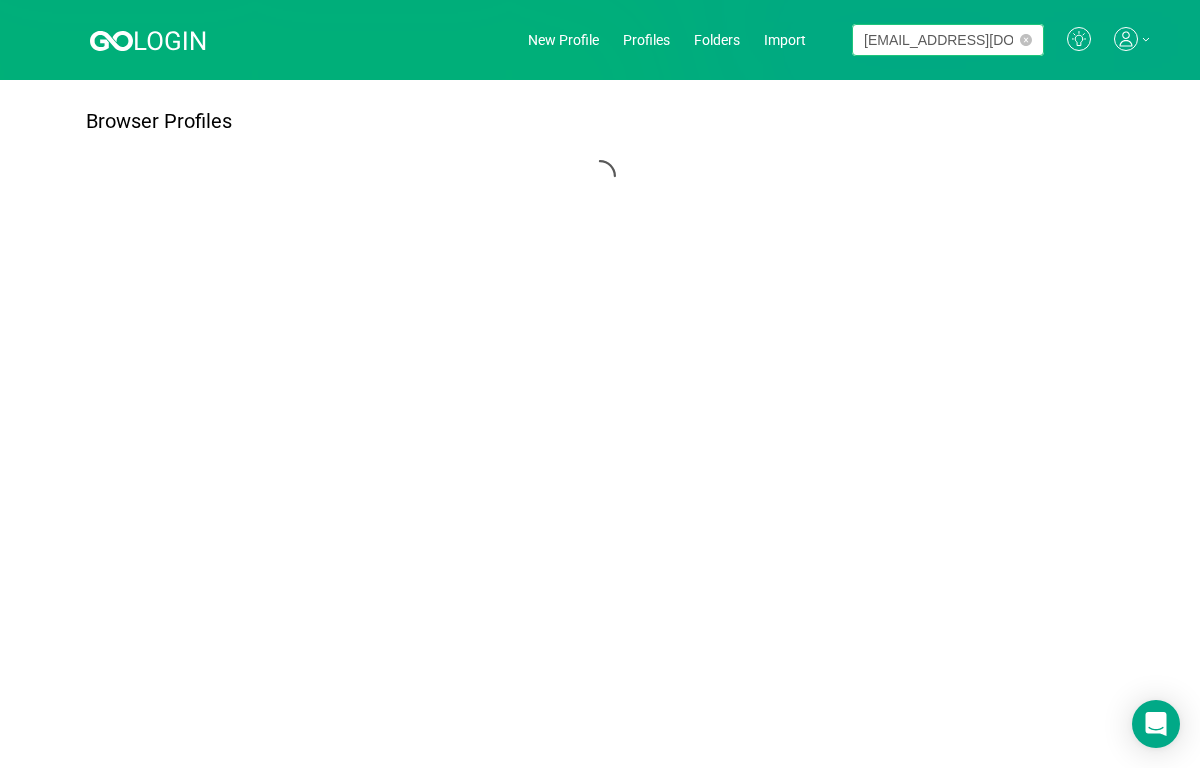scroll, scrollTop: 0, scrollLeft: 59, axis: horizontal 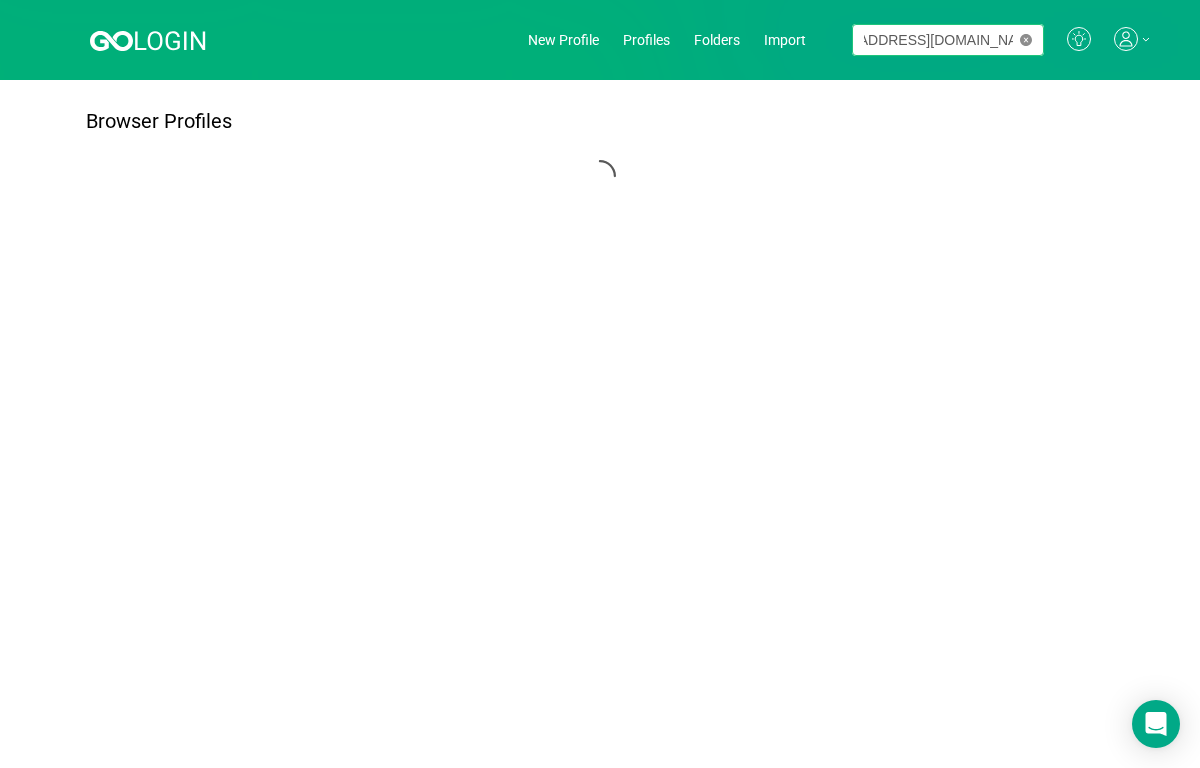 click on "[EMAIL_ADDRESS][DOMAIN_NAME]" at bounding box center [948, 40] 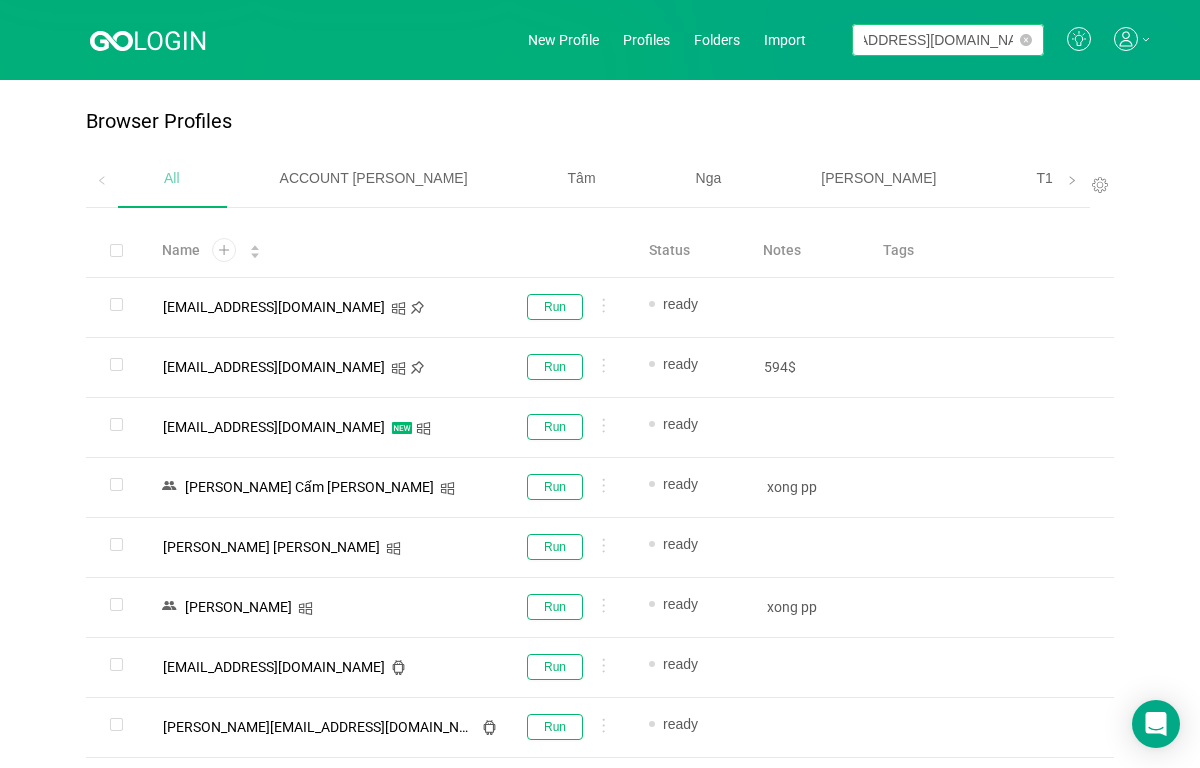 paste on "[EMAIL_ADDRESS][DOMAIN_NAME]" 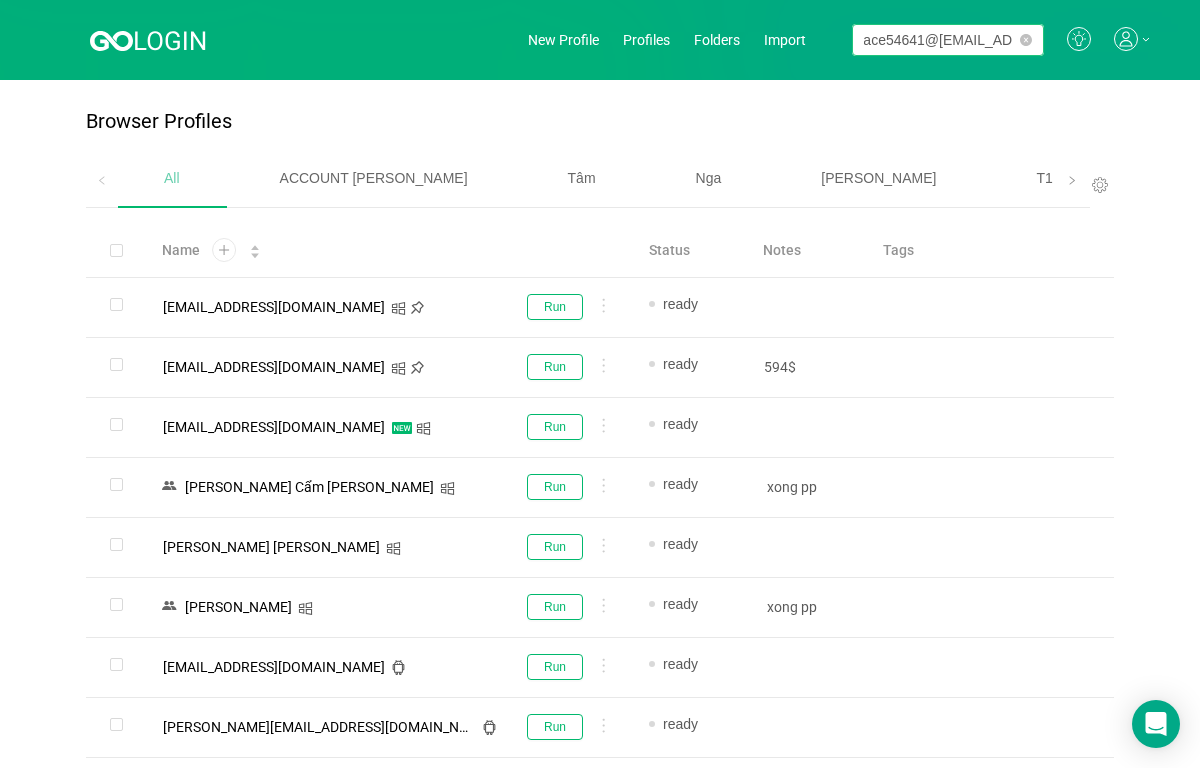 scroll, scrollTop: 0, scrollLeft: 267, axis: horizontal 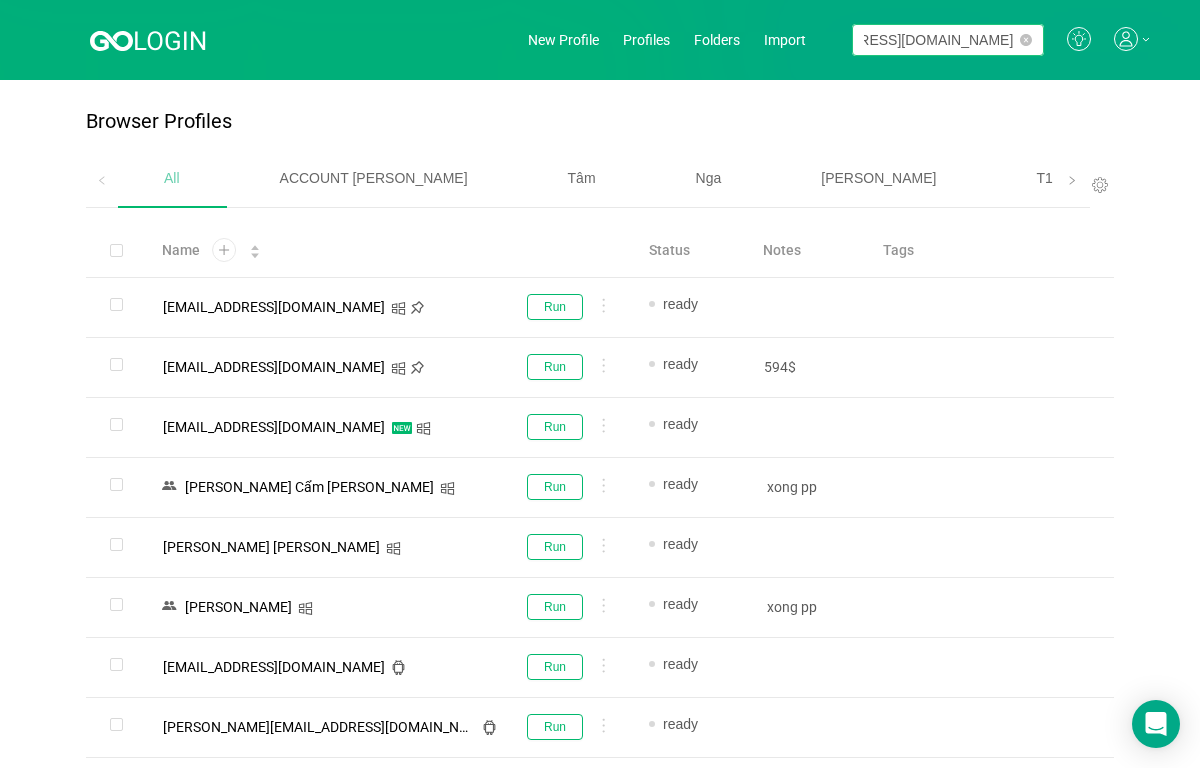 type on "MichaelNace54641@[EMAIL_ADDRESS][DOMAIN_NAME]" 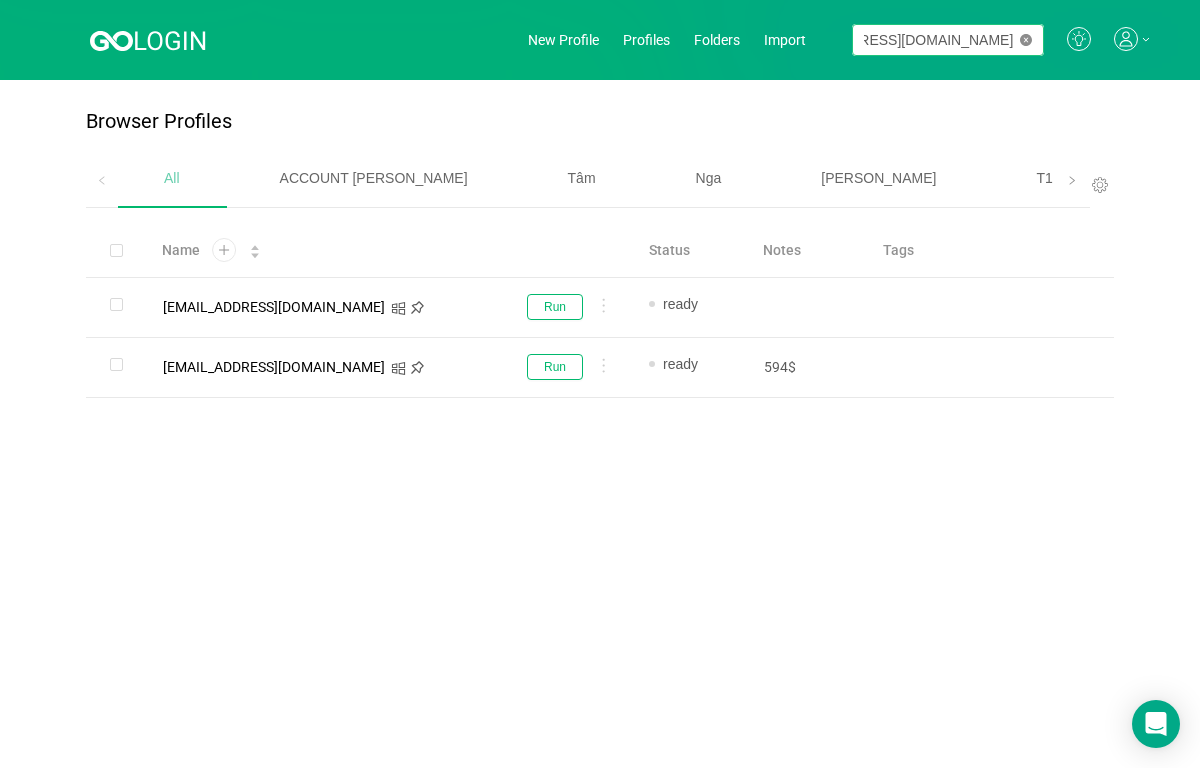 scroll, scrollTop: 0, scrollLeft: 0, axis: both 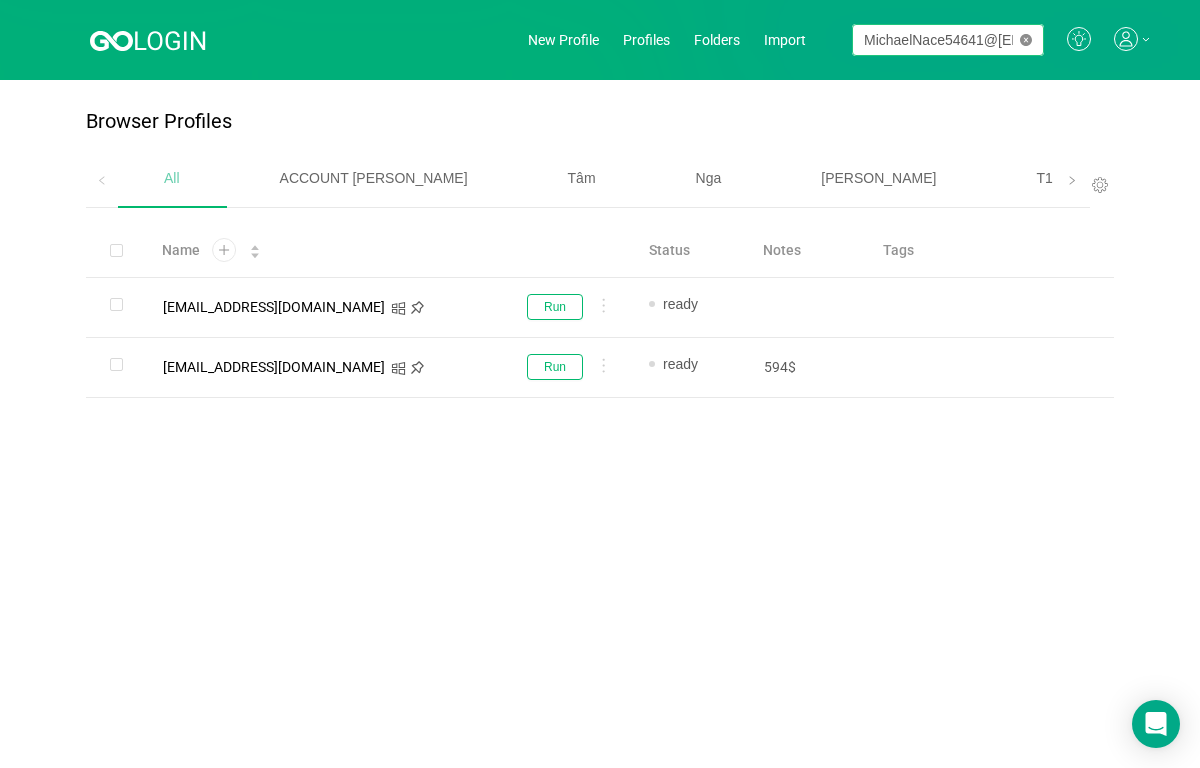 click 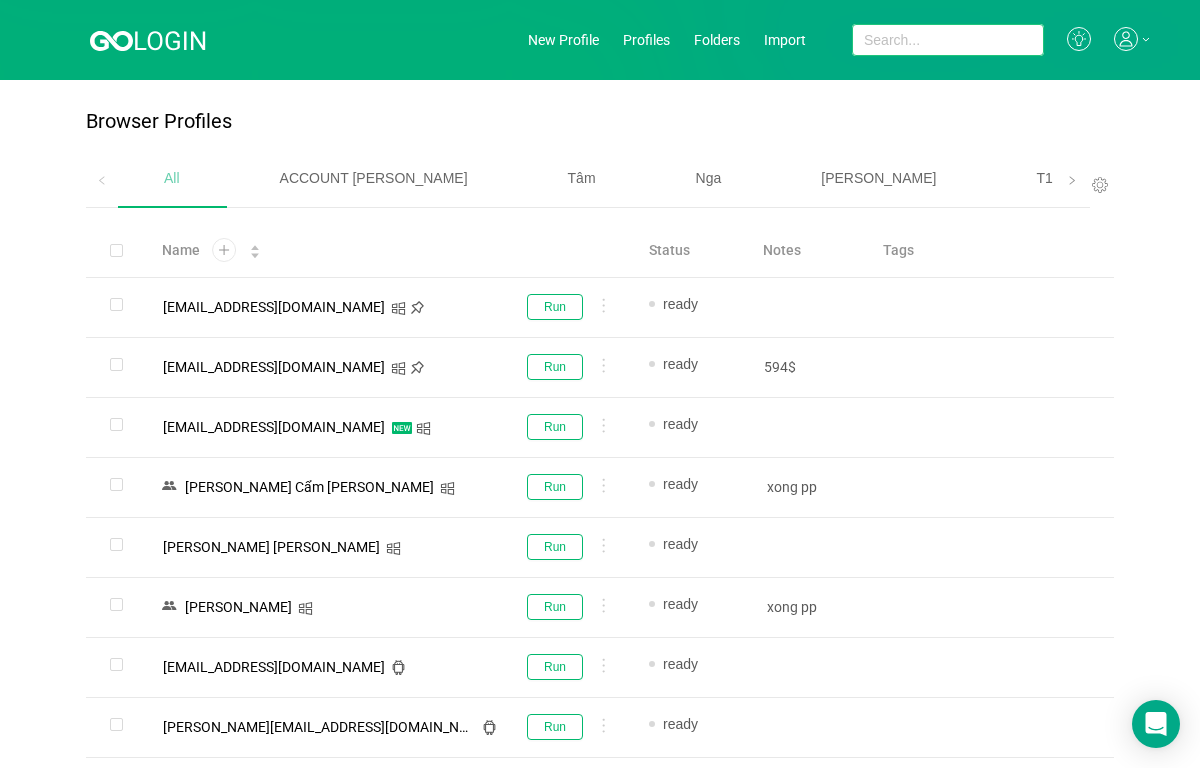 paste on "[EMAIL_ADDRESS][DOMAIN_NAME]" 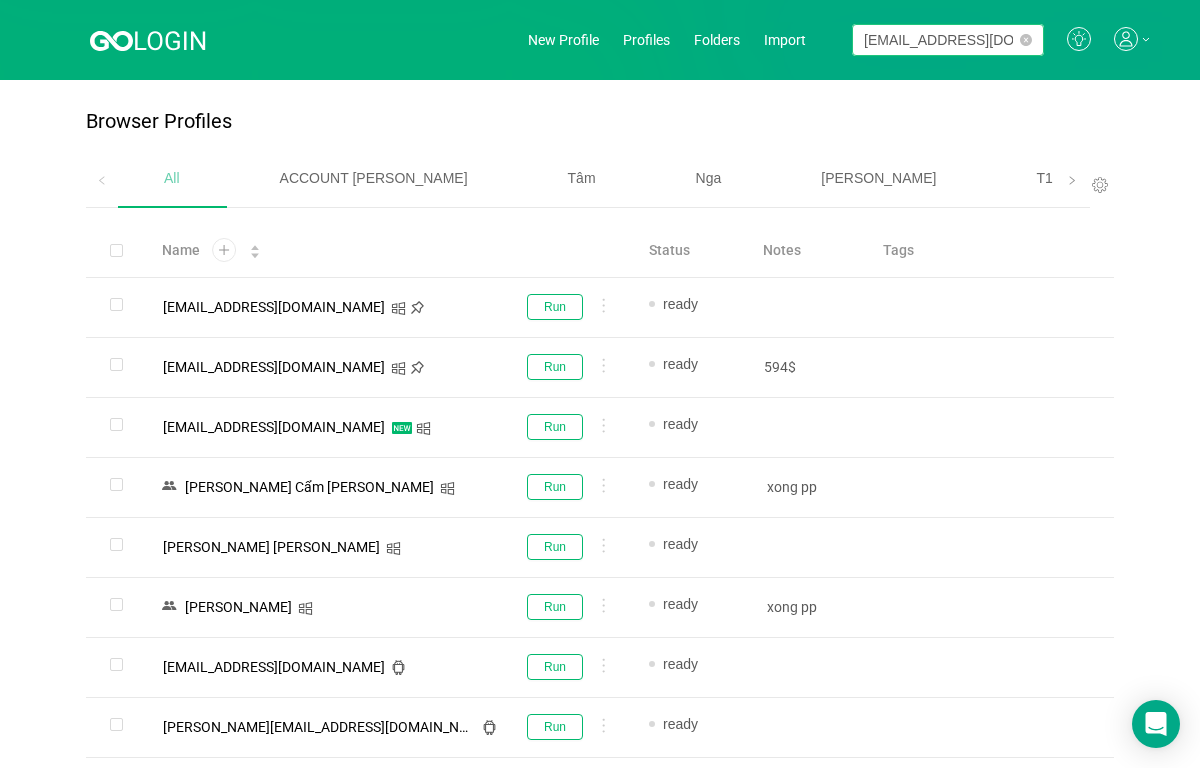 scroll, scrollTop: 0, scrollLeft: 59, axis: horizontal 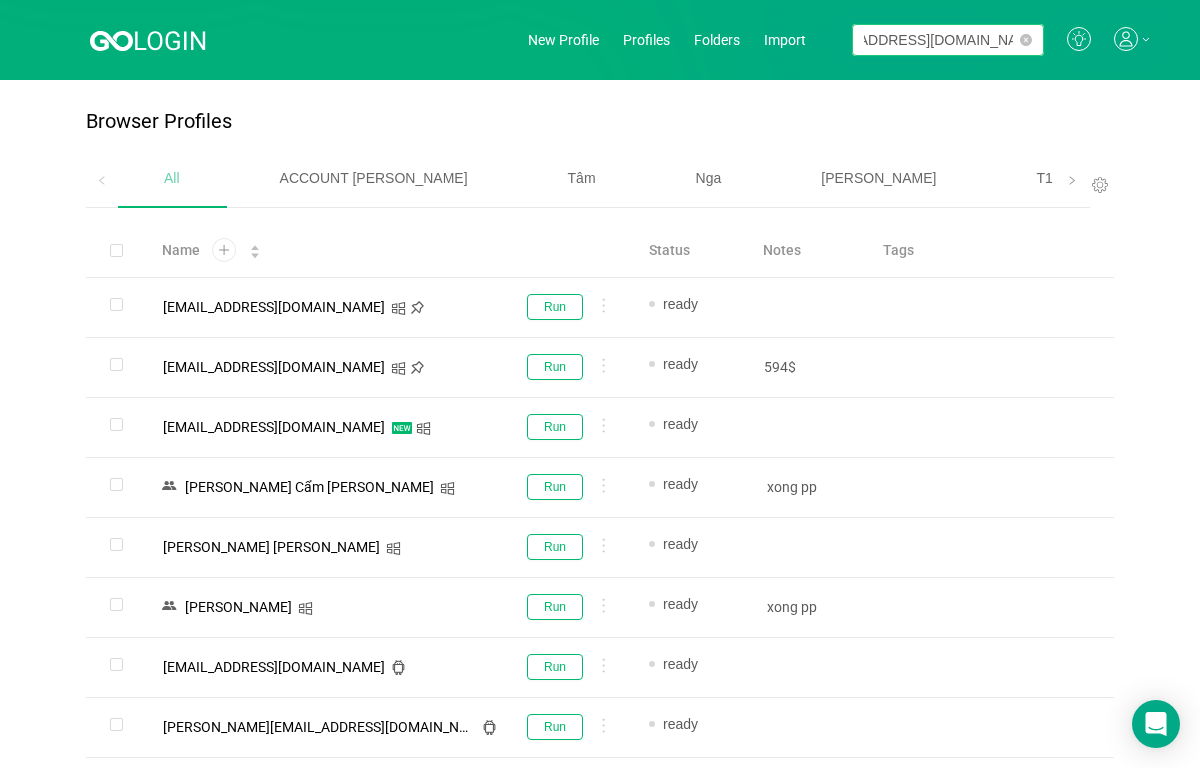type on "[EMAIL_ADDRESS][DOMAIN_NAME]" 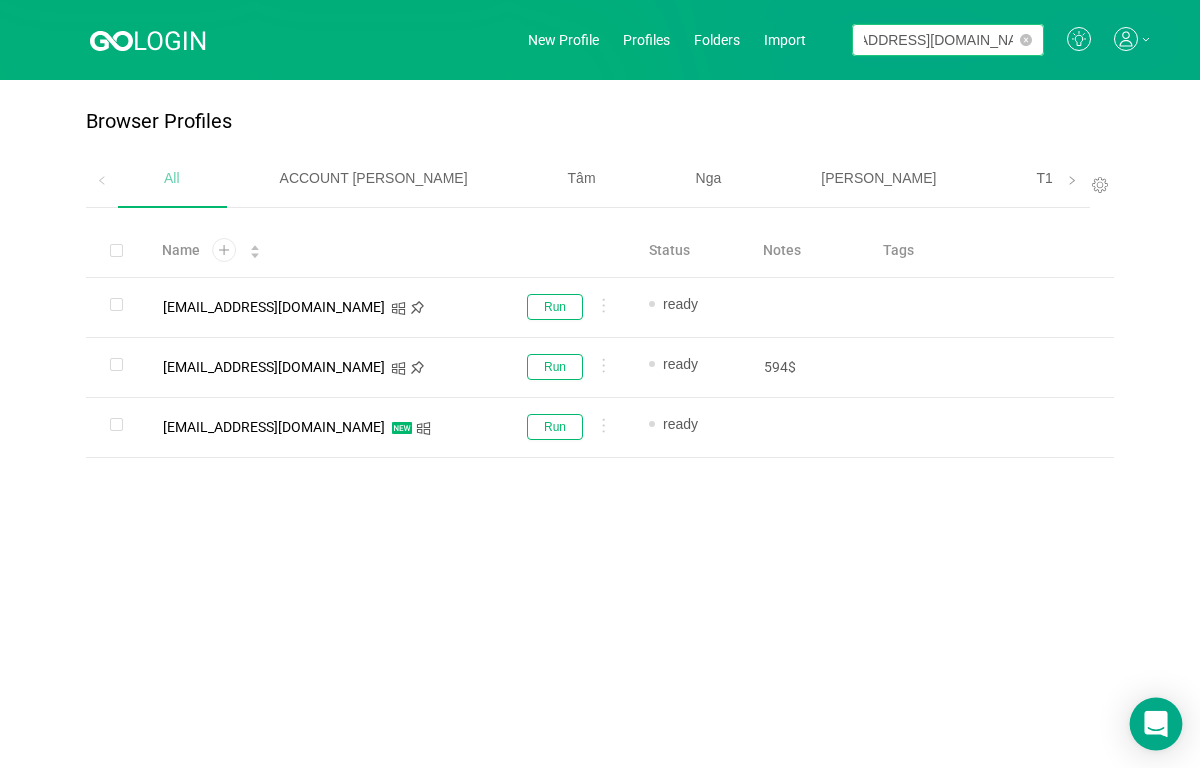 scroll, scrollTop: 0, scrollLeft: 0, axis: both 